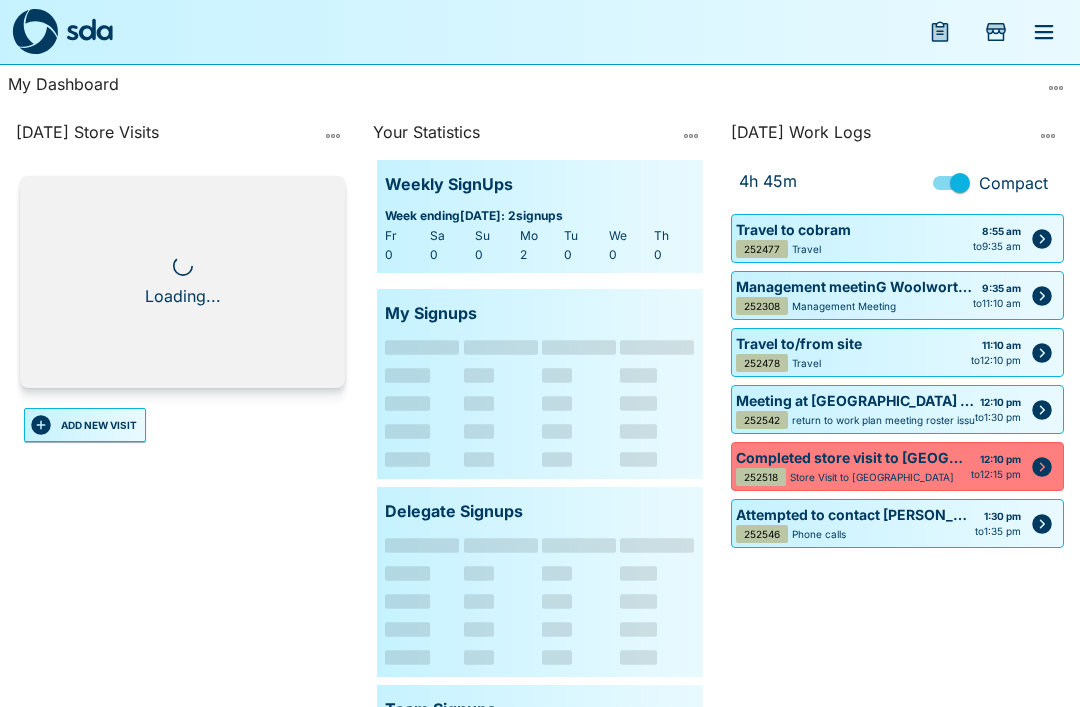 scroll, scrollTop: 0, scrollLeft: 0, axis: both 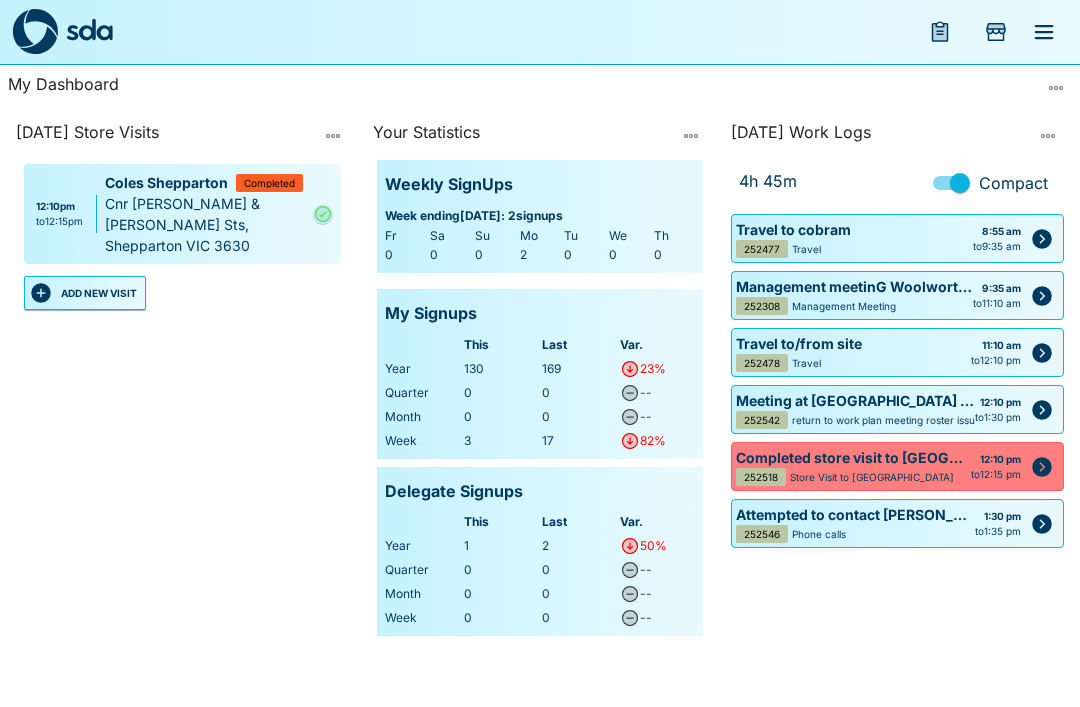 click at bounding box center [1056, 88] 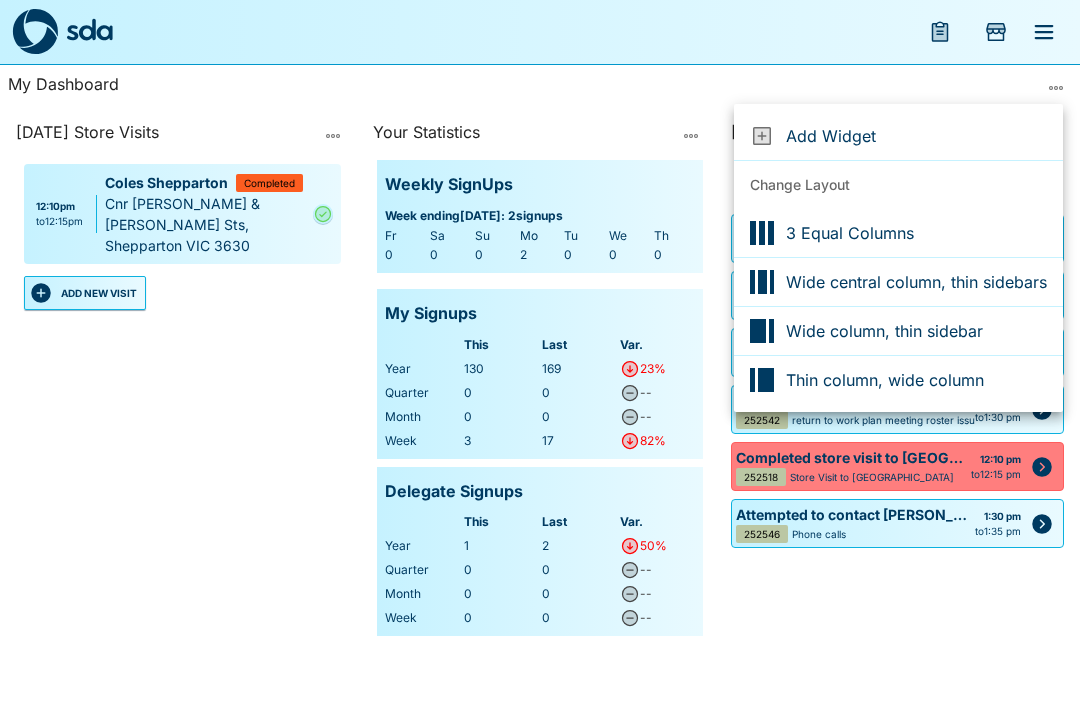 click at bounding box center [540, 353] 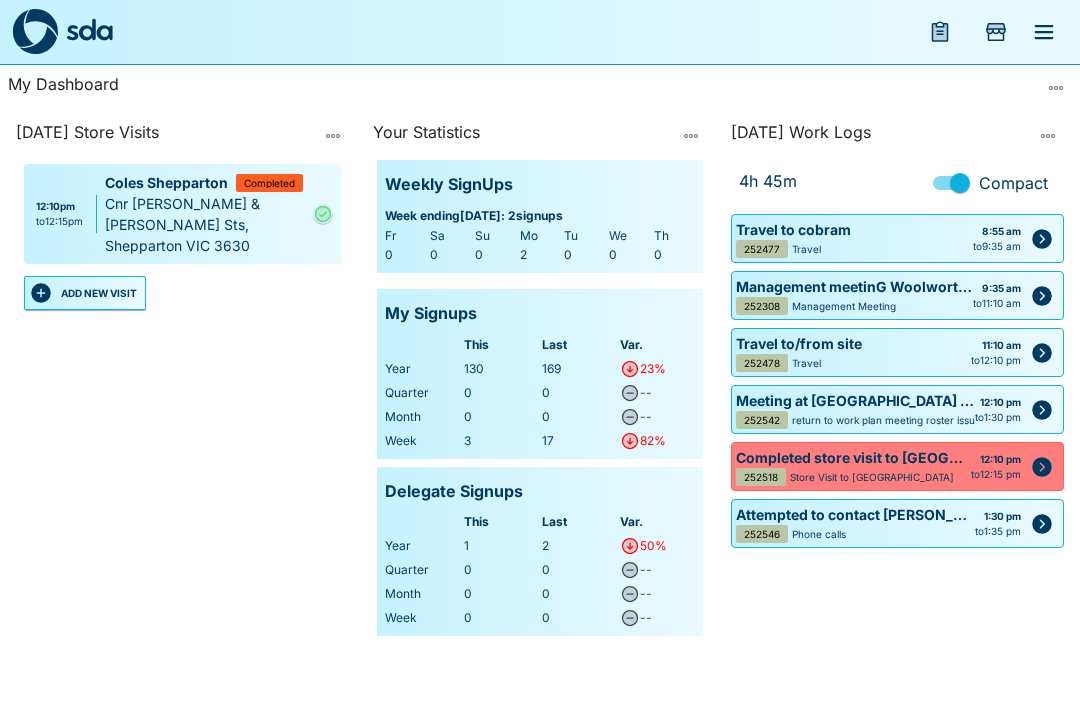 click 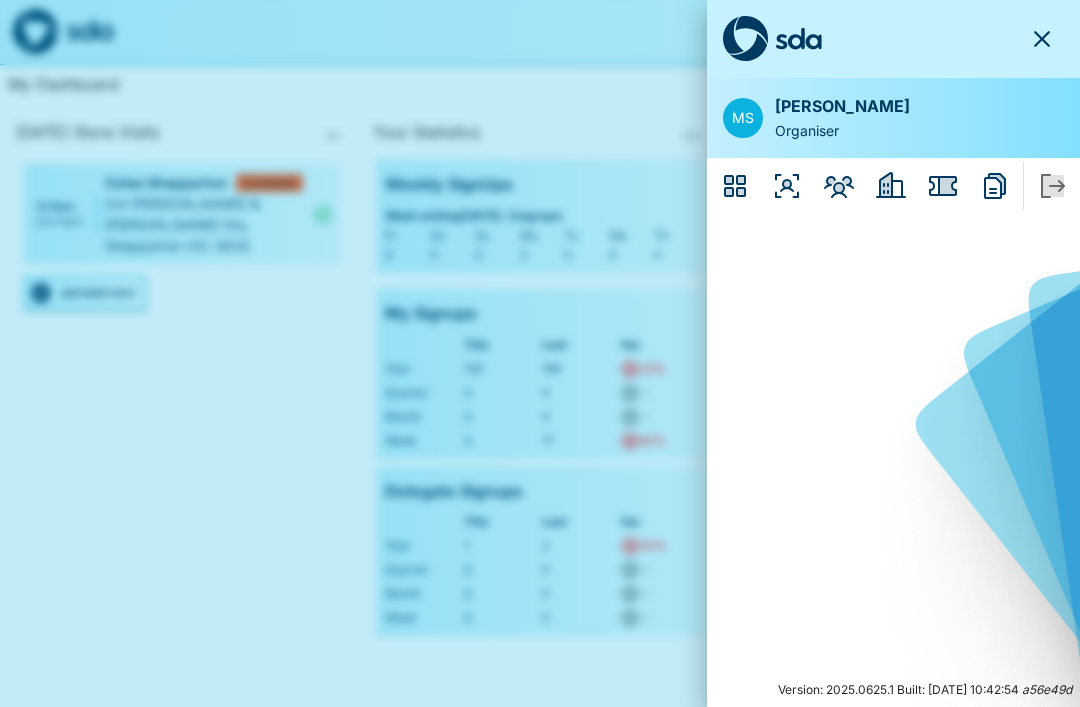 click 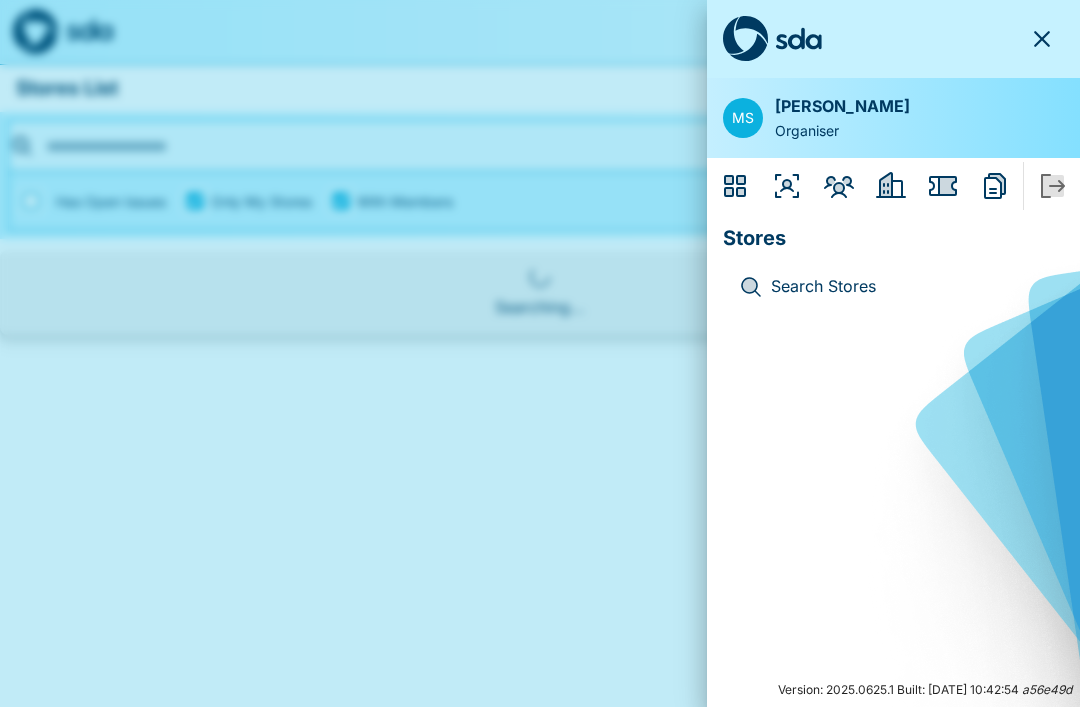 click on "Search Stores" at bounding box center (909, 287) 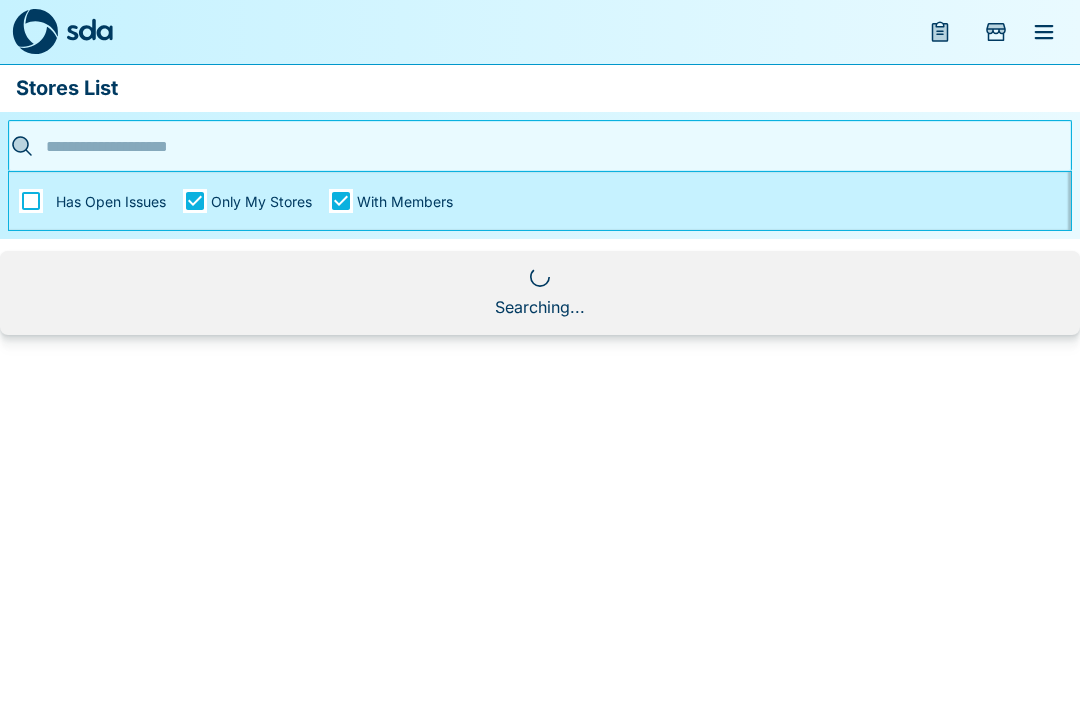type 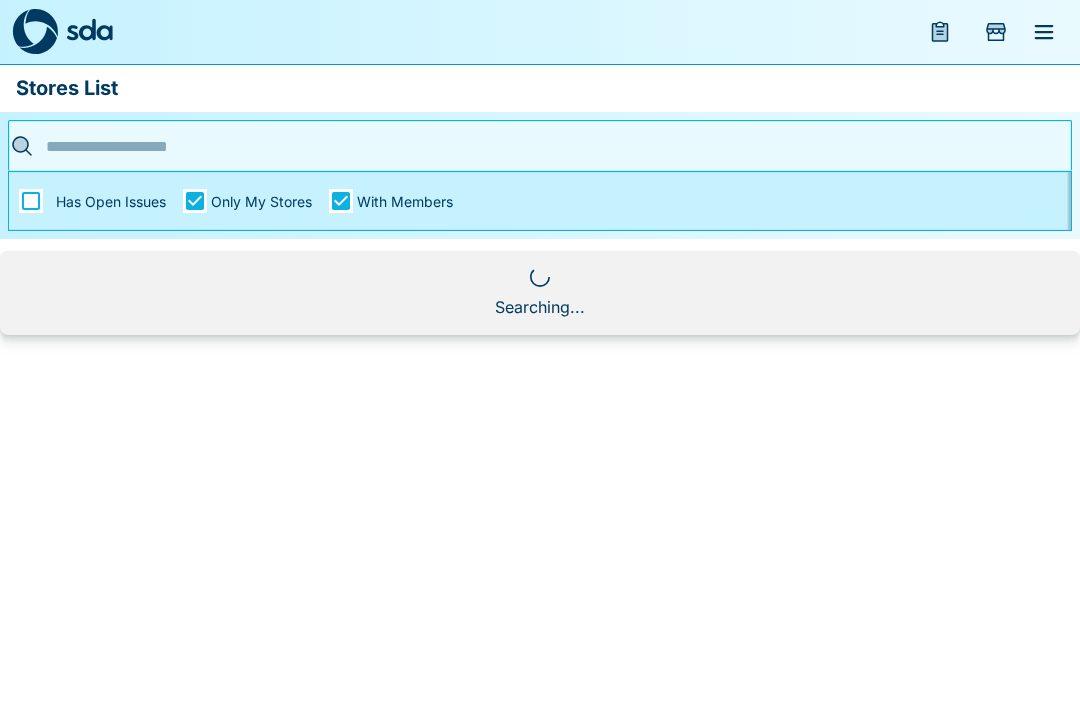 click at bounding box center [534, 146] 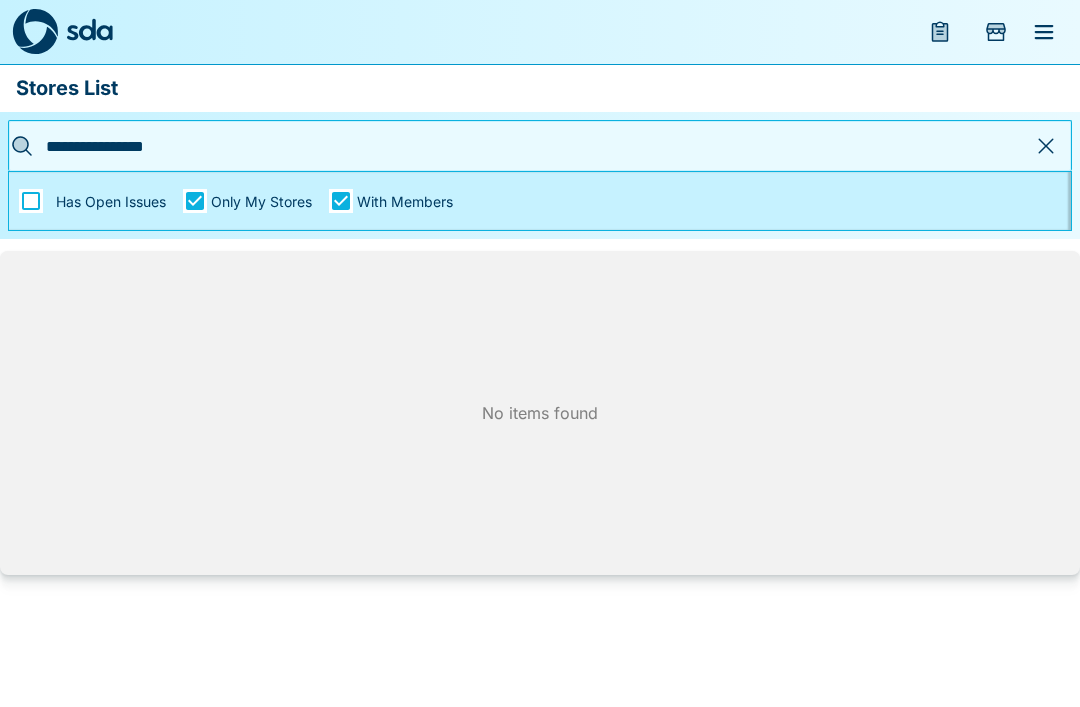 type on "**********" 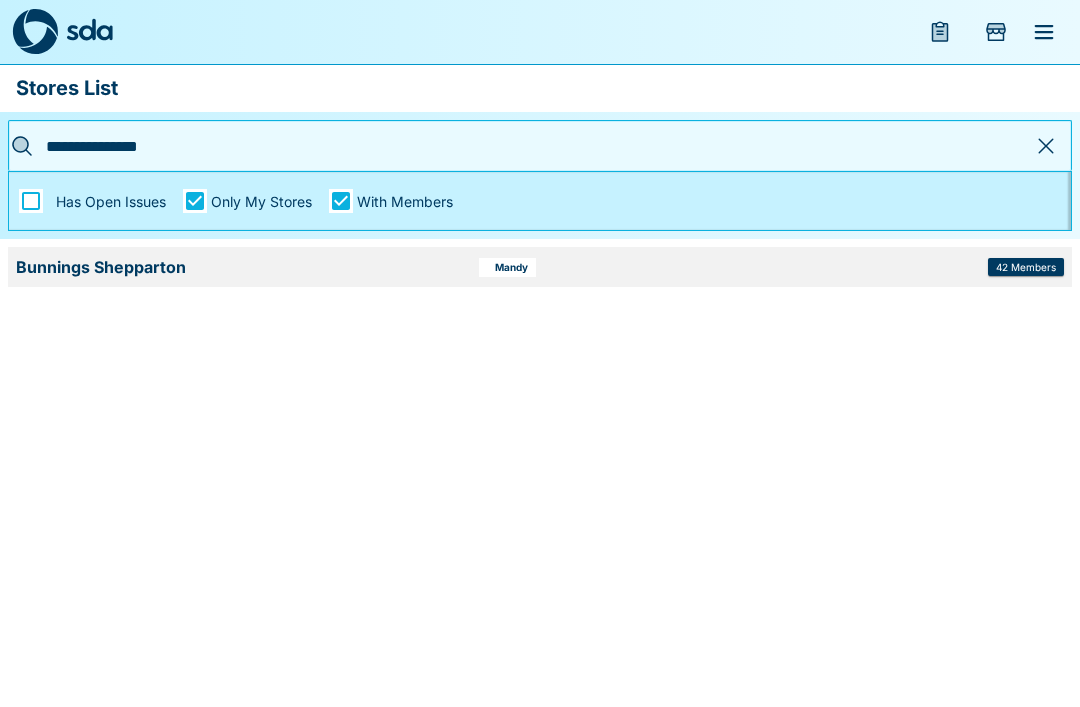 click on "42 Members" at bounding box center [1026, 267] 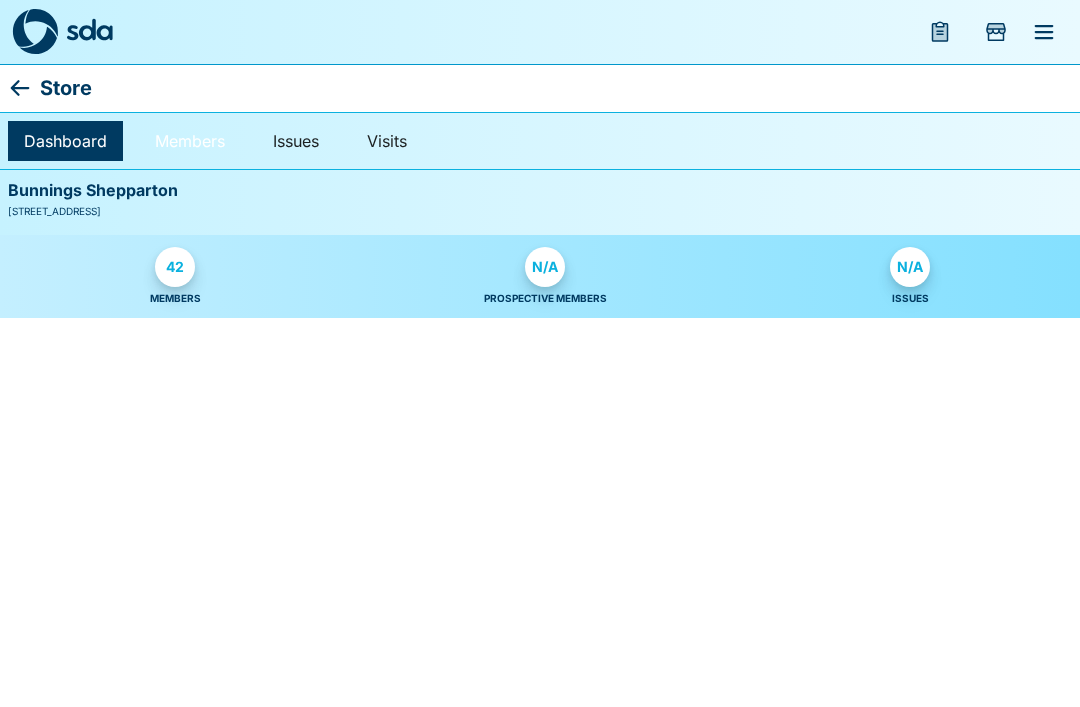 click on "Members" at bounding box center (190, 141) 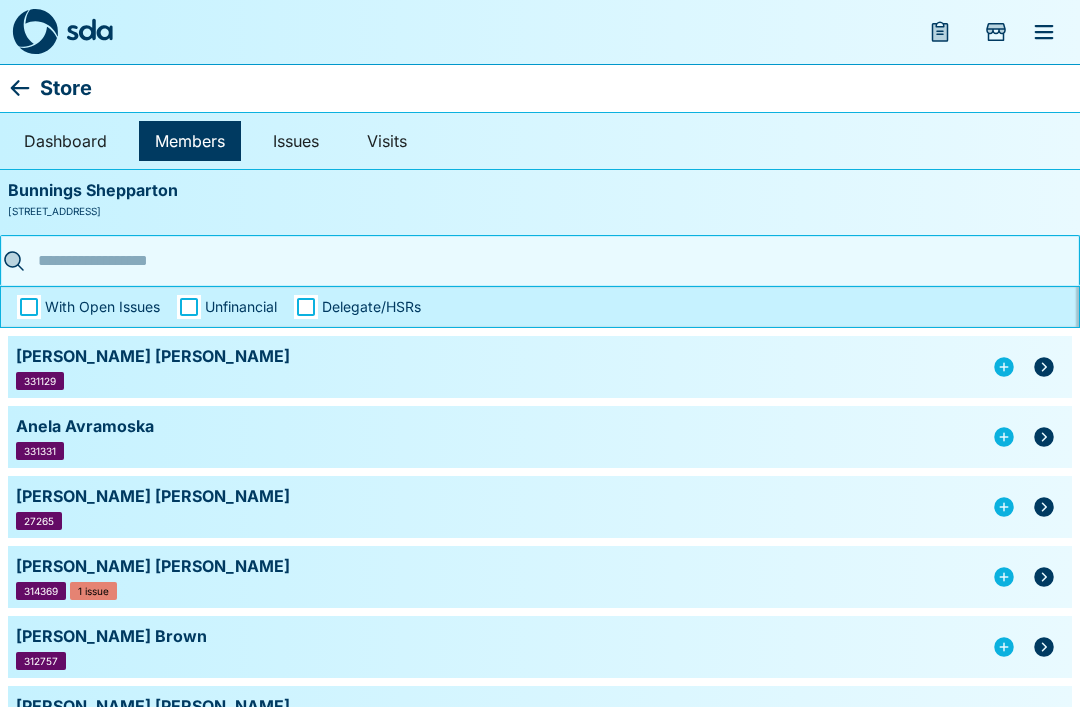 click at bounding box center (534, 260) 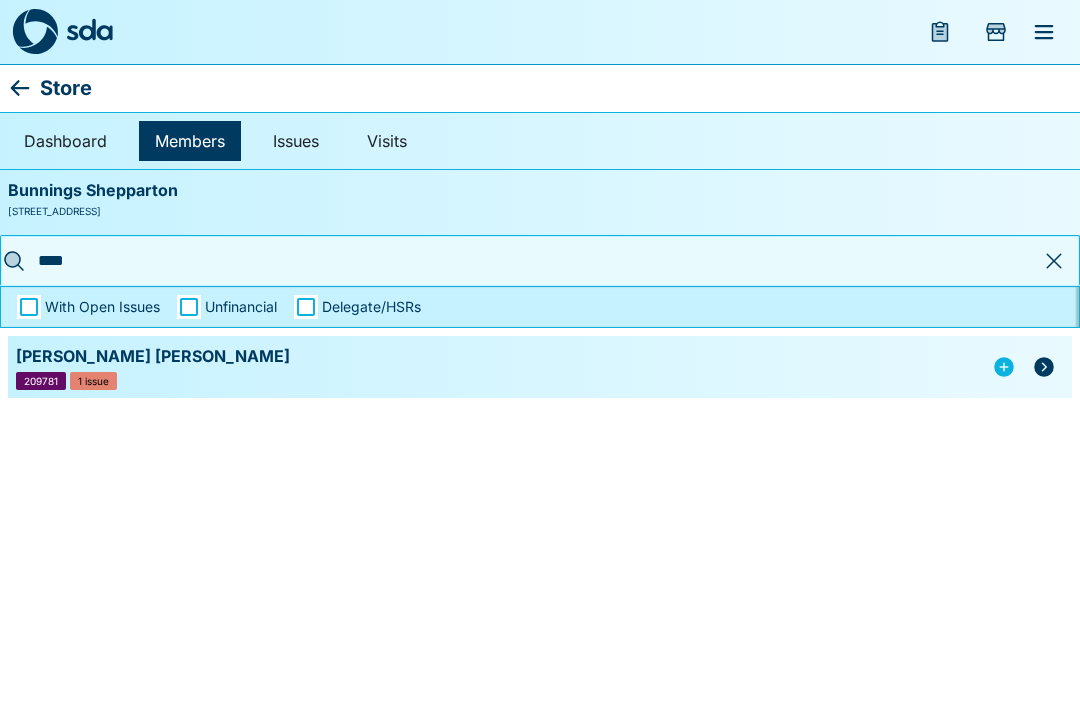 type on "*****" 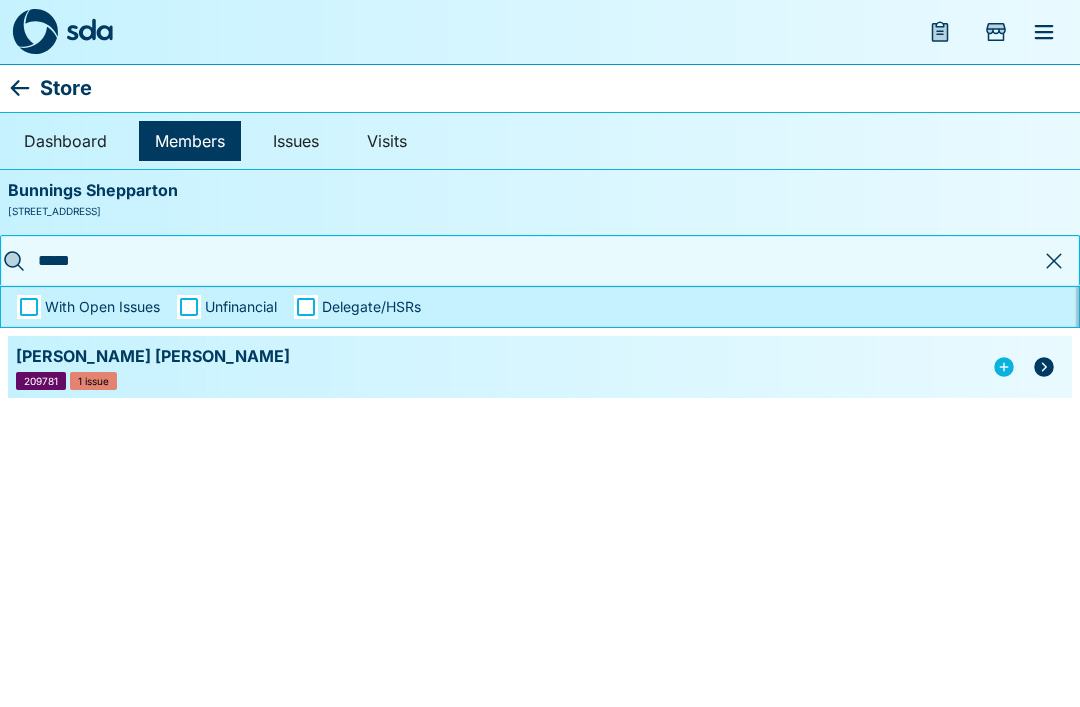 click 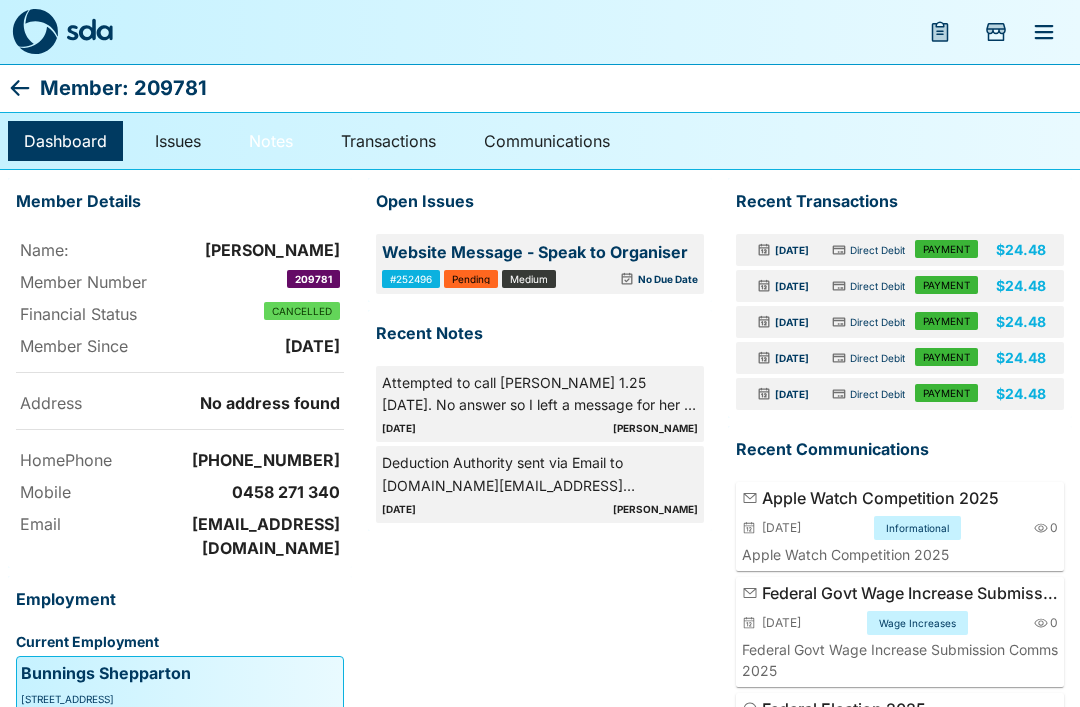 click on "Notes" at bounding box center [271, 141] 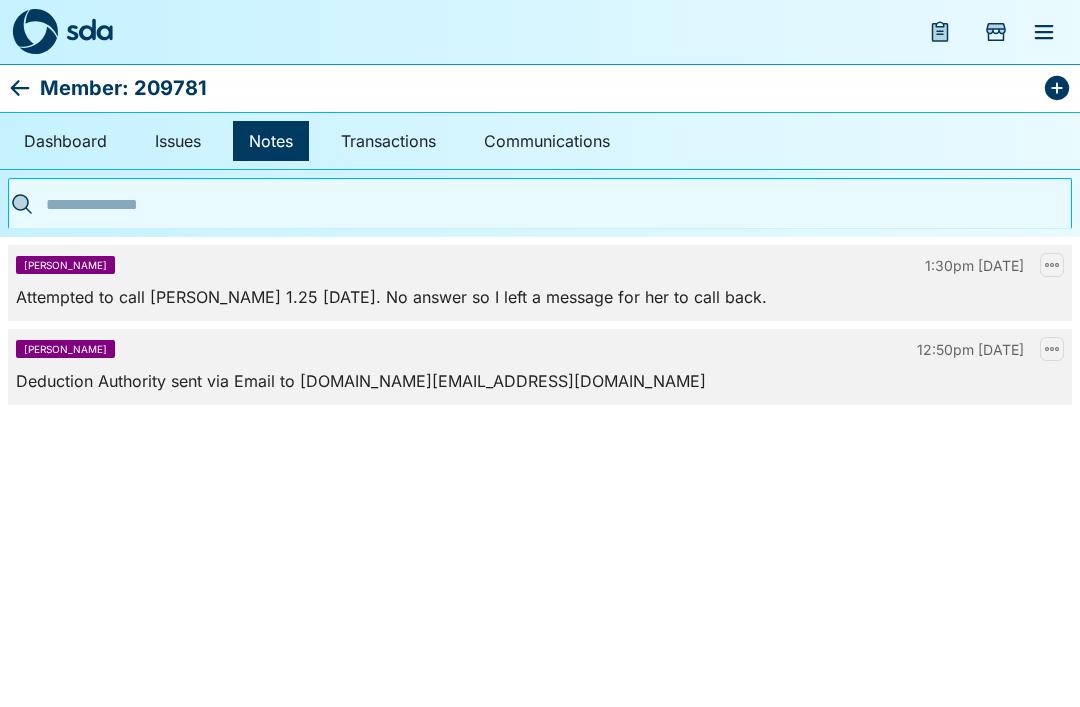 click 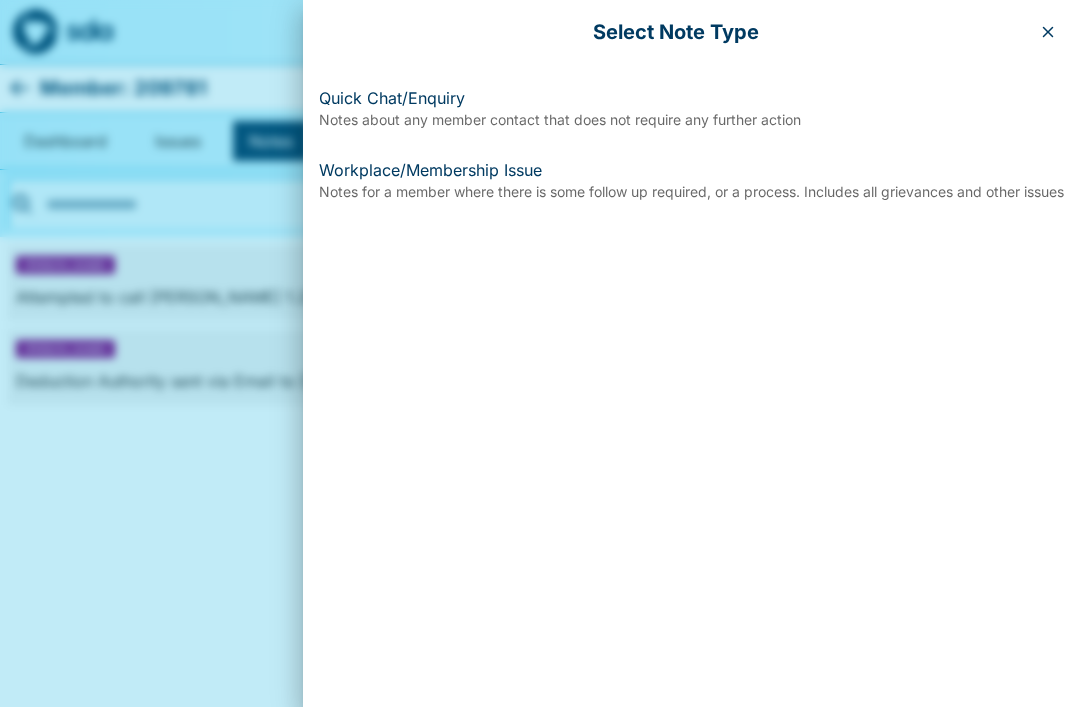 click on "Notes for a member where there is some follow up required, or a process. Includes all grievances and other issues" at bounding box center (691, 192) 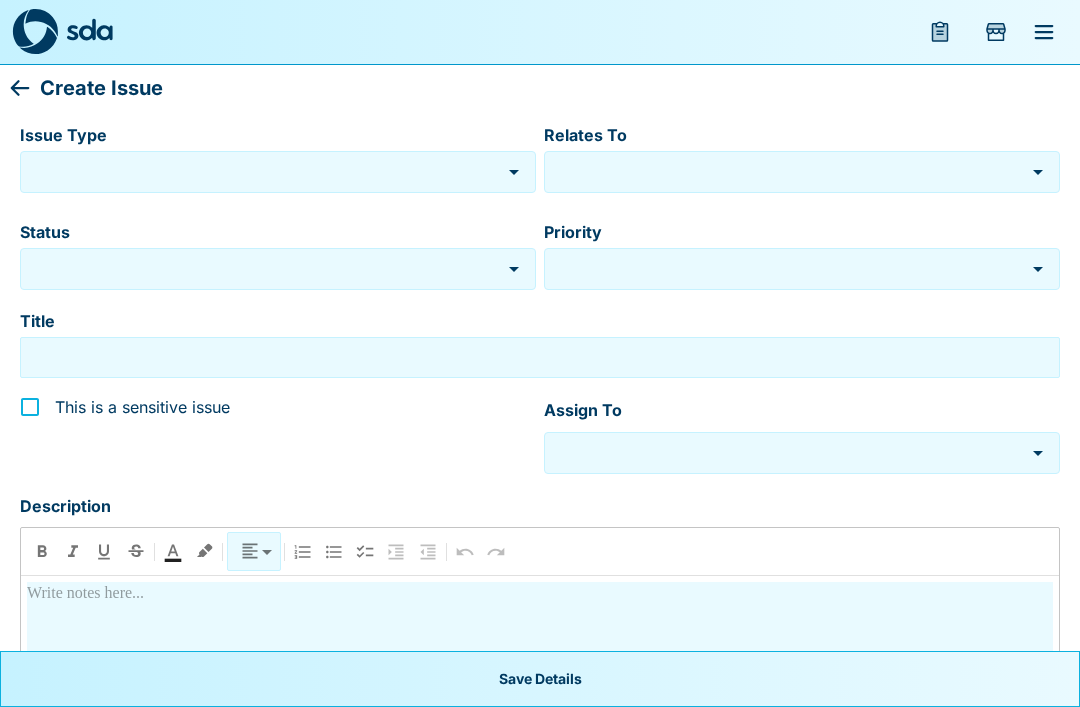 type on "******" 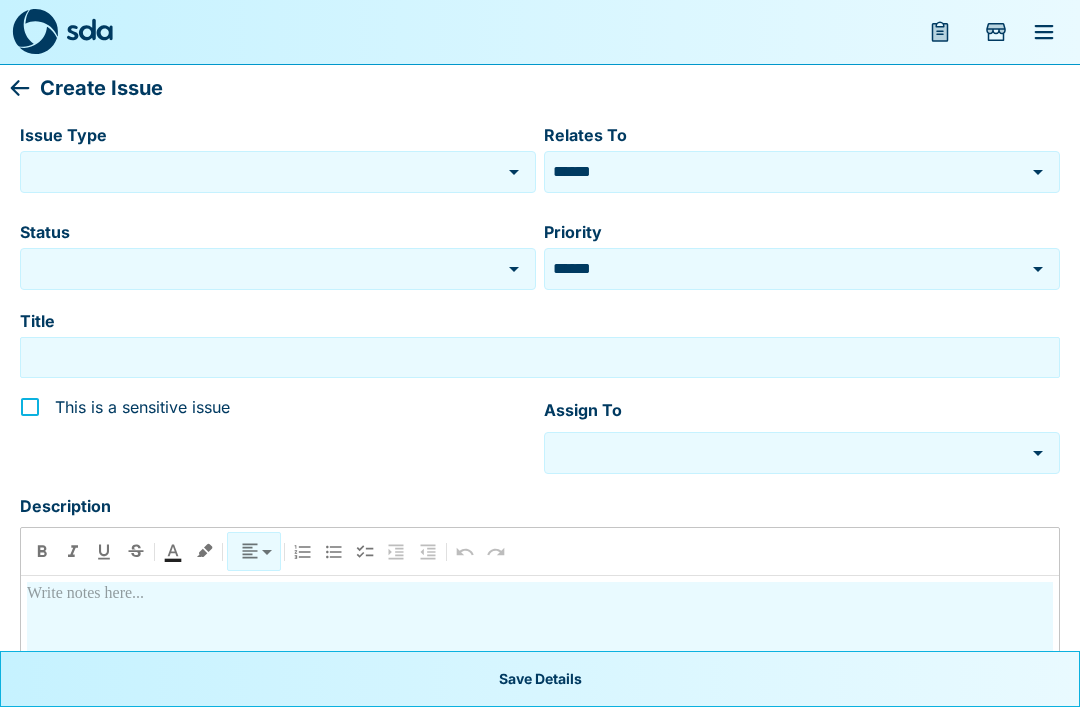 type on "********" 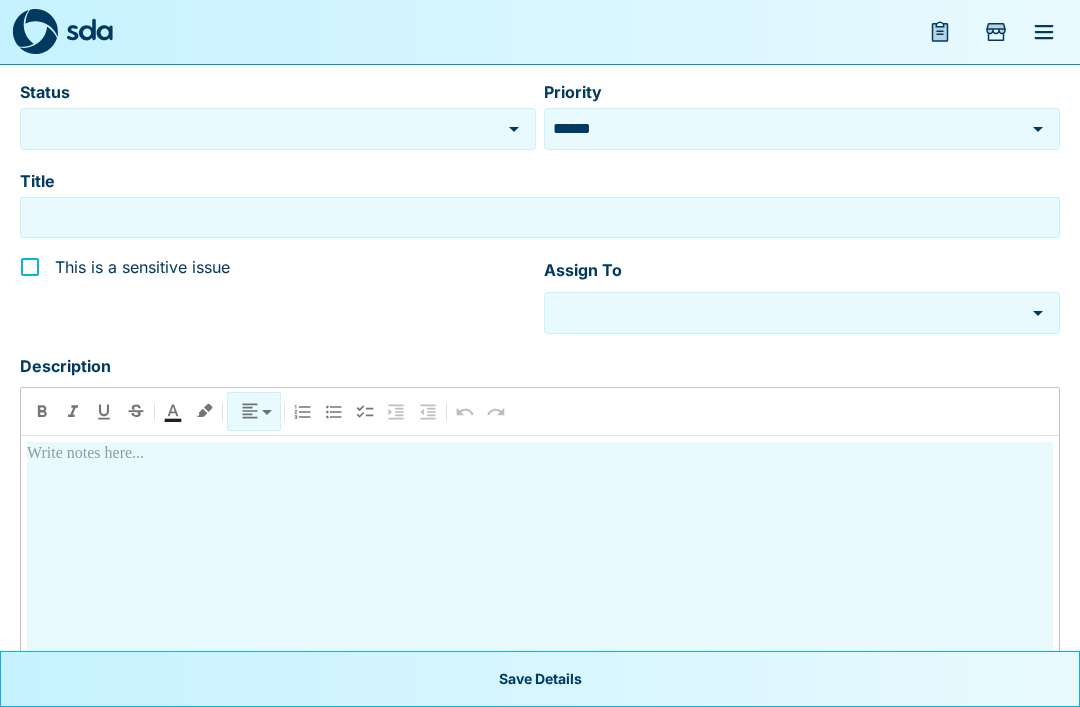 scroll, scrollTop: 280, scrollLeft: 0, axis: vertical 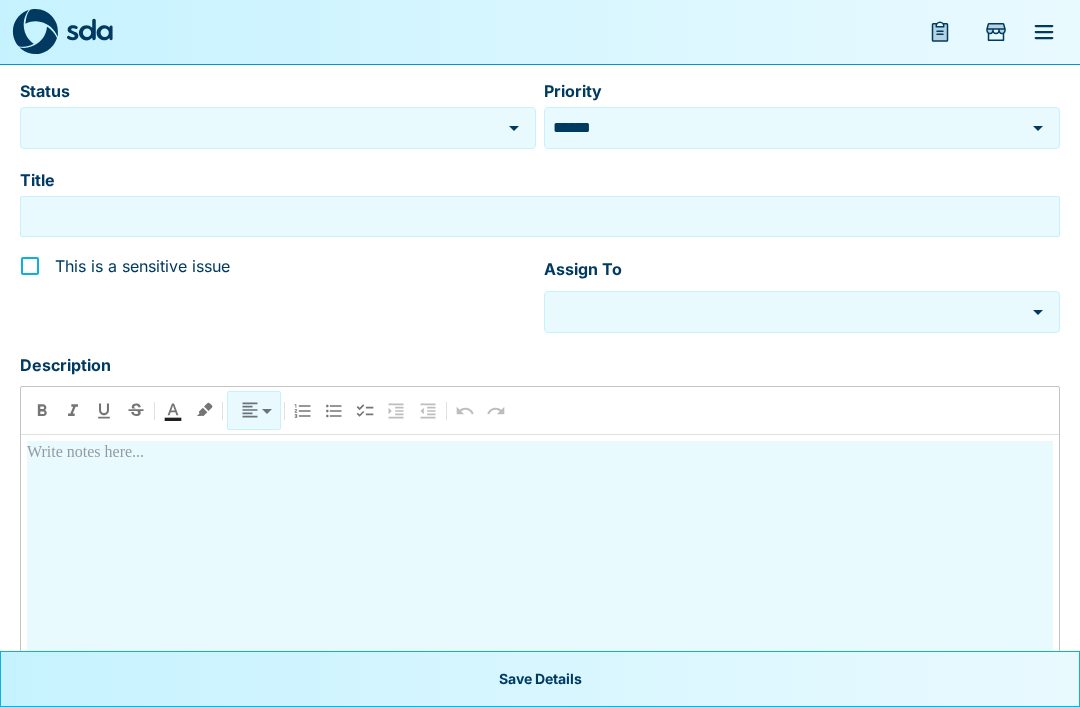 click at bounding box center (540, 547) 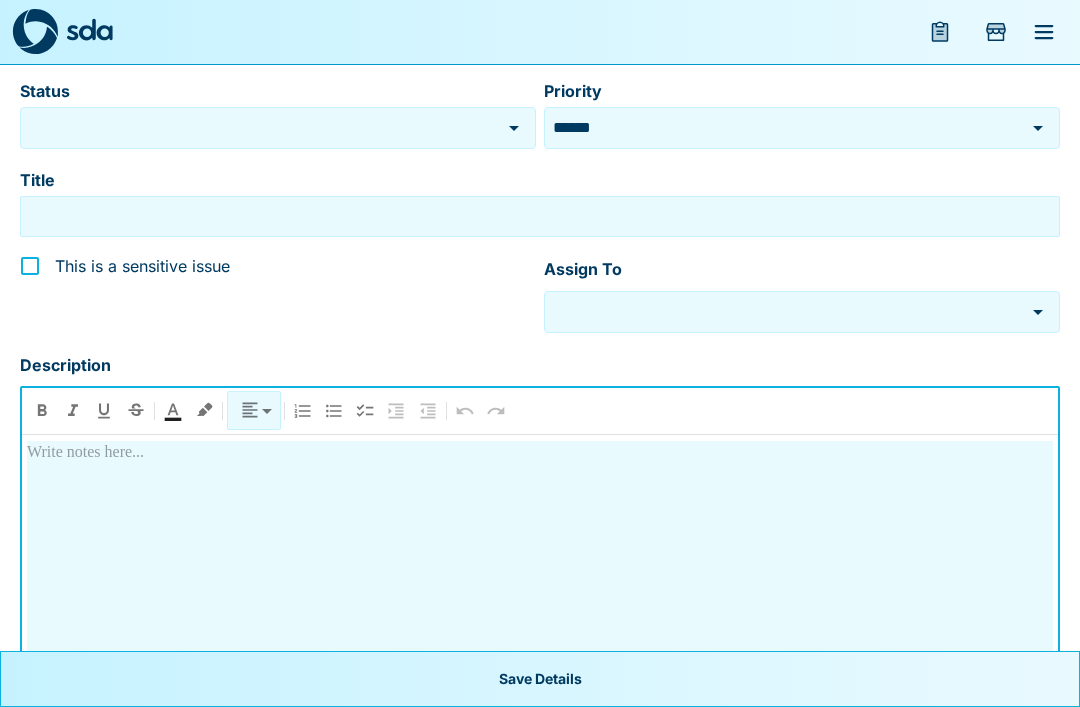 type 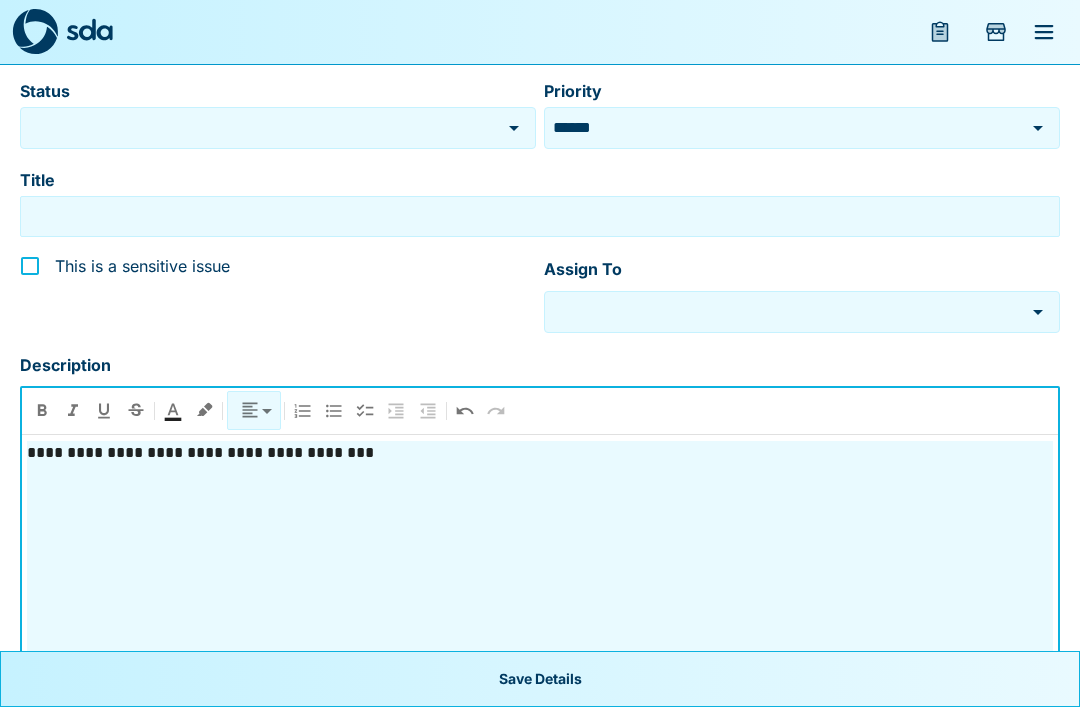 click on "**********" at bounding box center [540, 453] 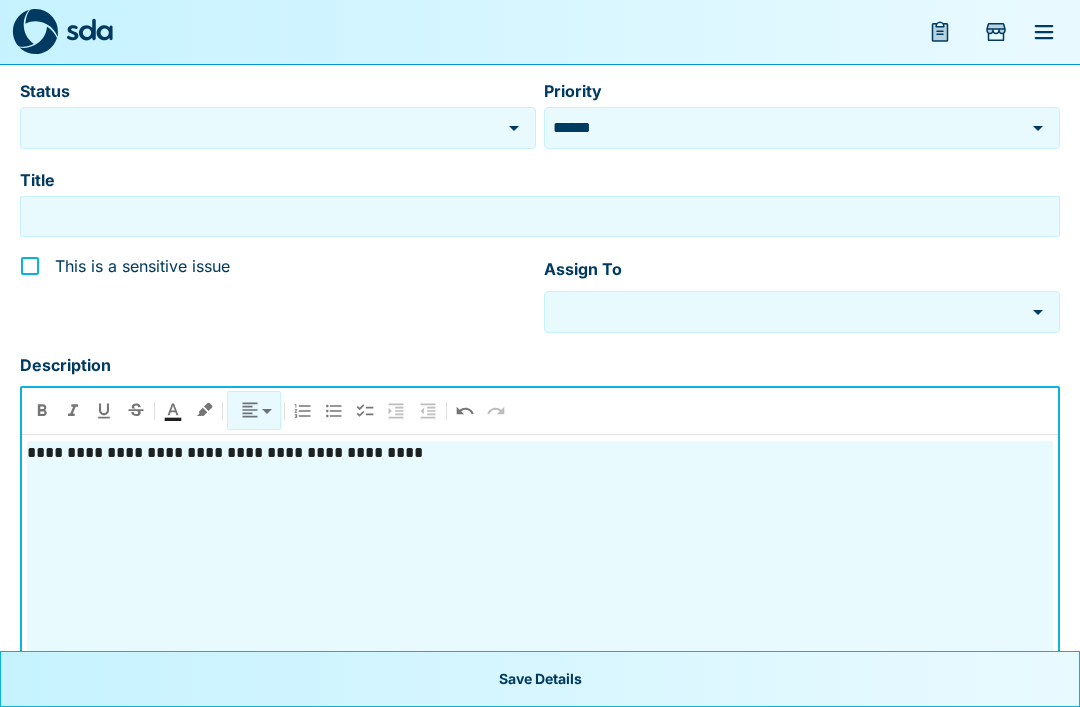 click on "**********" at bounding box center [540, 453] 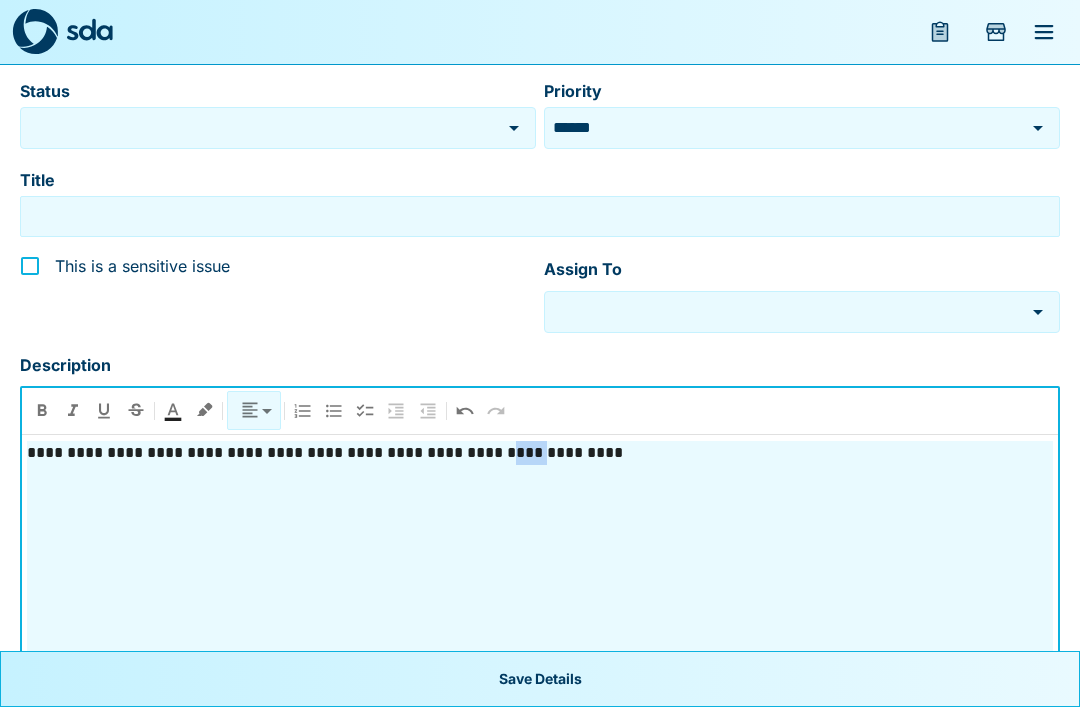 click on "**********" at bounding box center [540, 453] 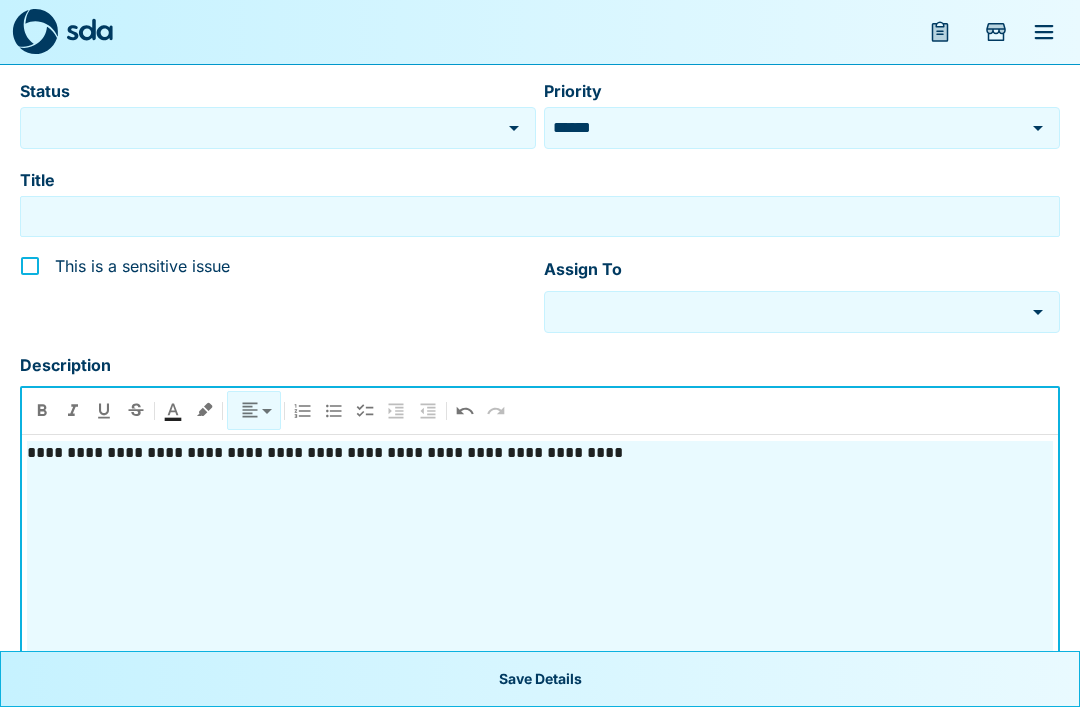 click on "**********" at bounding box center [540, 453] 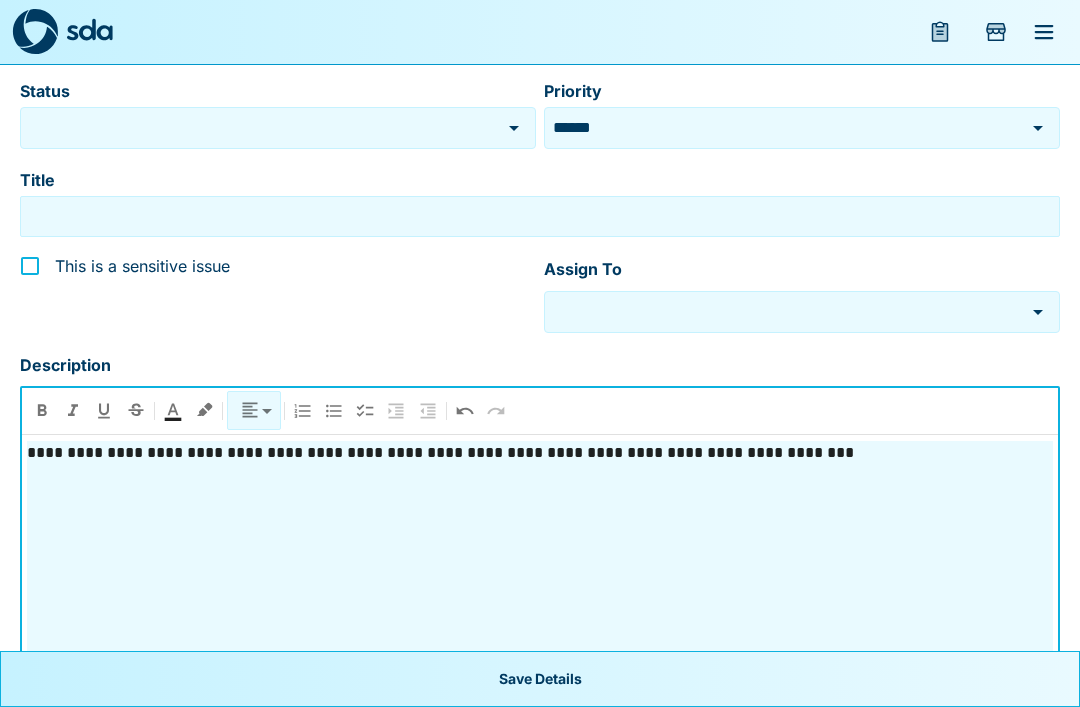 click on "Tags ​ Tags" at bounding box center [540, 708] 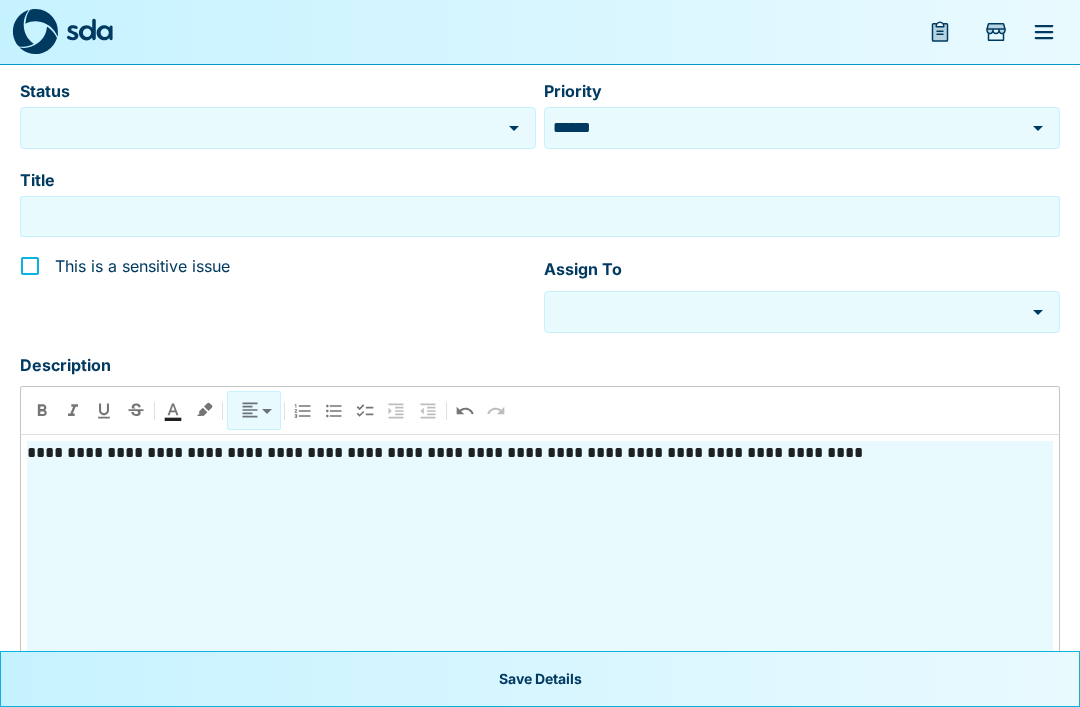 click on "**********" at bounding box center (540, 453) 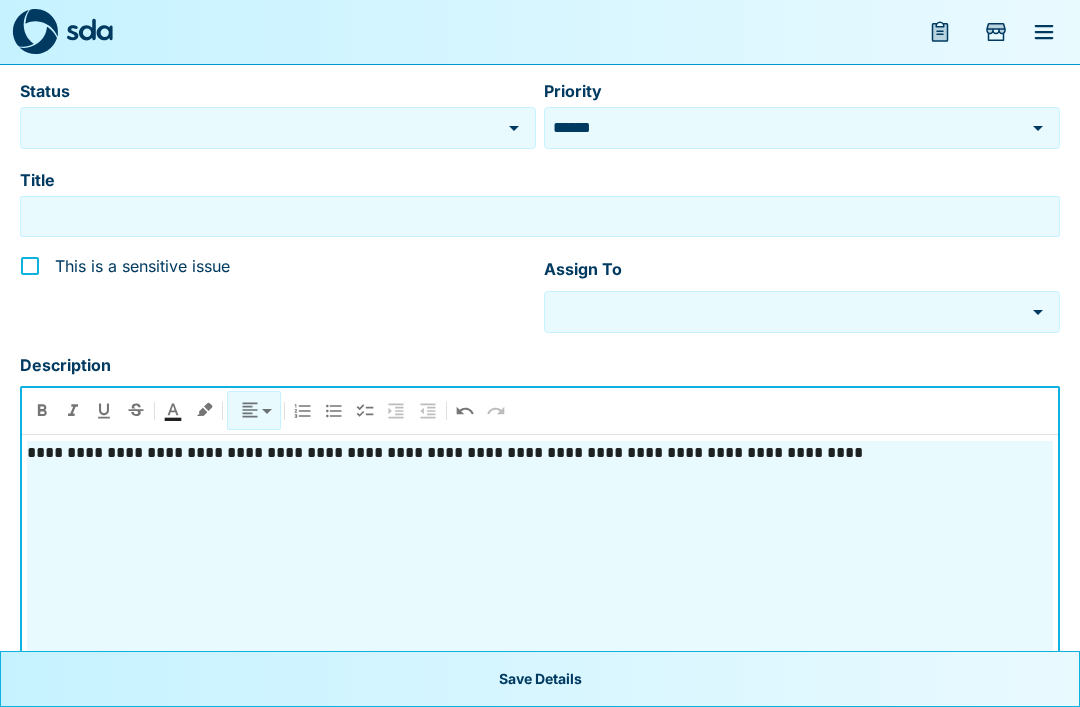 click on "**********" at bounding box center (540, 453) 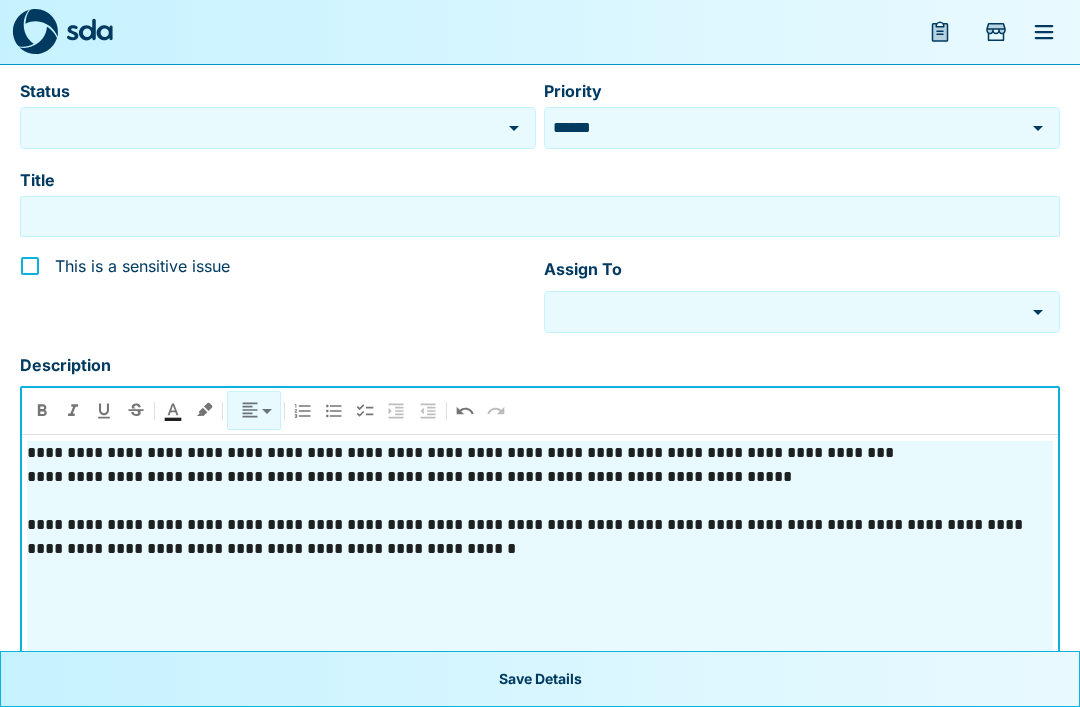 click on "**********" at bounding box center (540, 537) 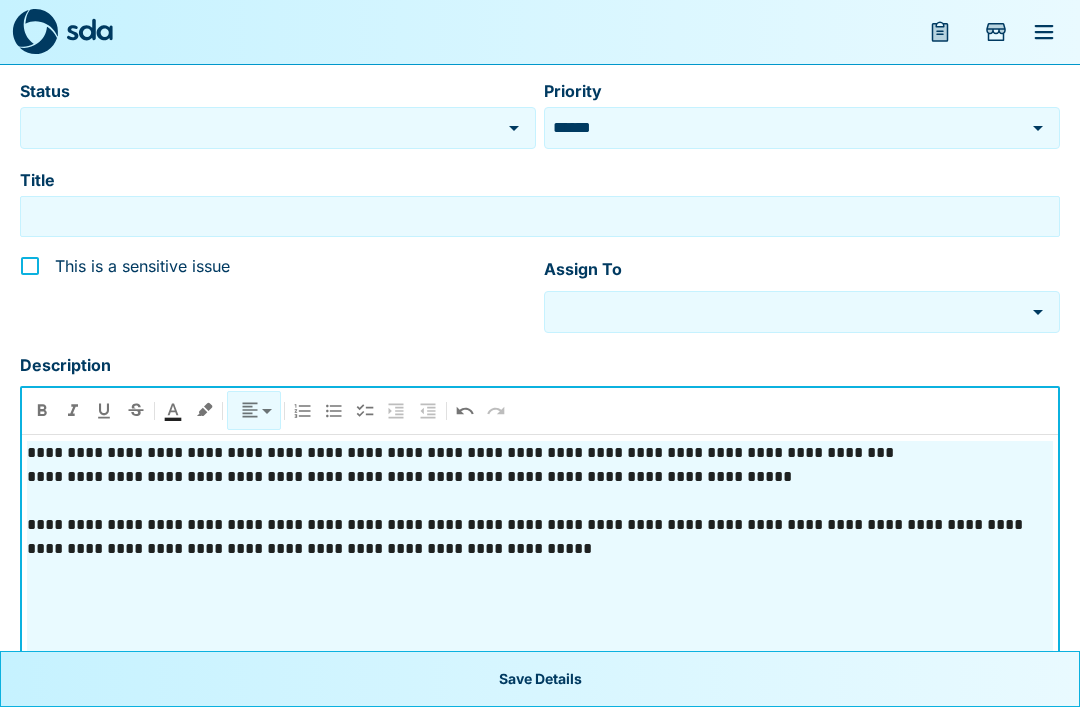click on "**********" at bounding box center [540, 537] 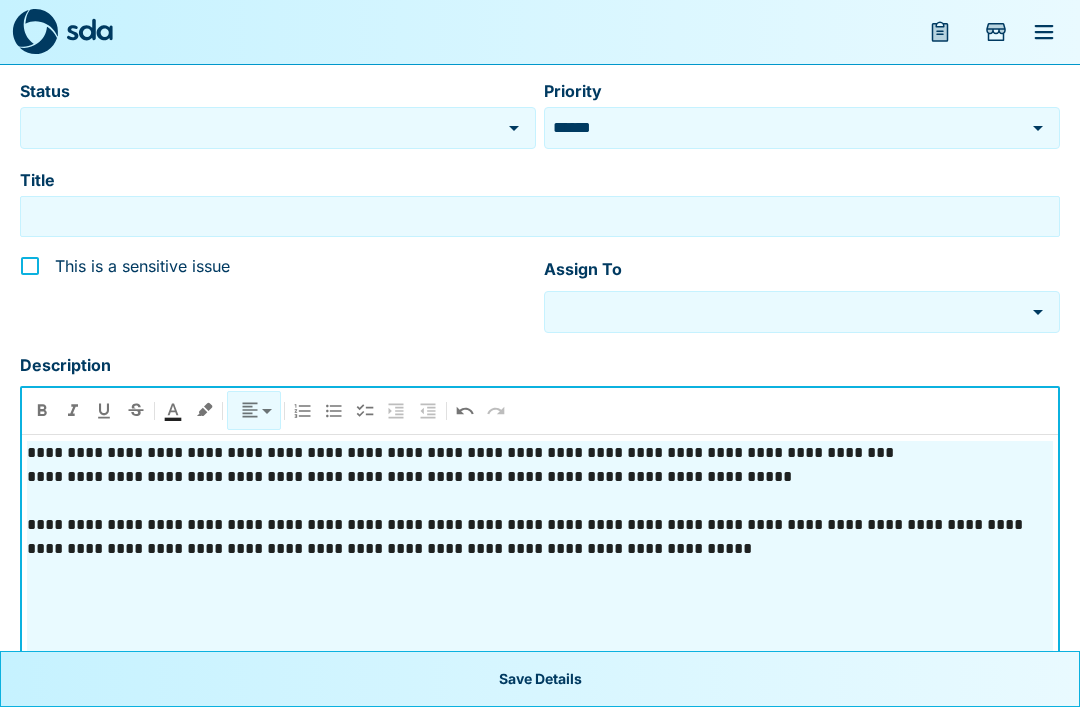 scroll, scrollTop: 277, scrollLeft: 0, axis: vertical 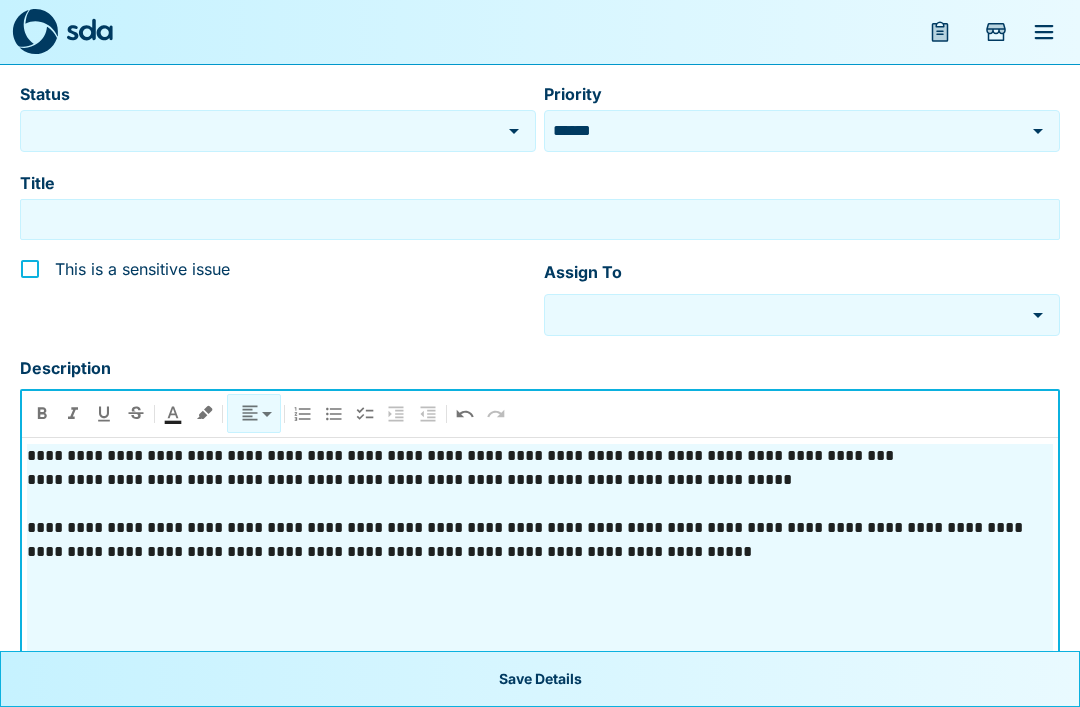 click on "**********" at bounding box center [540, 540] 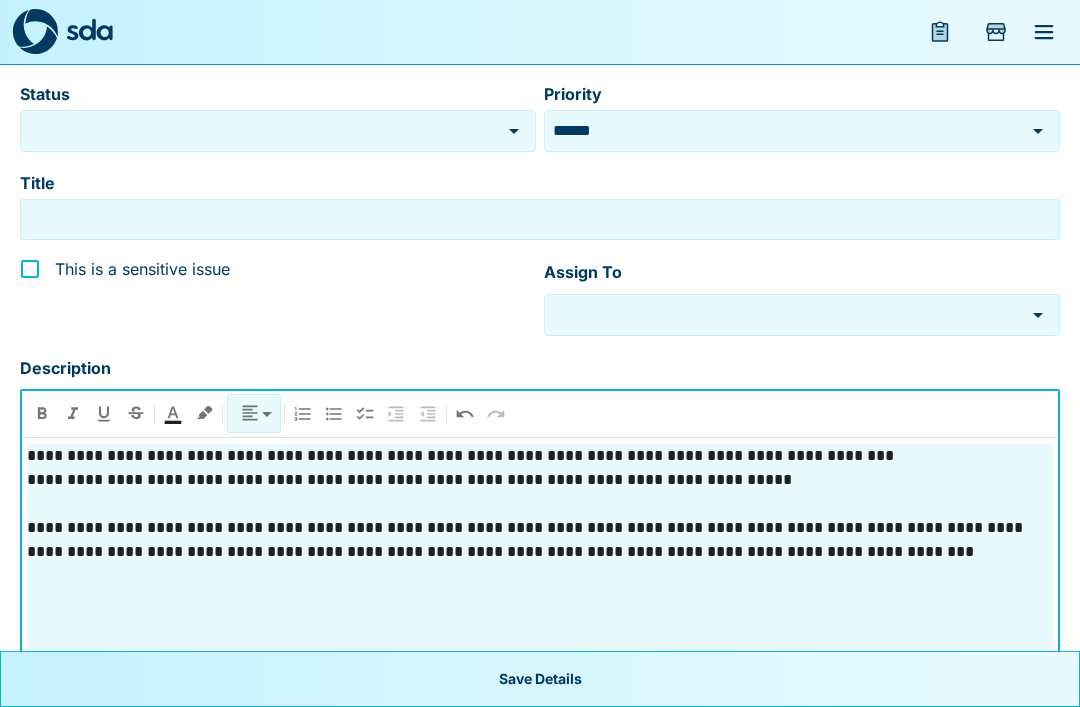 click on "**********" at bounding box center (540, 540) 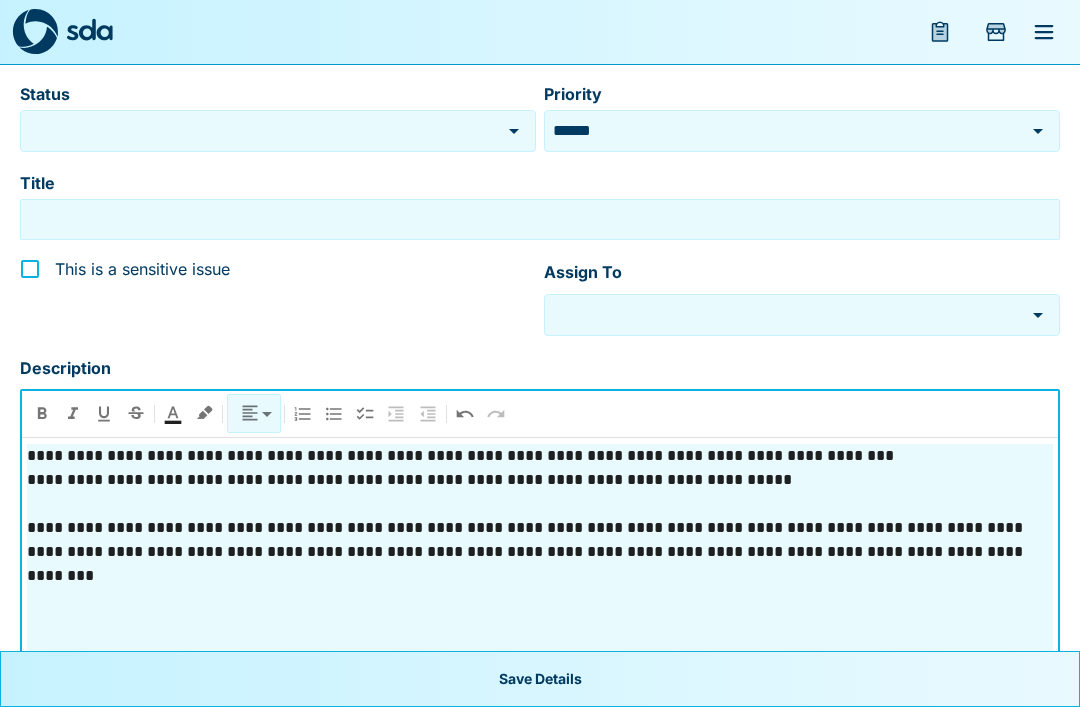 click on "**********" at bounding box center [540, 540] 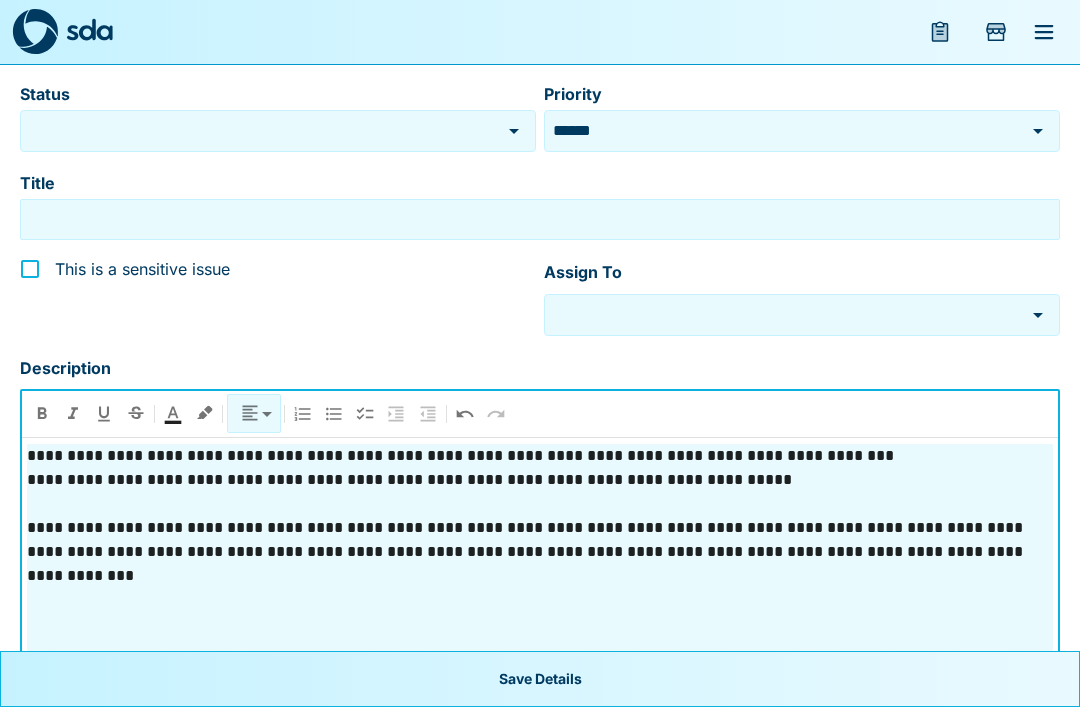 click on "**********" at bounding box center (540, 540) 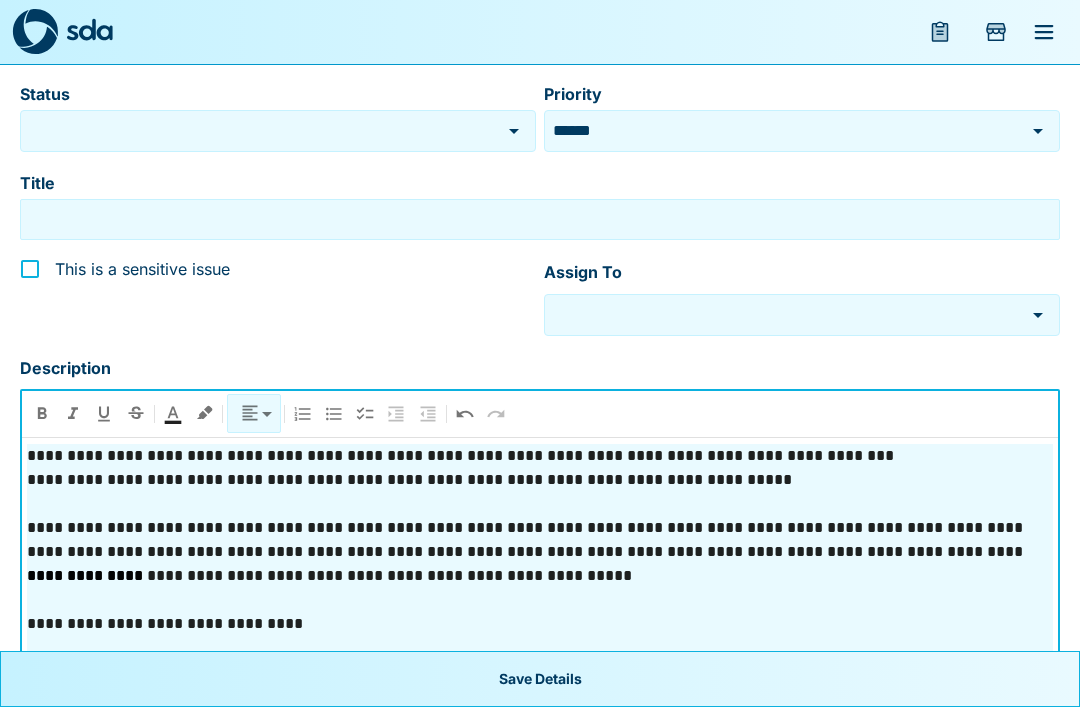 click on "**********" at bounding box center [540, 624] 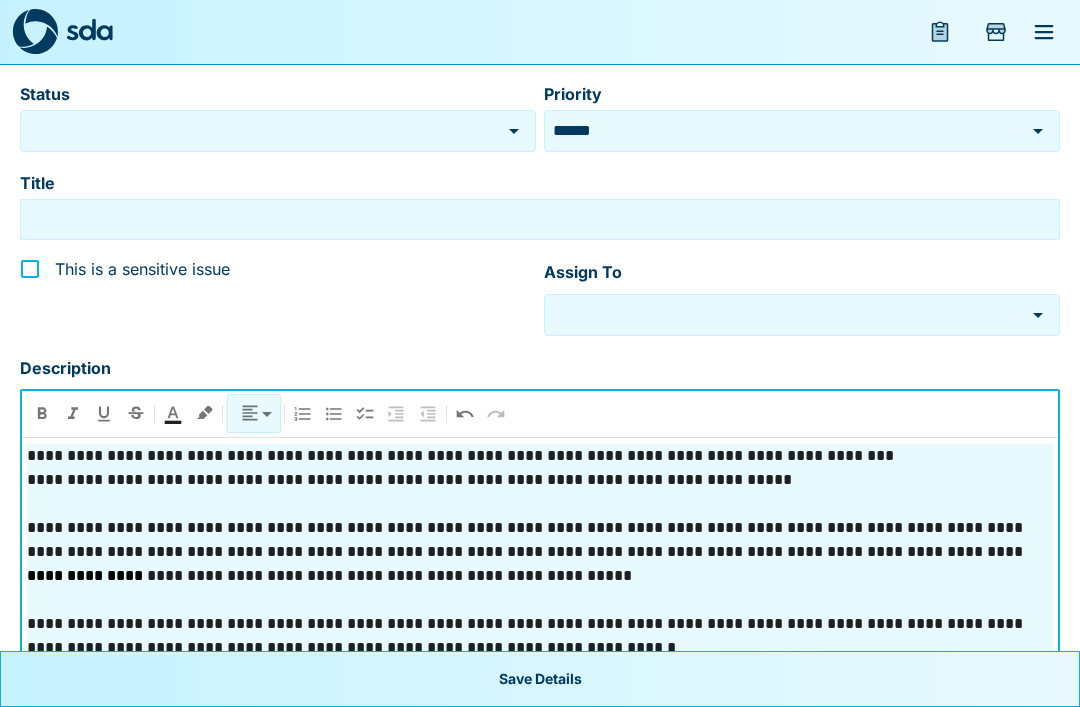 scroll, scrollTop: 11, scrollLeft: 0, axis: vertical 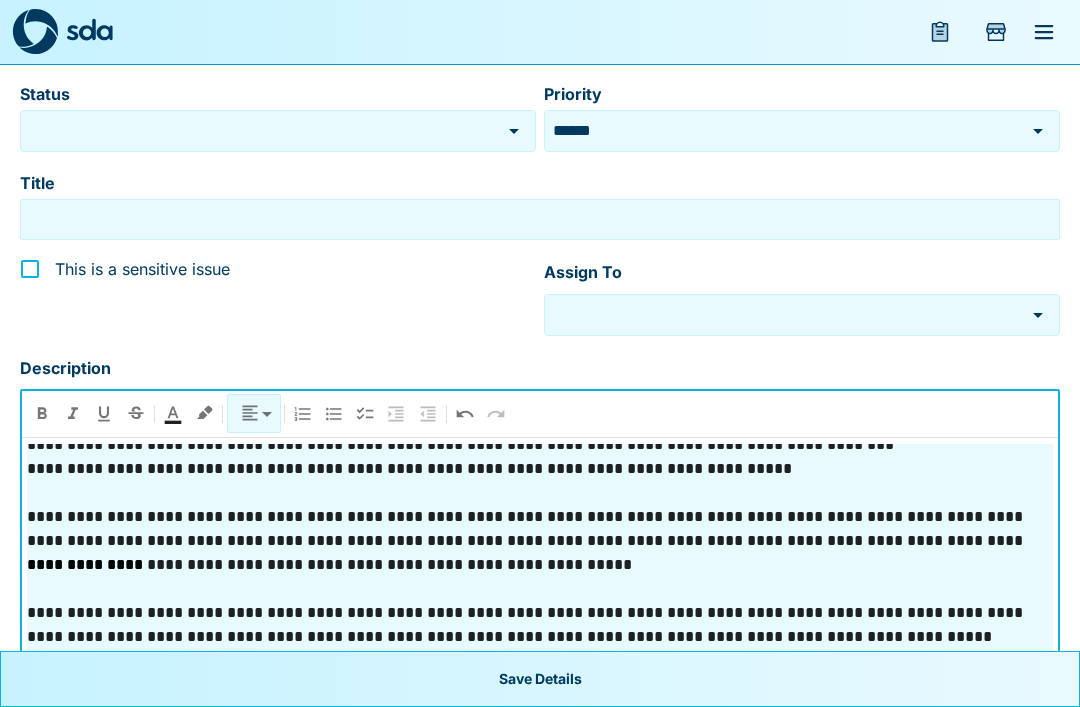 click on "**********" at bounding box center (540, 625) 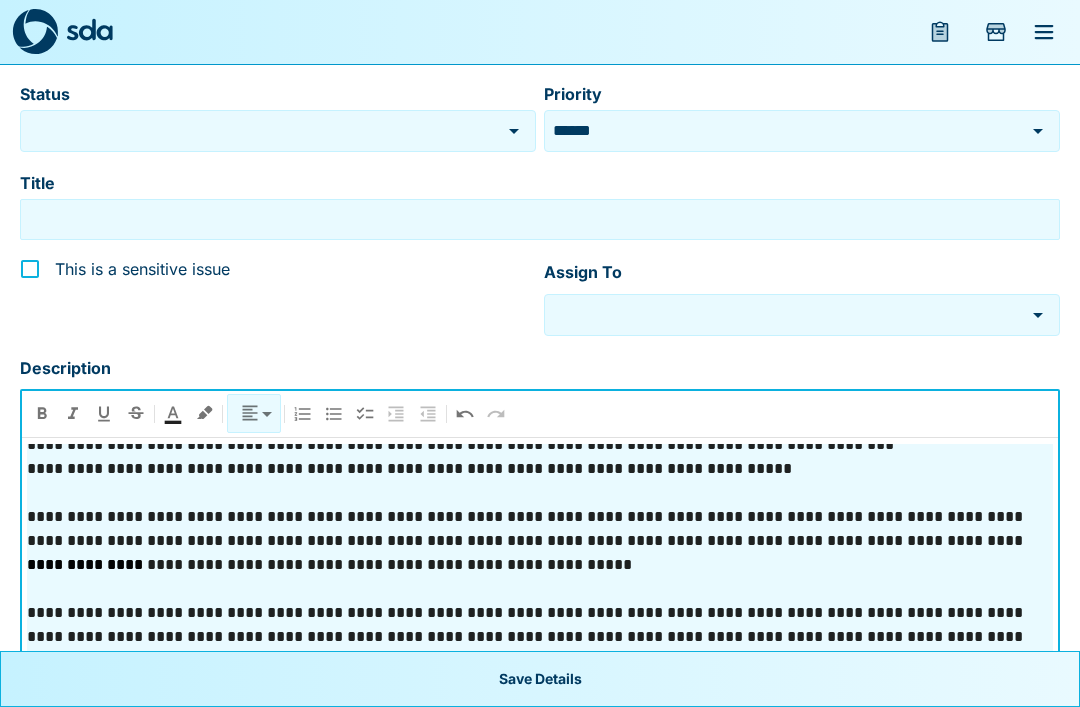 click on "**********" at bounding box center (540, 637) 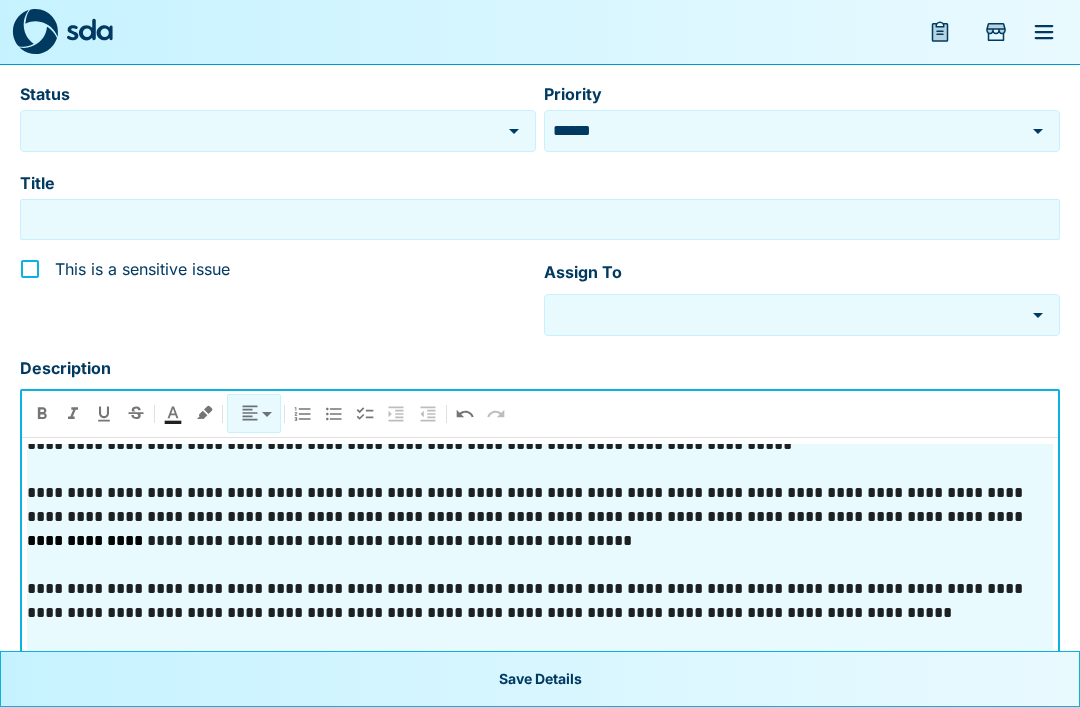 scroll, scrollTop: 83, scrollLeft: 0, axis: vertical 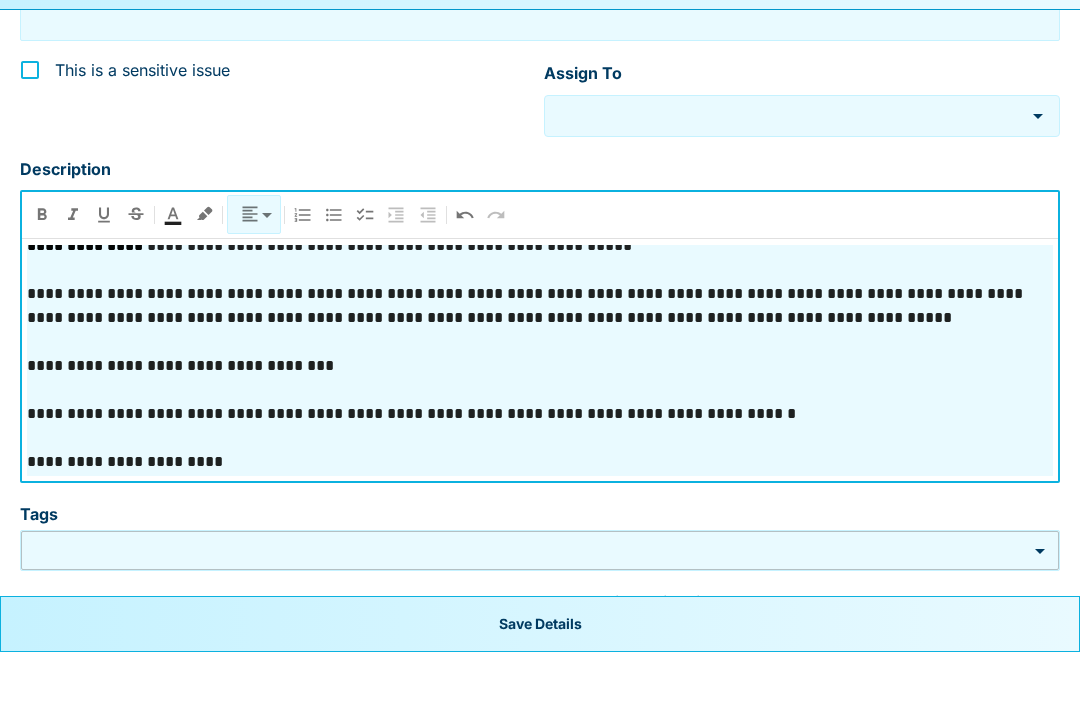 click on "**********" at bounding box center [540, 376] 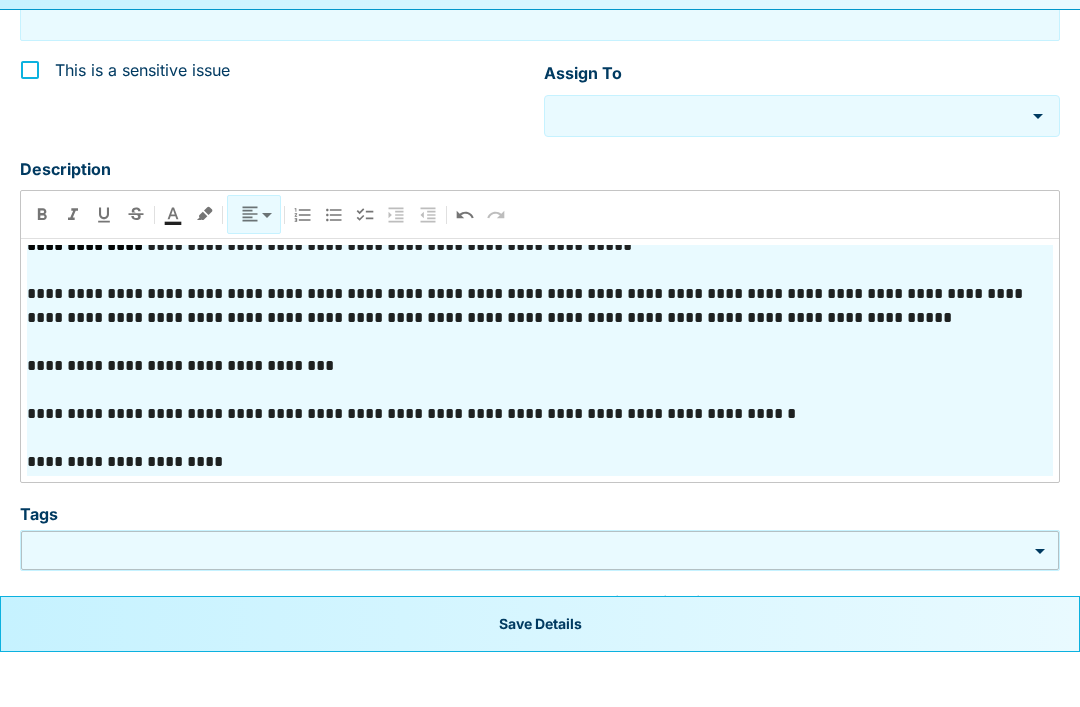 click on "**********" at bounding box center (540, 517) 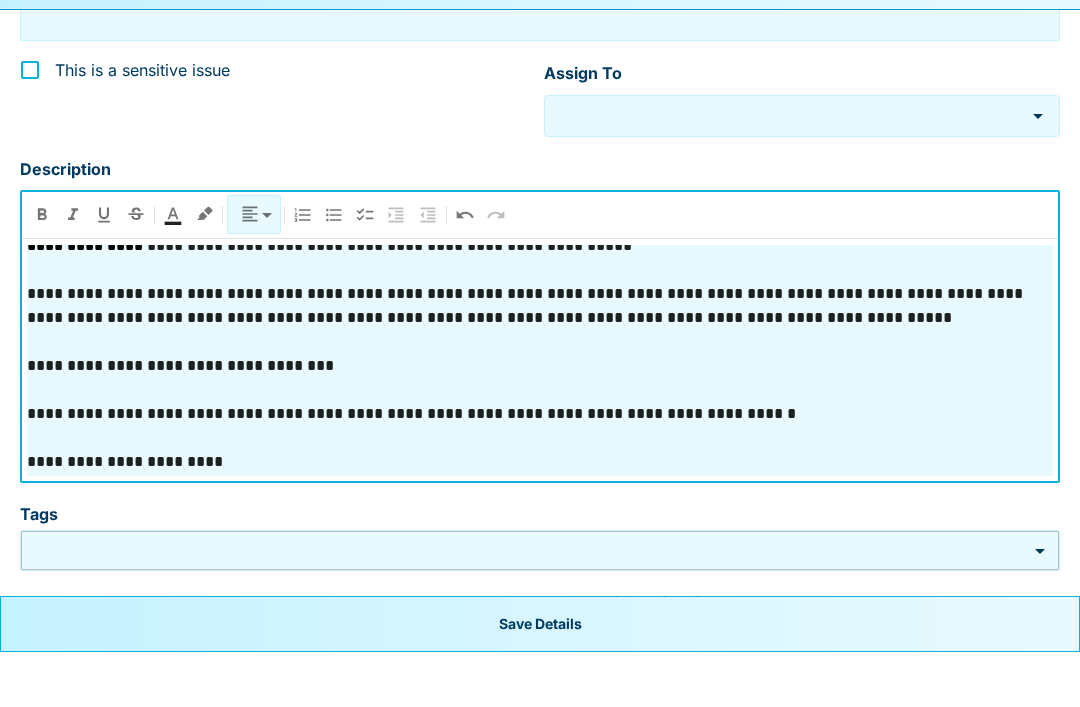 scroll, scrollTop: 476, scrollLeft: 0, axis: vertical 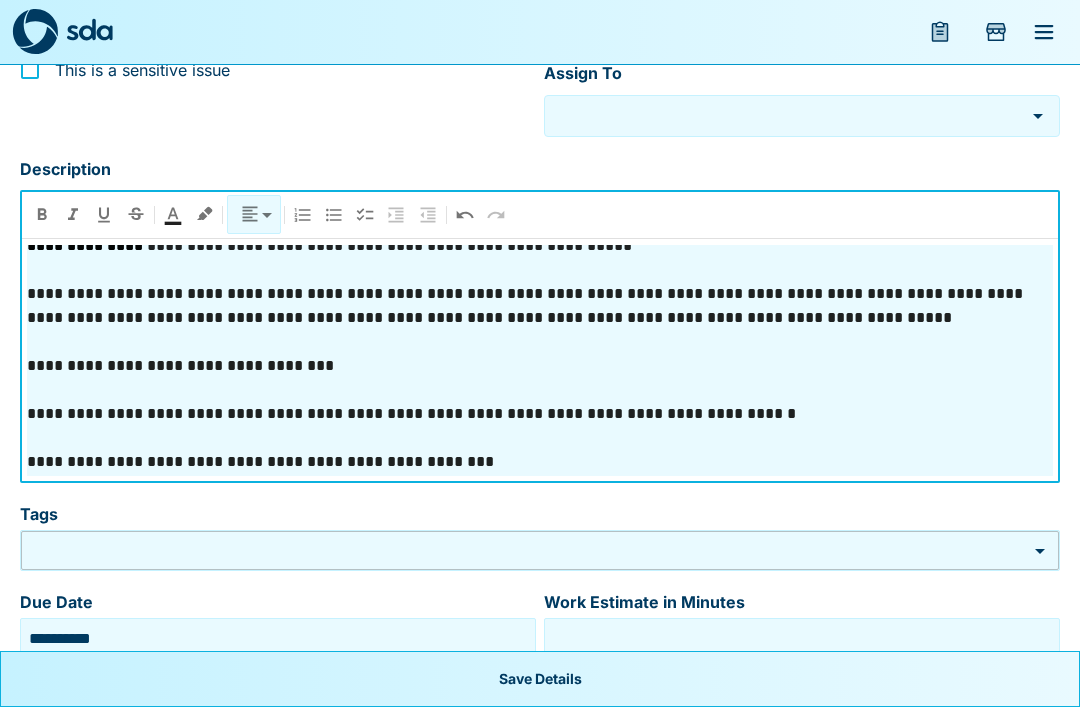 click on "**********" at bounding box center (540, 462) 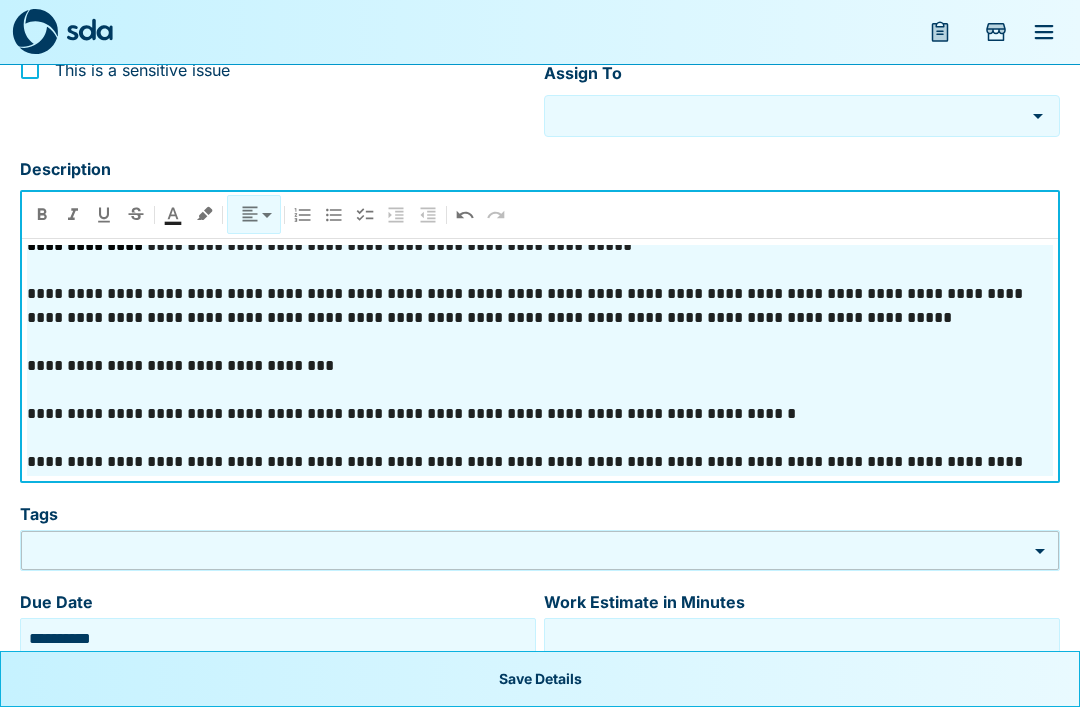 scroll, scrollTop: 155, scrollLeft: 0, axis: vertical 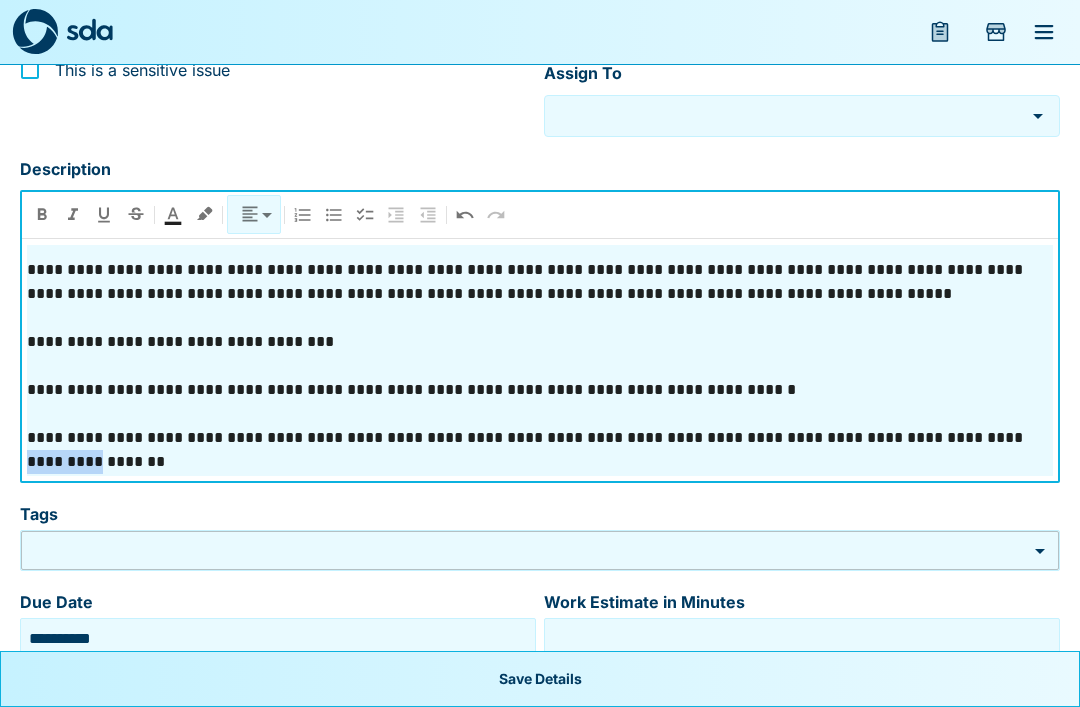 click on "**********" at bounding box center (540, 450) 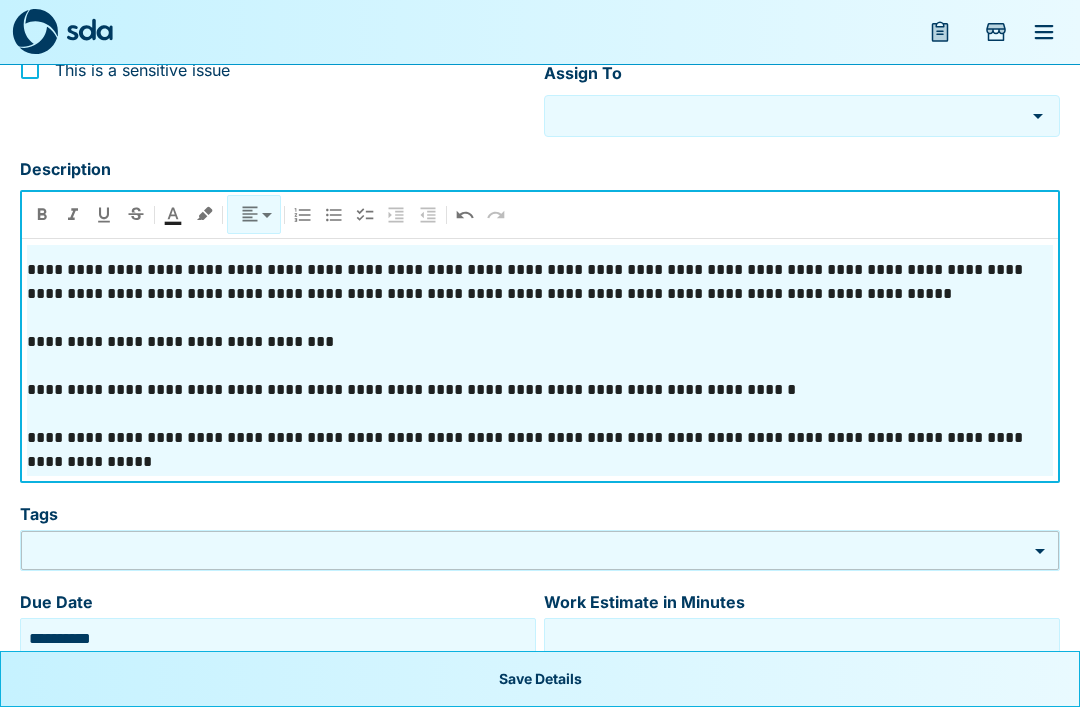 click on "**********" at bounding box center [540, 450] 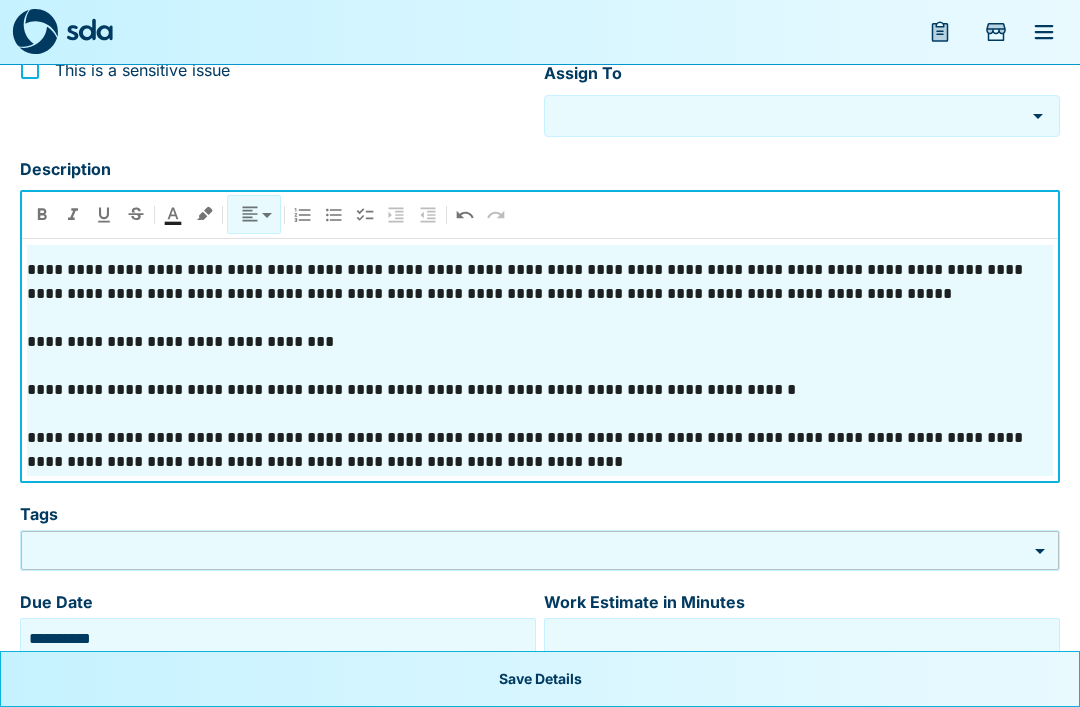 click on "**********" at bounding box center [540, 450] 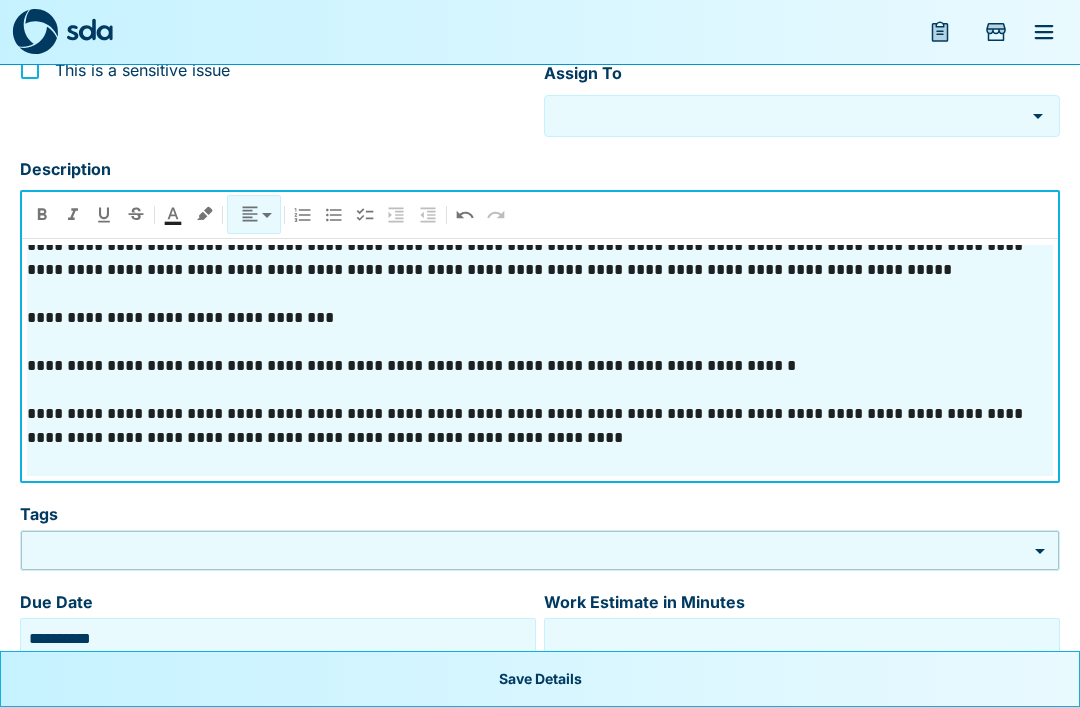 scroll, scrollTop: 203, scrollLeft: 0, axis: vertical 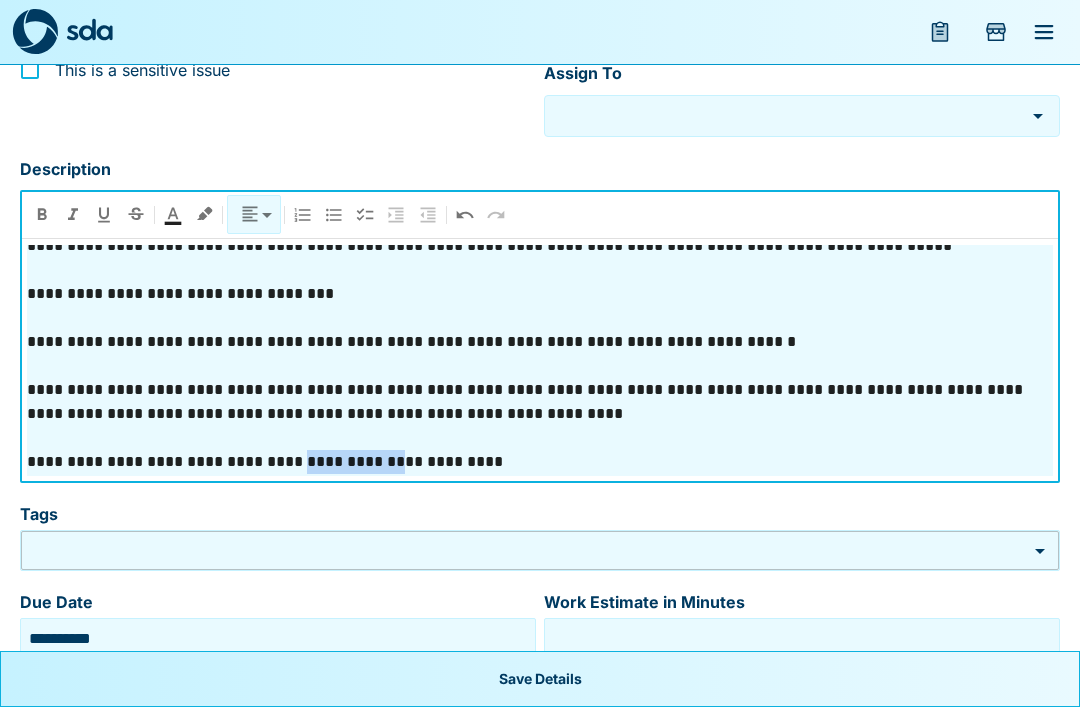 click on "**********" at bounding box center (540, 462) 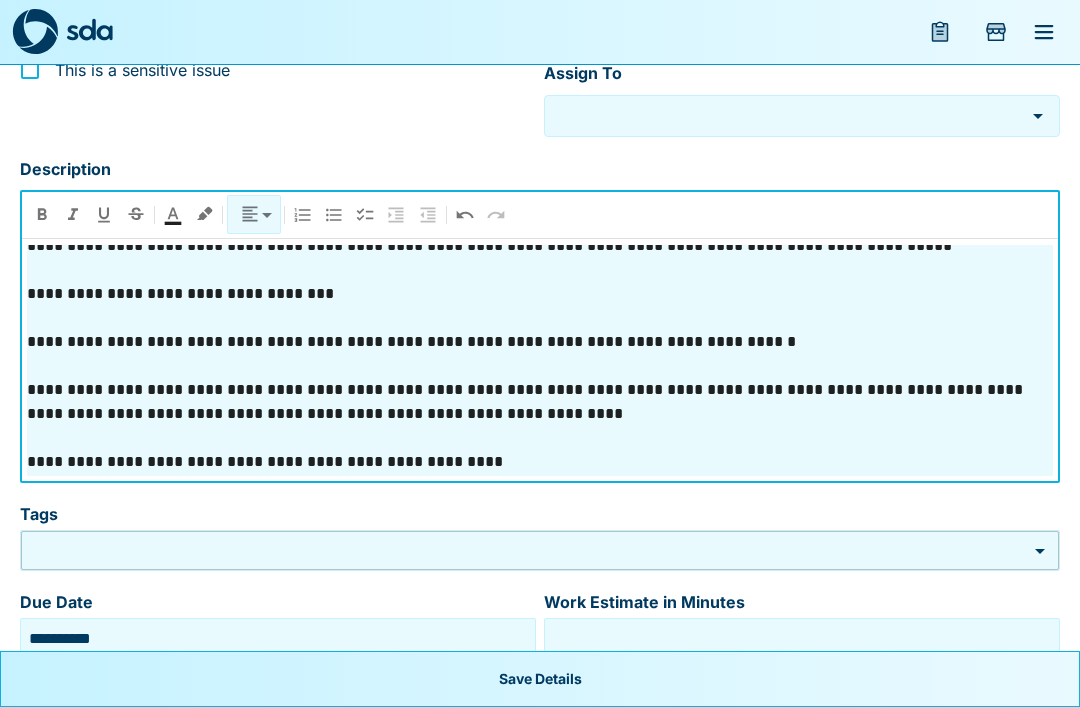 click on "**********" at bounding box center [540, 462] 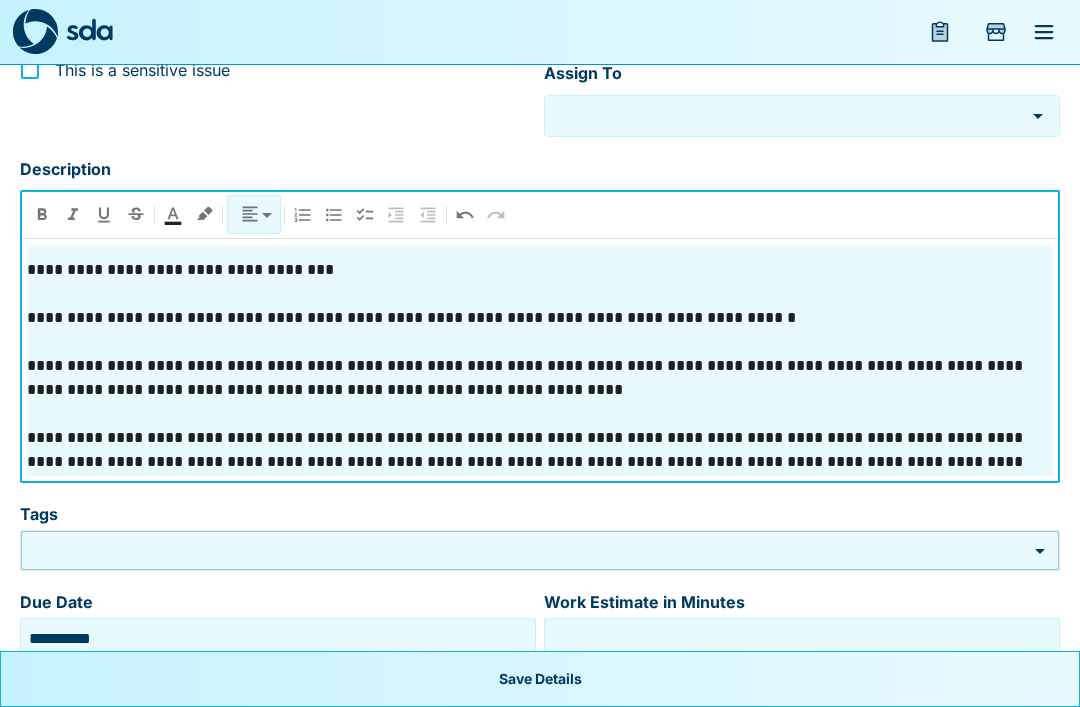 scroll, scrollTop: 251, scrollLeft: 0, axis: vertical 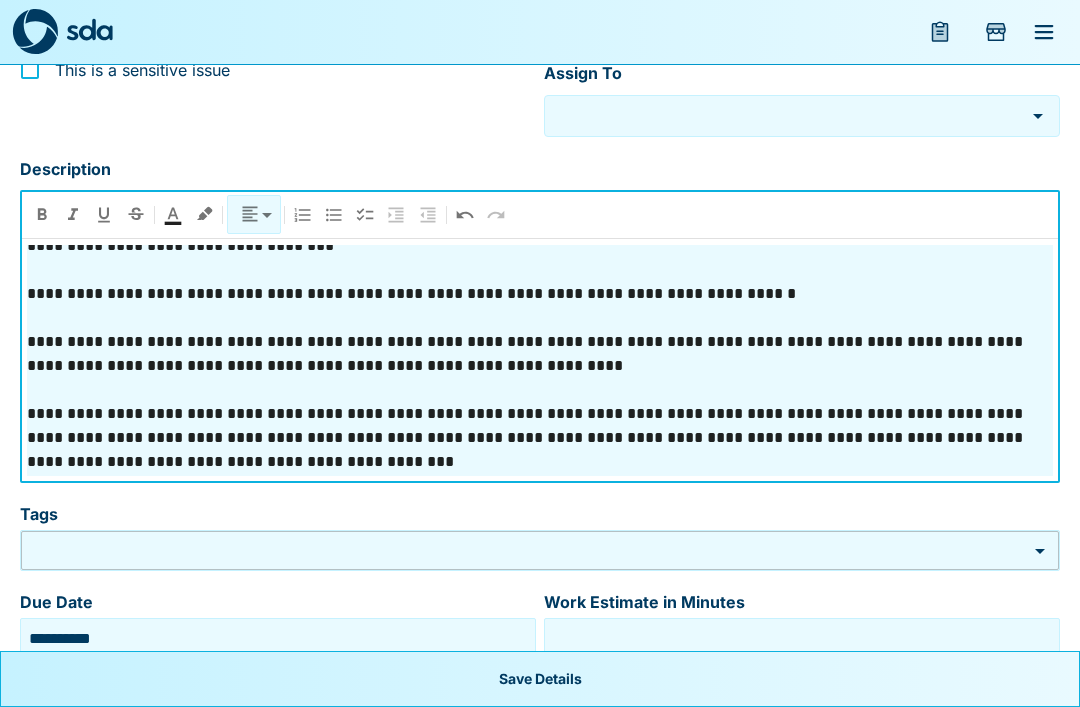 click on "**********" at bounding box center [540, 438] 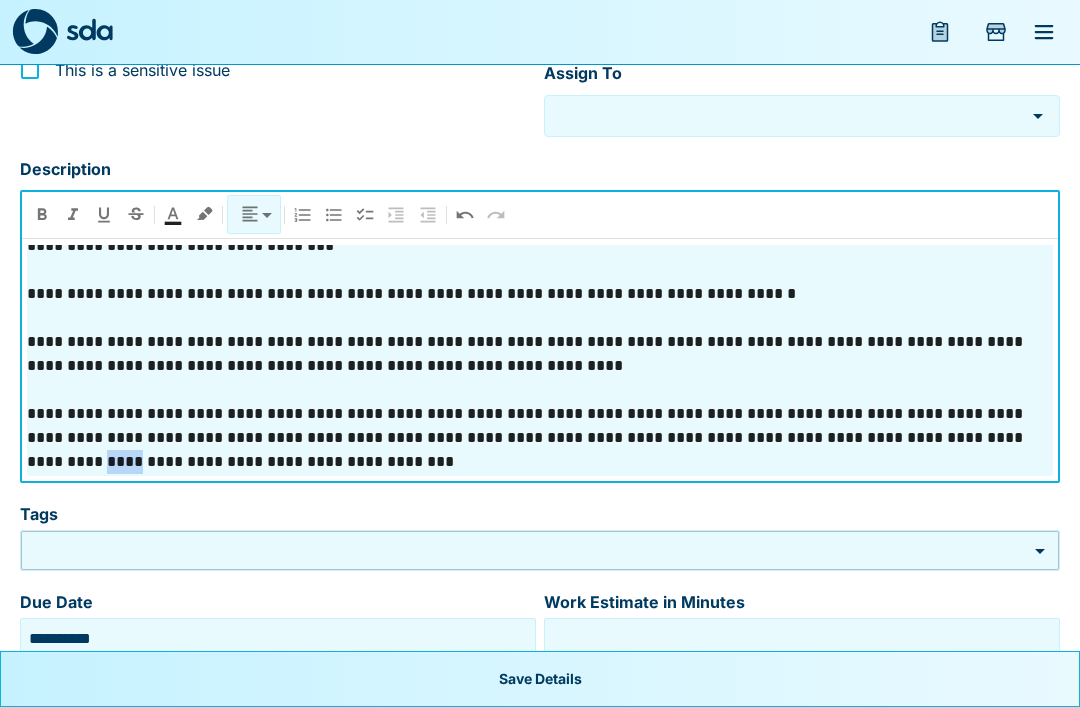click on "**********" at bounding box center [540, 438] 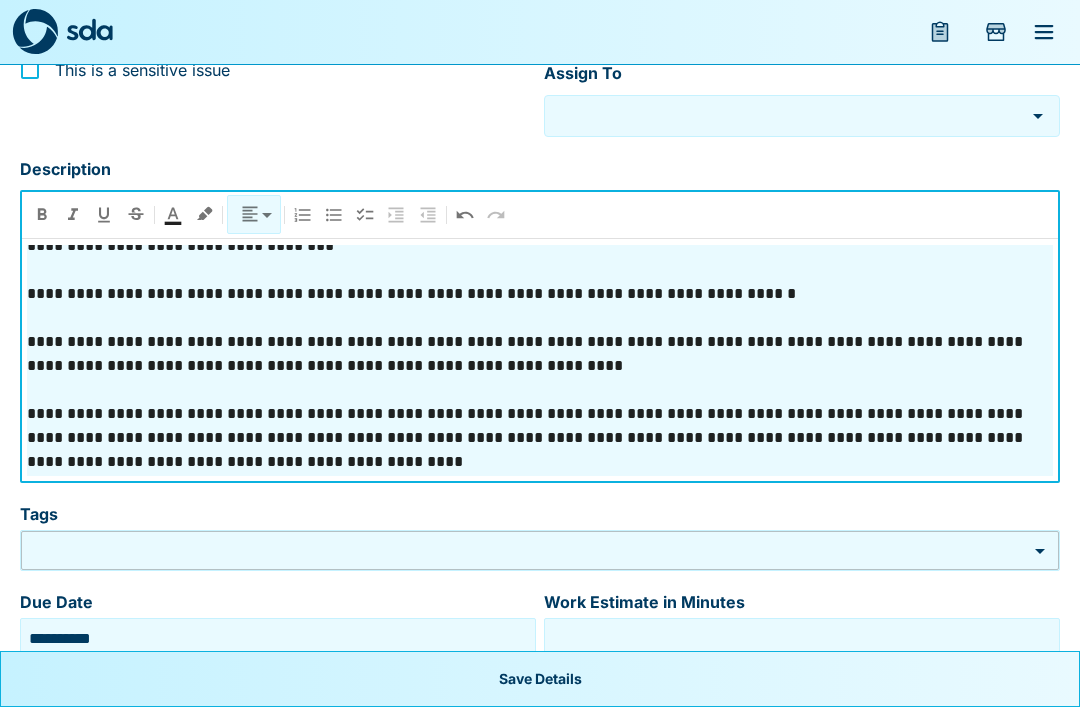 click on "**********" at bounding box center (540, 438) 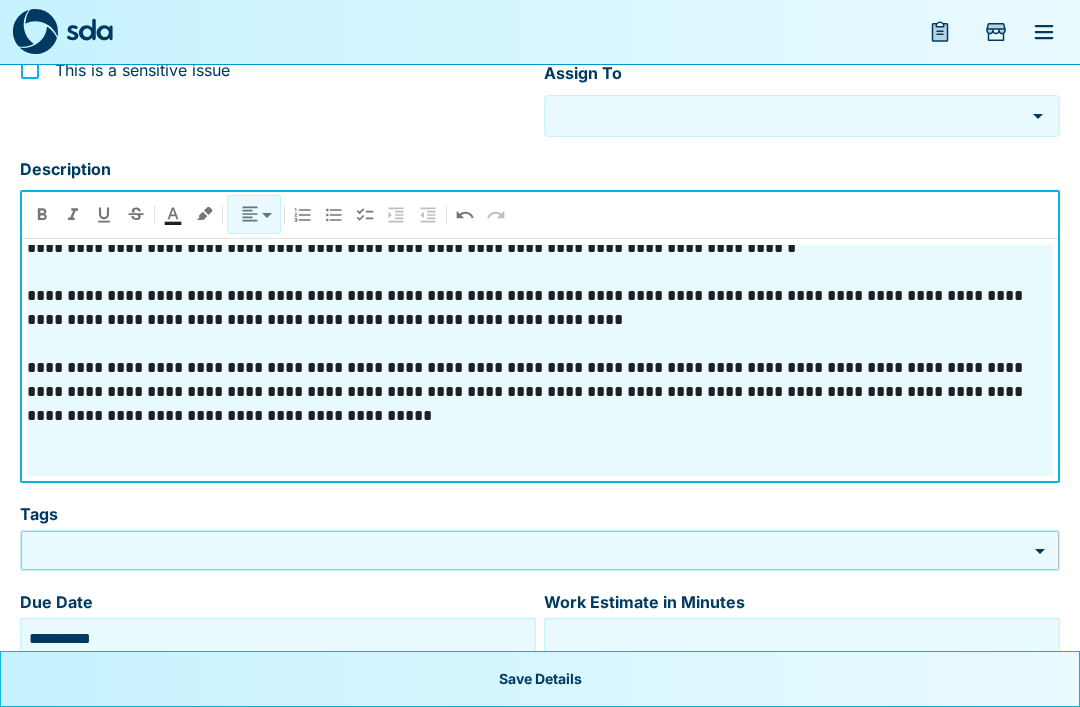 scroll, scrollTop: 297, scrollLeft: 0, axis: vertical 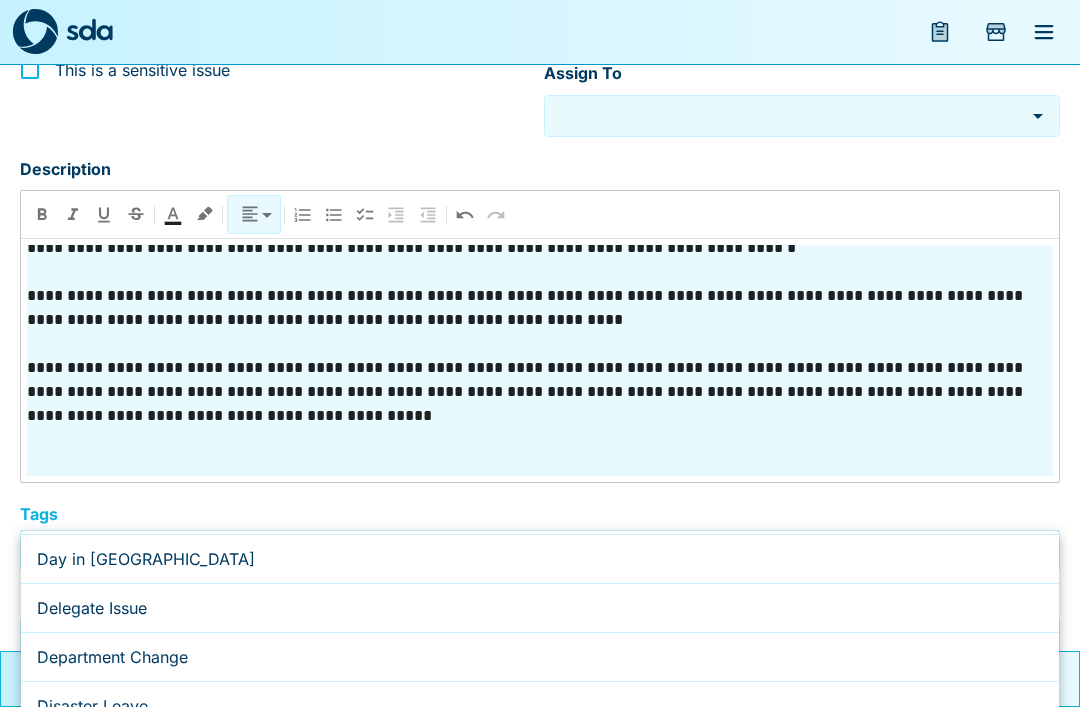 click on "Department Change" at bounding box center (540, 657) 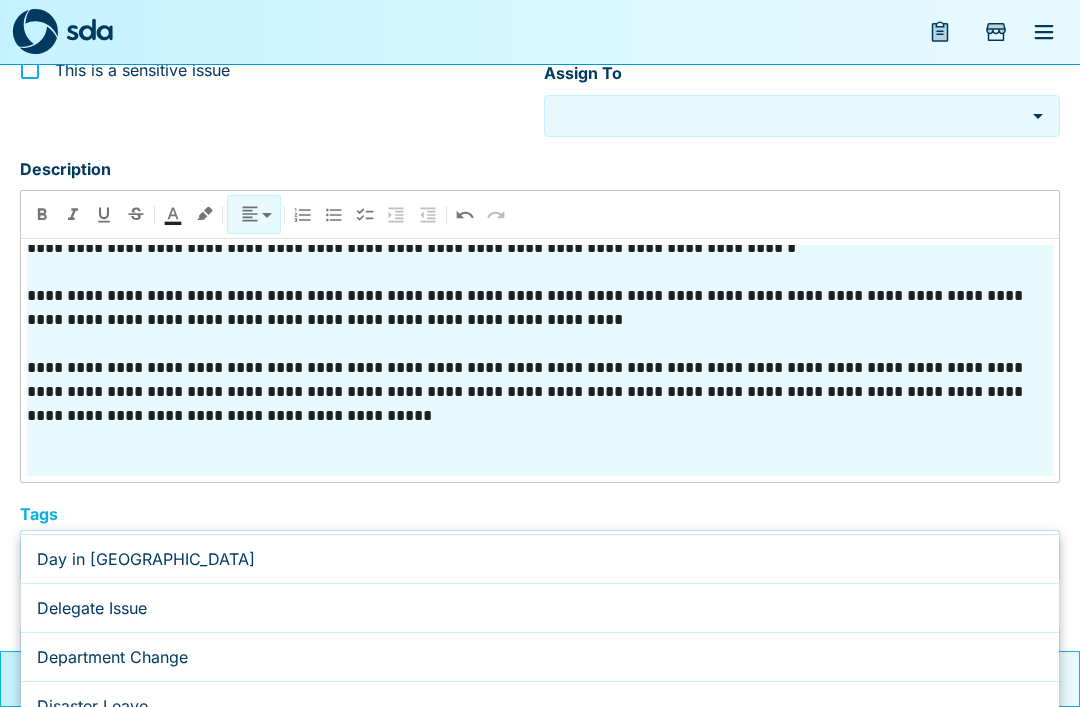 click on "Department Change" at bounding box center (540, 657) 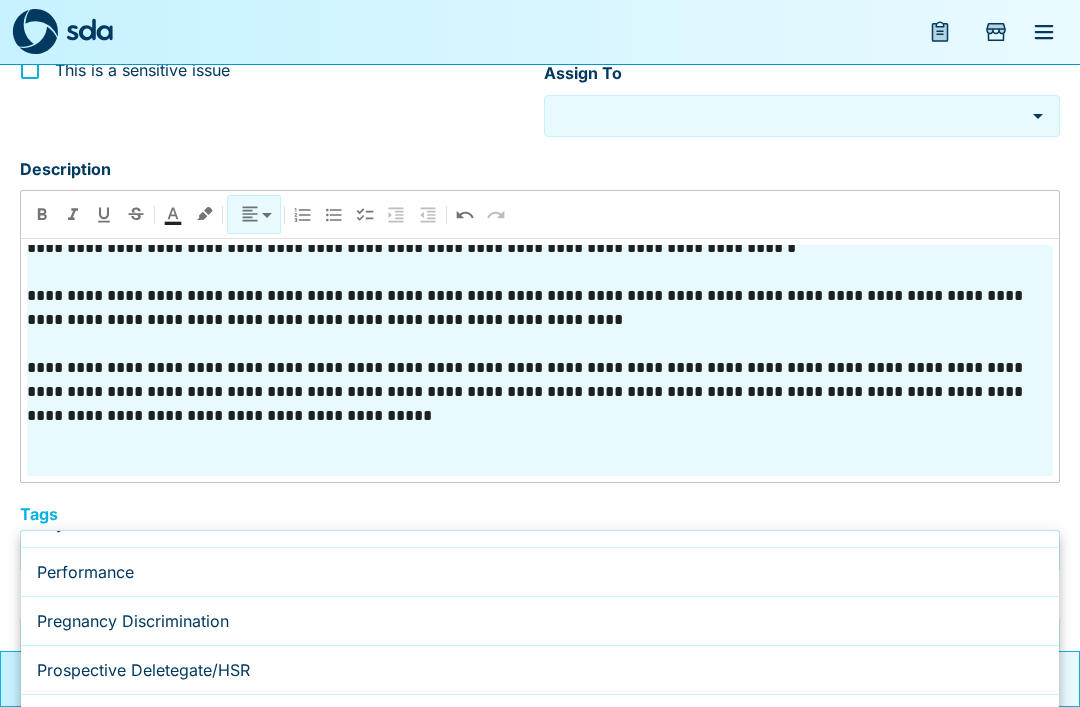 scroll, scrollTop: 2482, scrollLeft: 0, axis: vertical 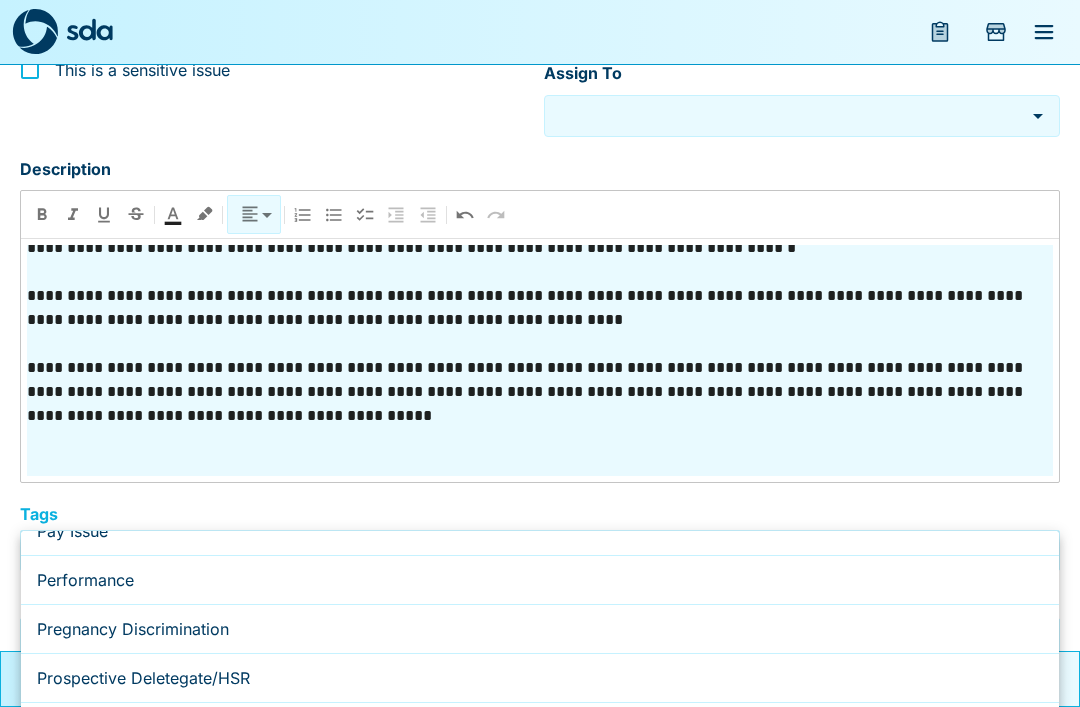 click on "Performance" at bounding box center (540, 580) 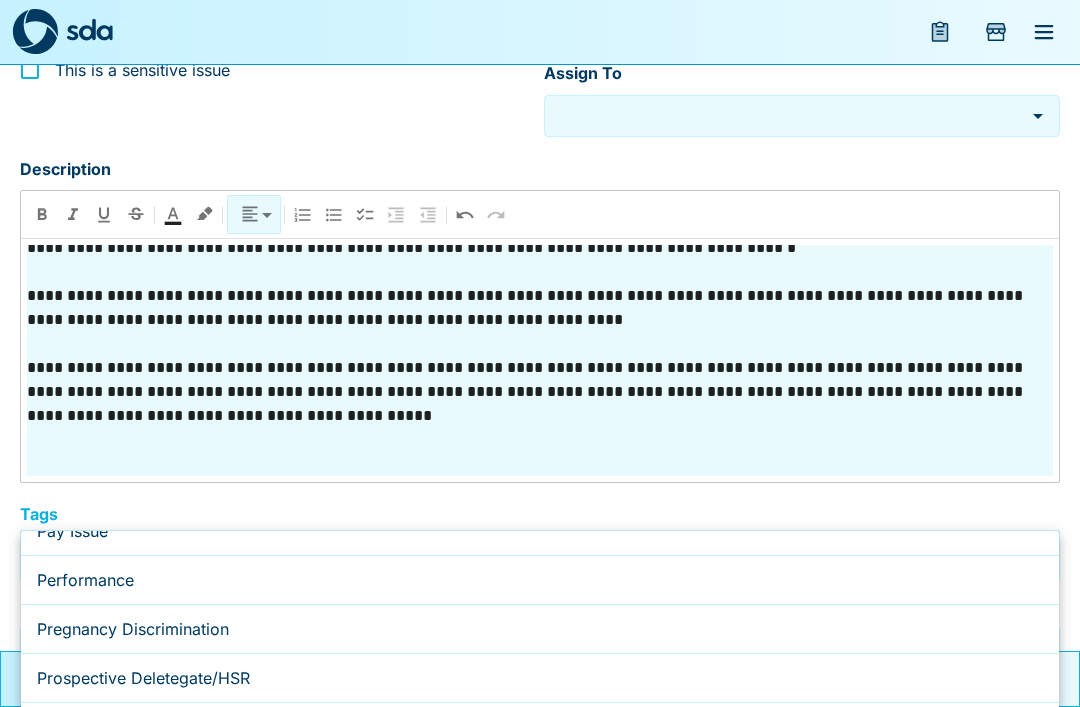 type on "**********" 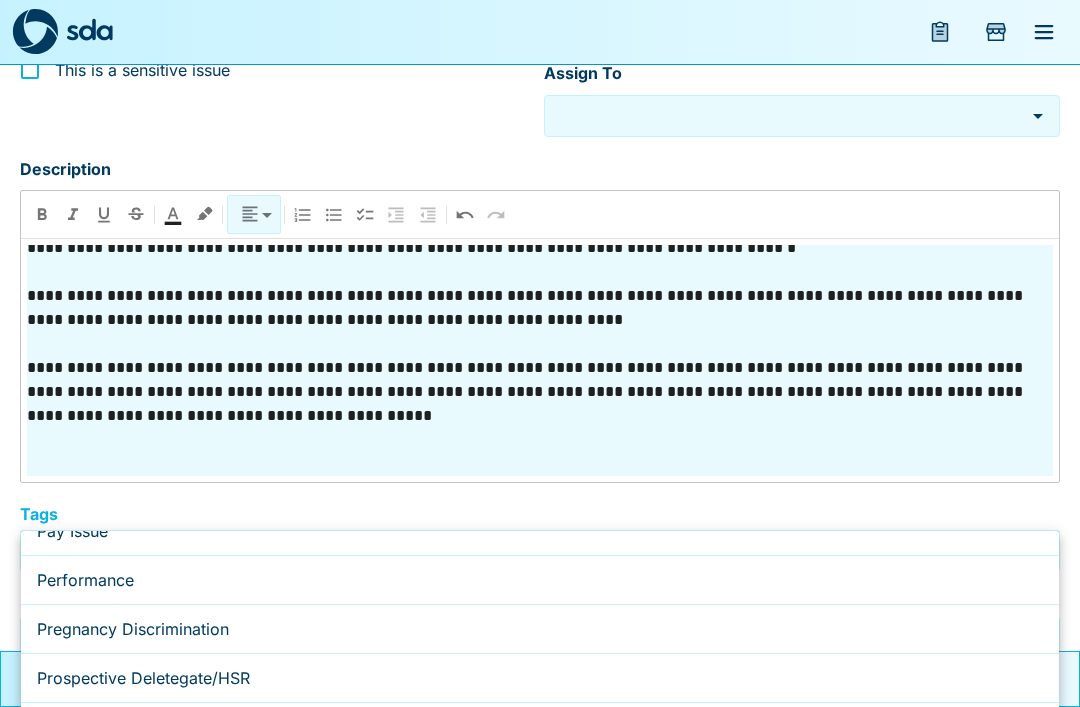 type 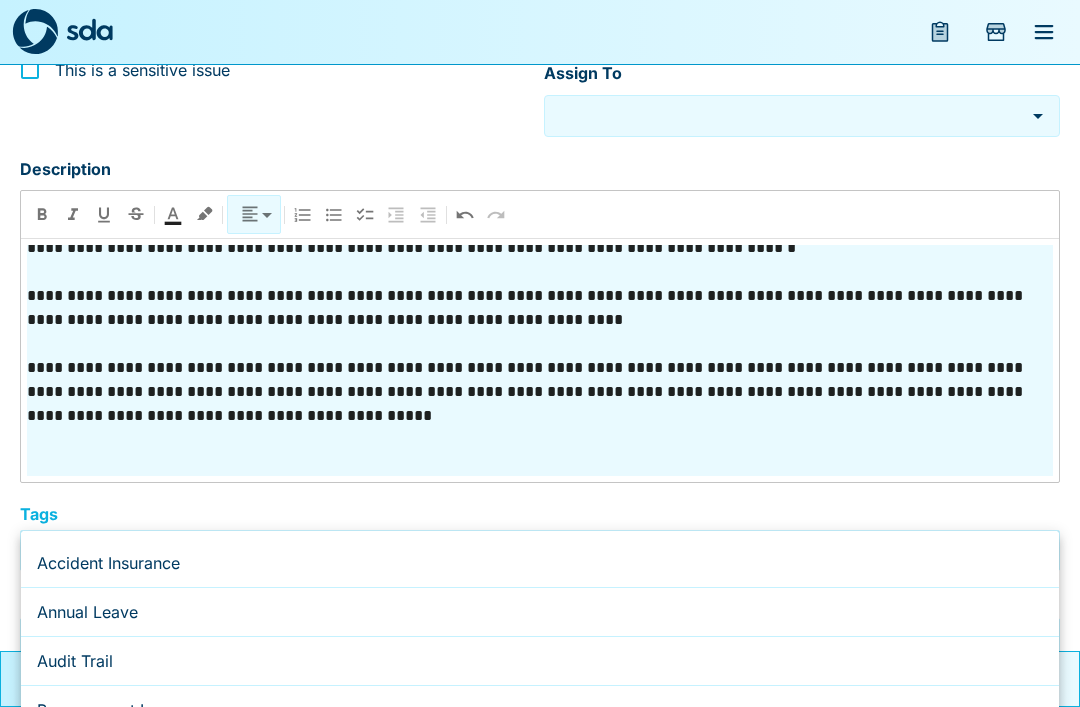 click at bounding box center [540, 353] 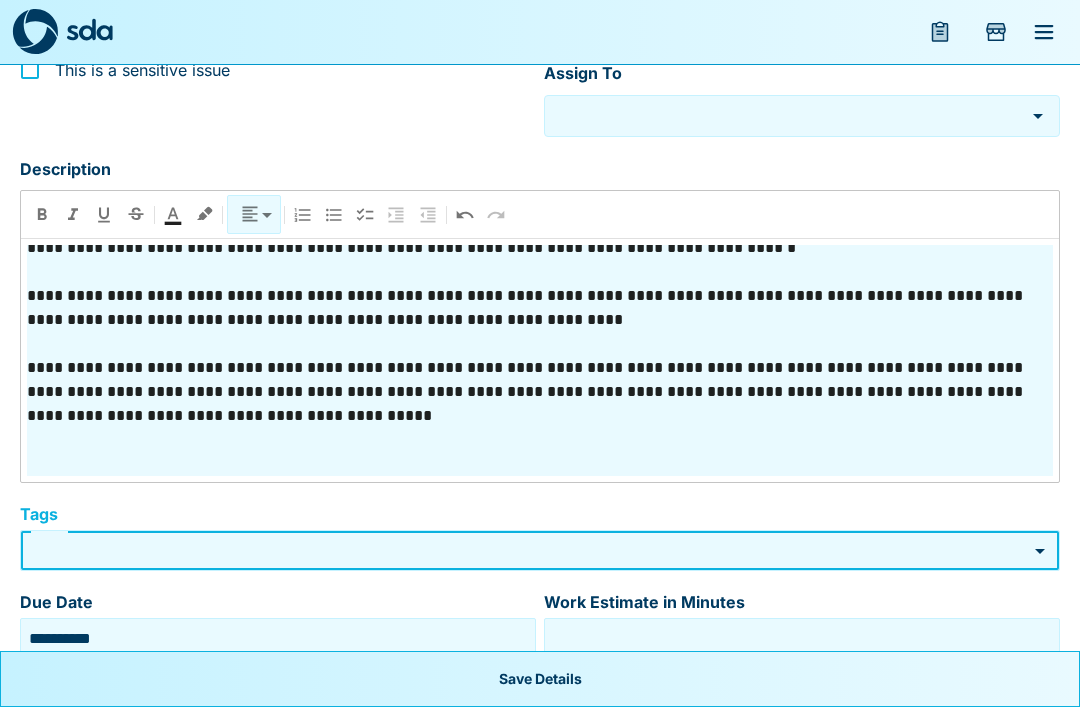 click on "**********" at bounding box center [540, 321] 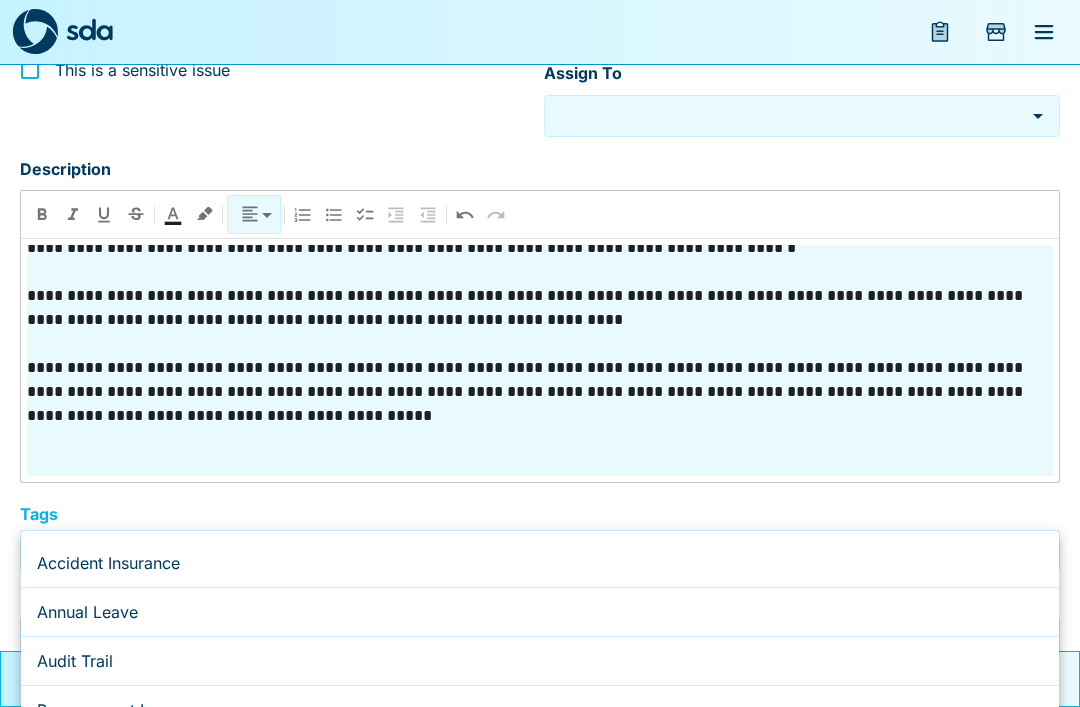 click at bounding box center [540, 353] 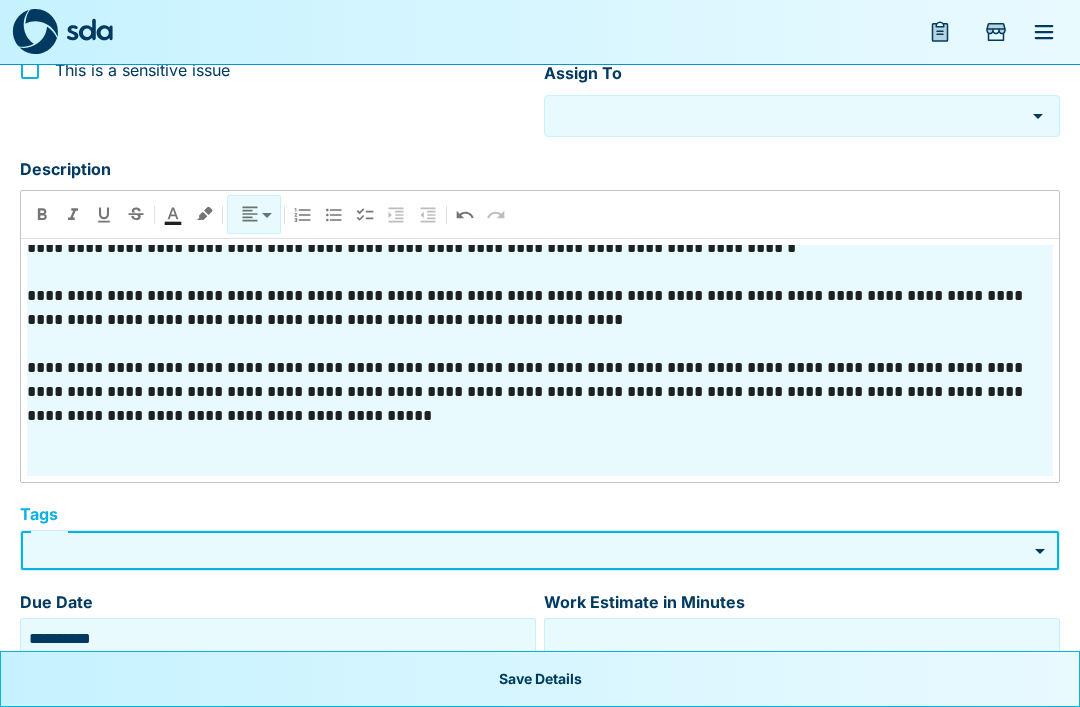 click on "**********" at bounding box center (540, 321) 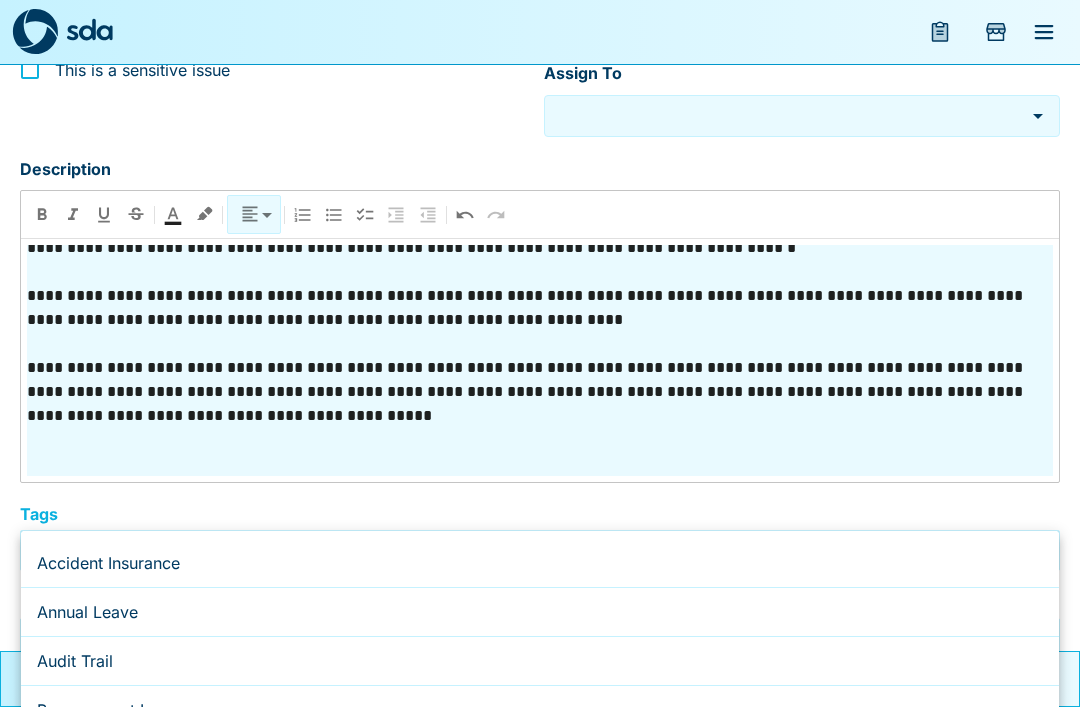 type 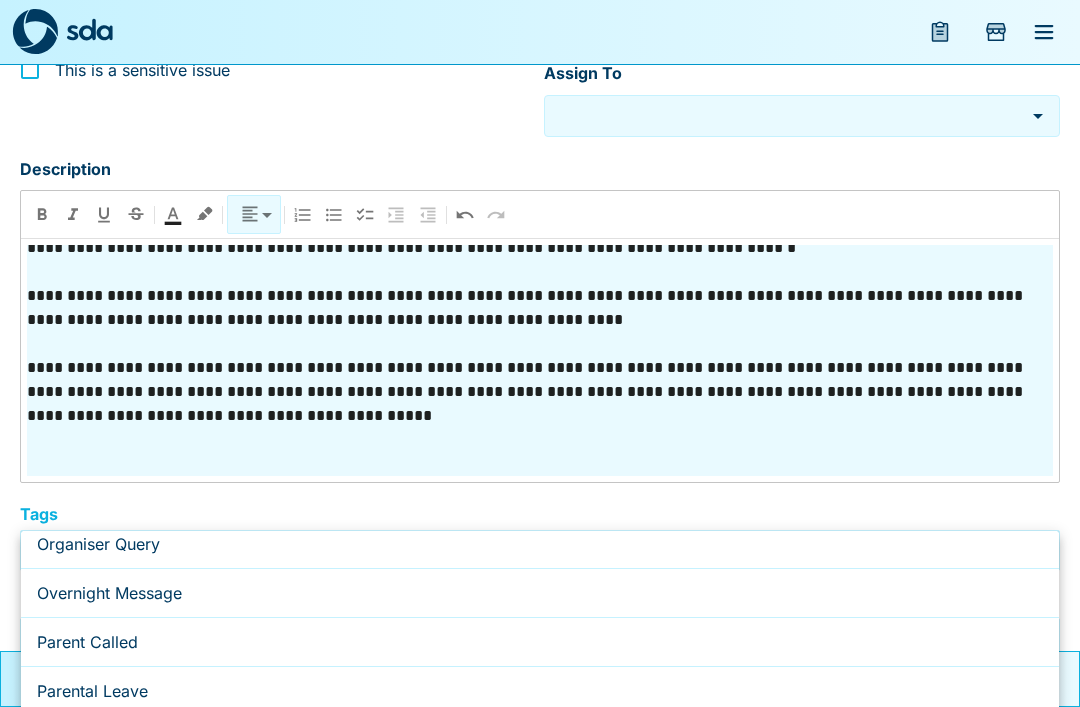 type 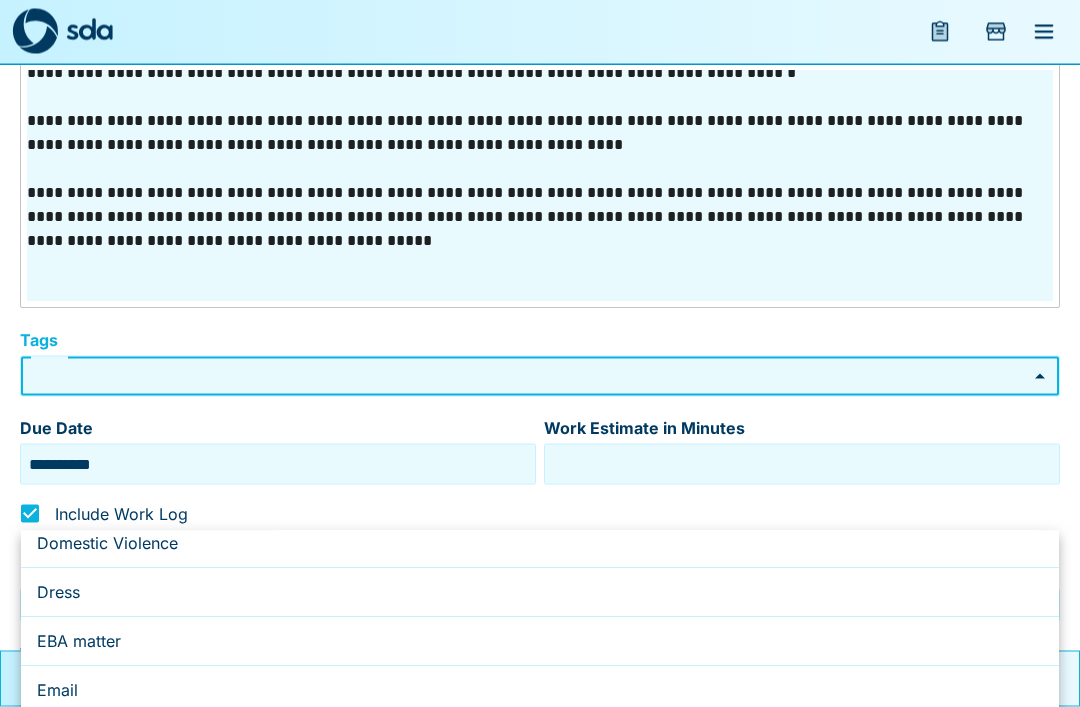 click at bounding box center [540, 353] 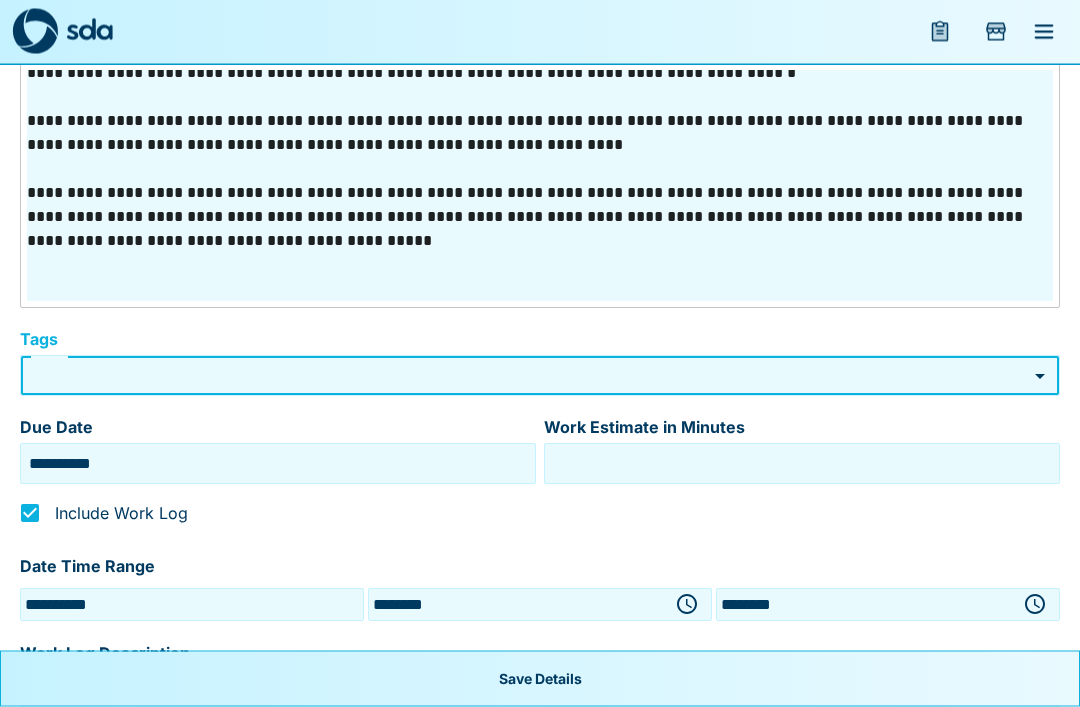 scroll, scrollTop: 651, scrollLeft: 0, axis: vertical 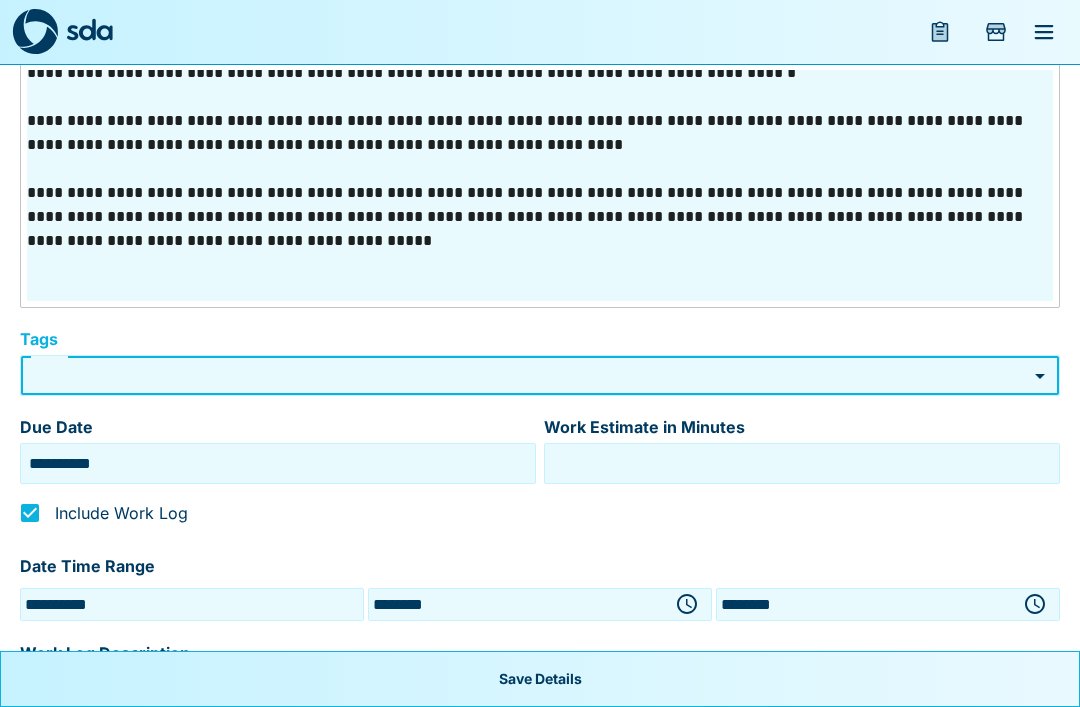 click on "**********" at bounding box center (540, 146) 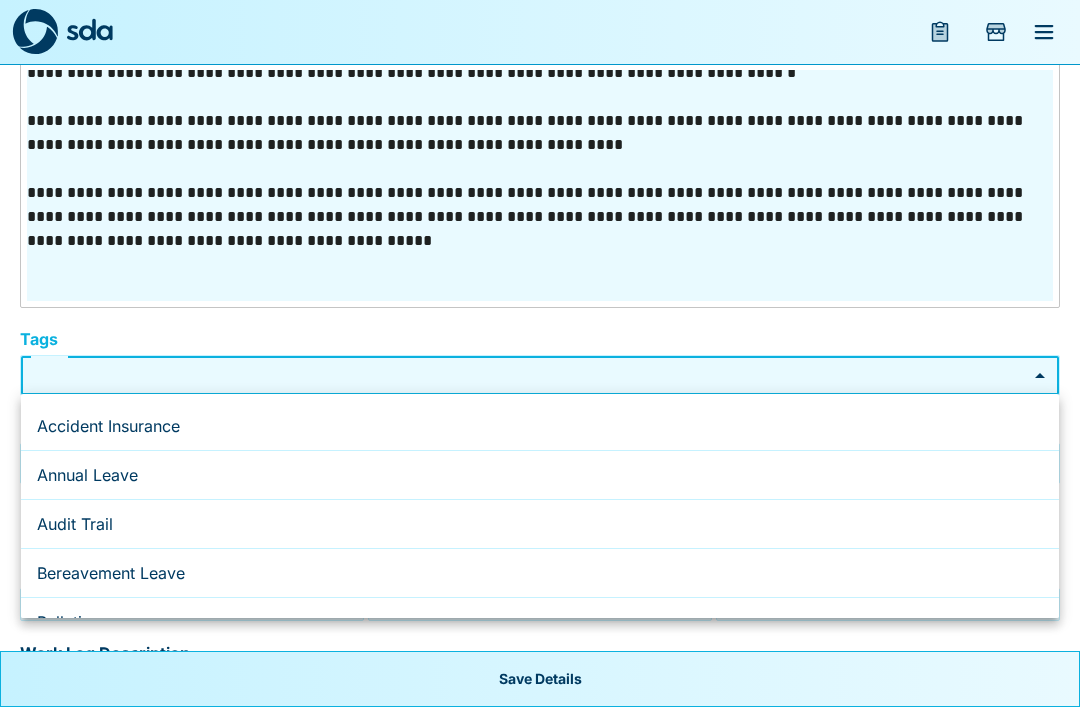 type 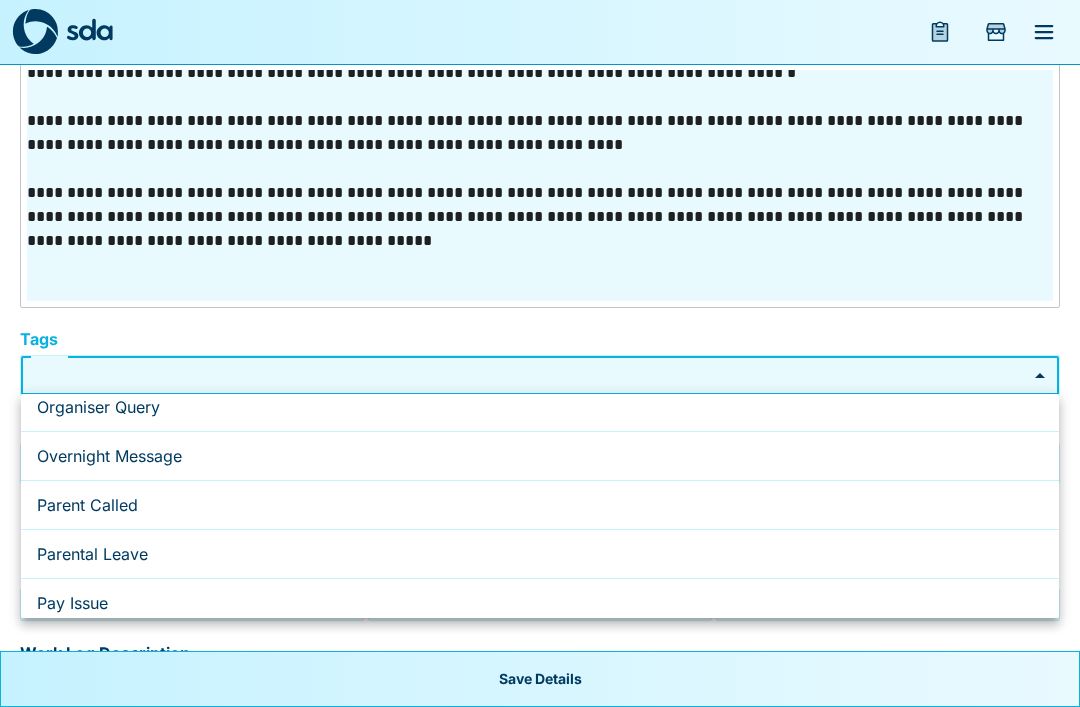 type 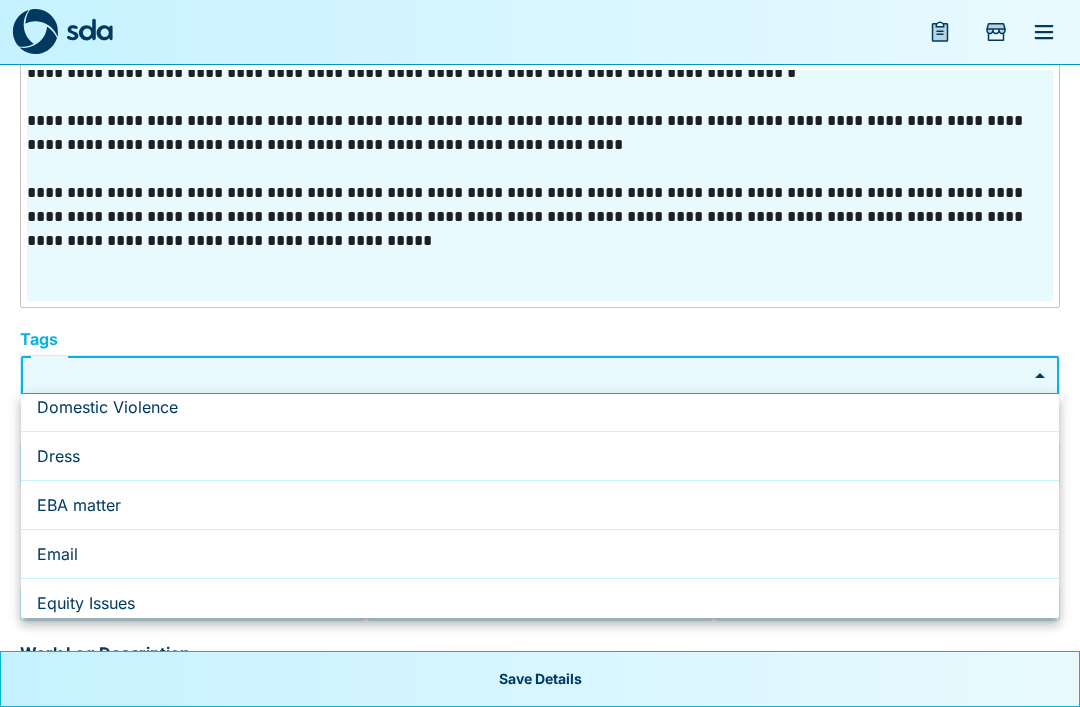 type 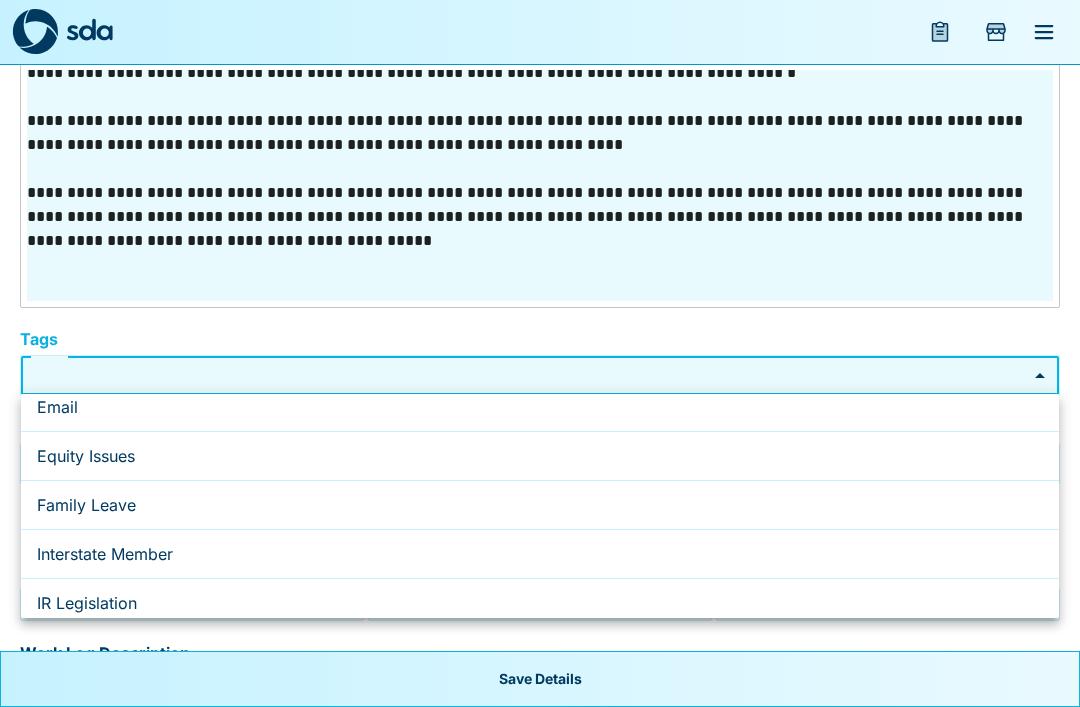 type 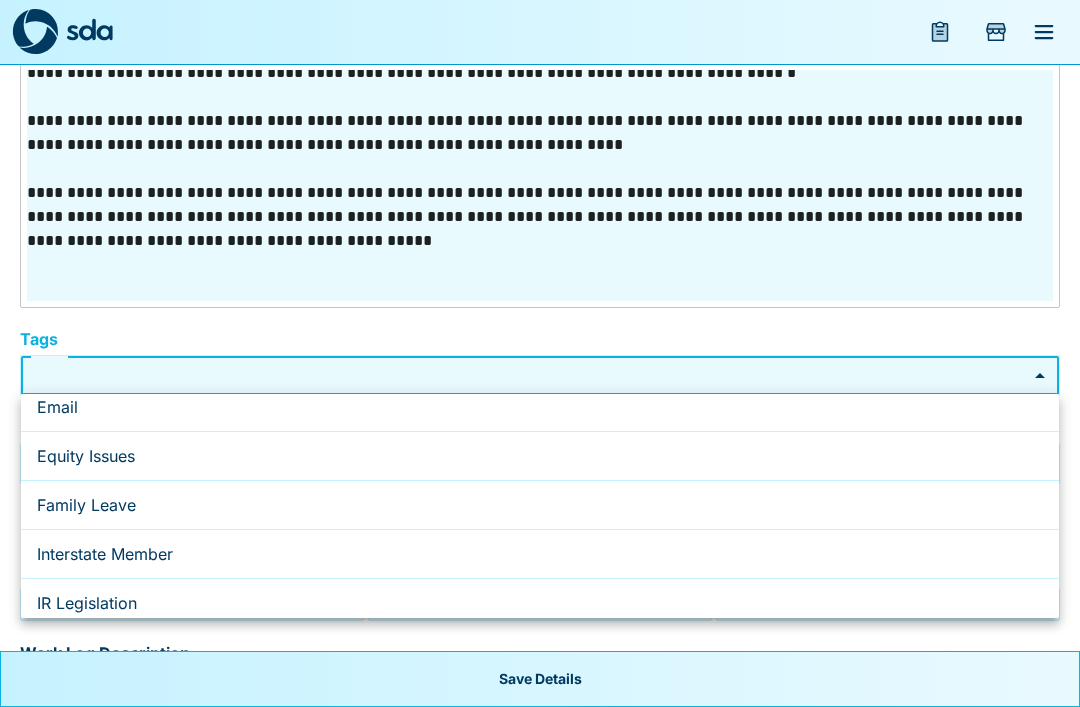type 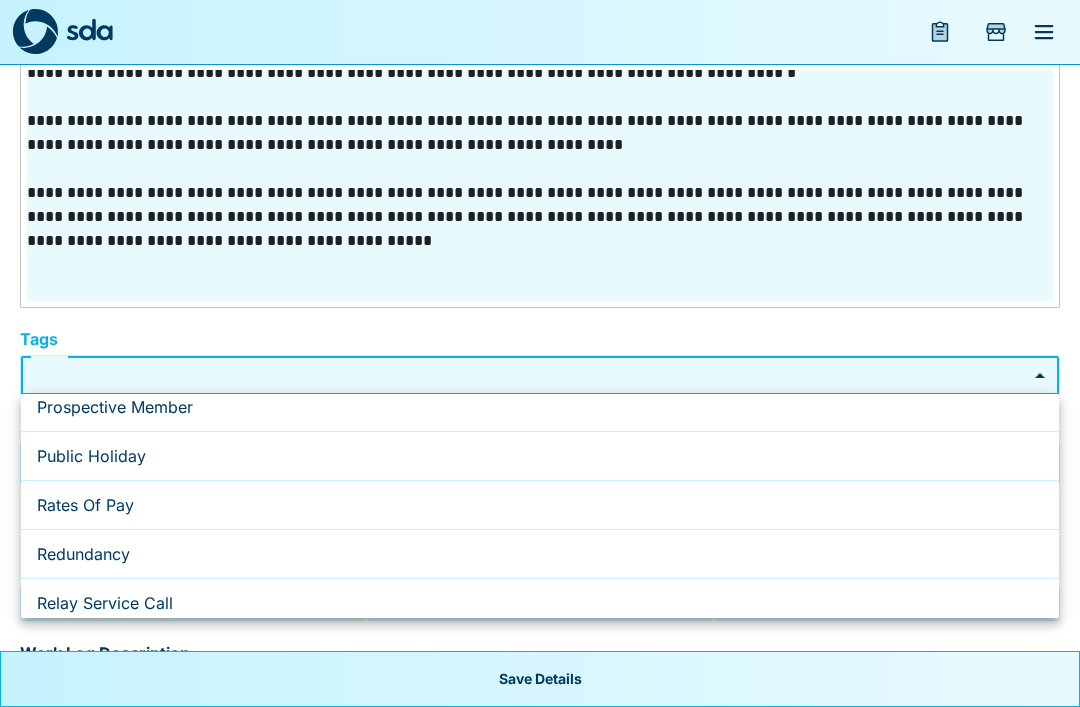 scroll, scrollTop: 215, scrollLeft: 0, axis: vertical 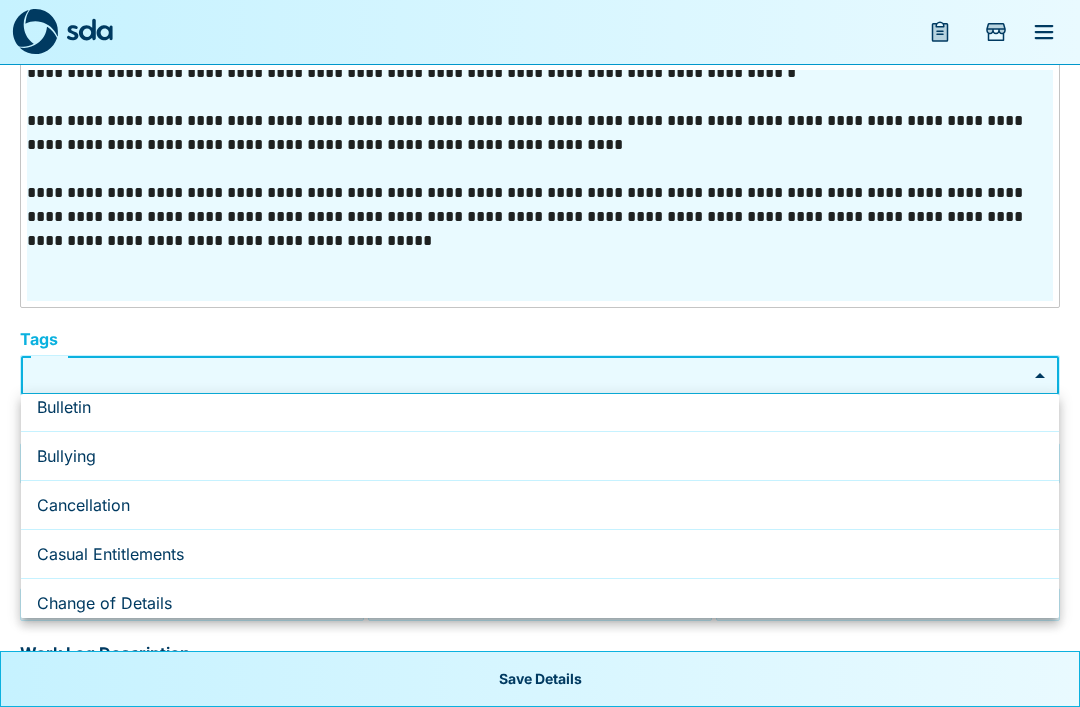 type 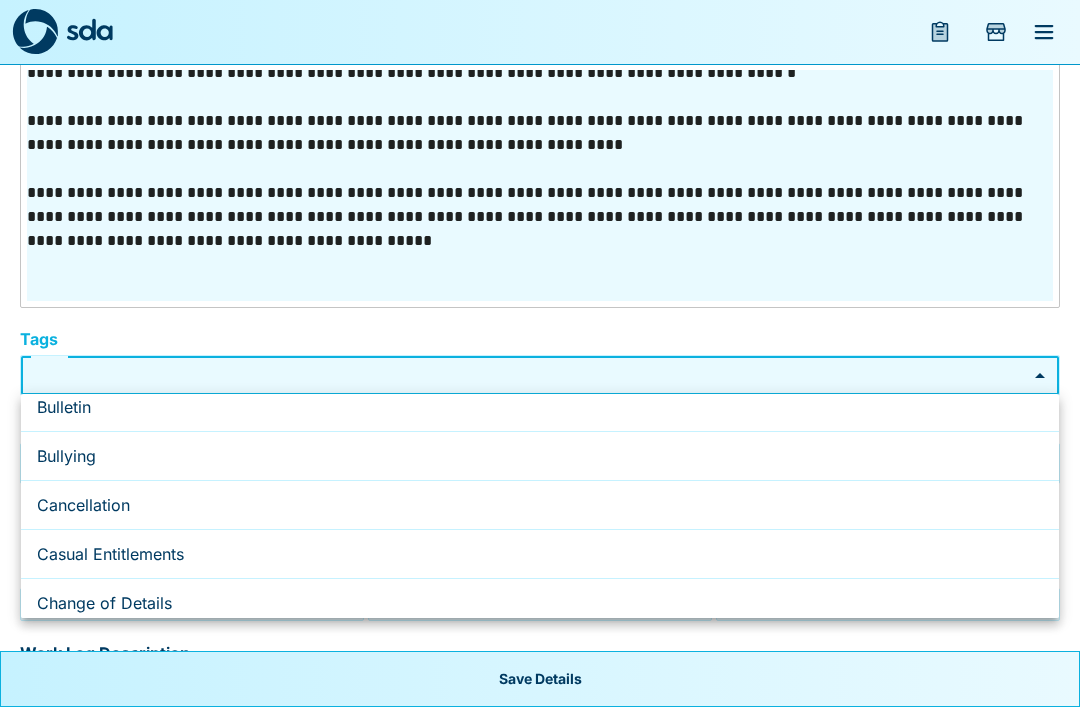 scroll, scrollTop: 1048, scrollLeft: 0, axis: vertical 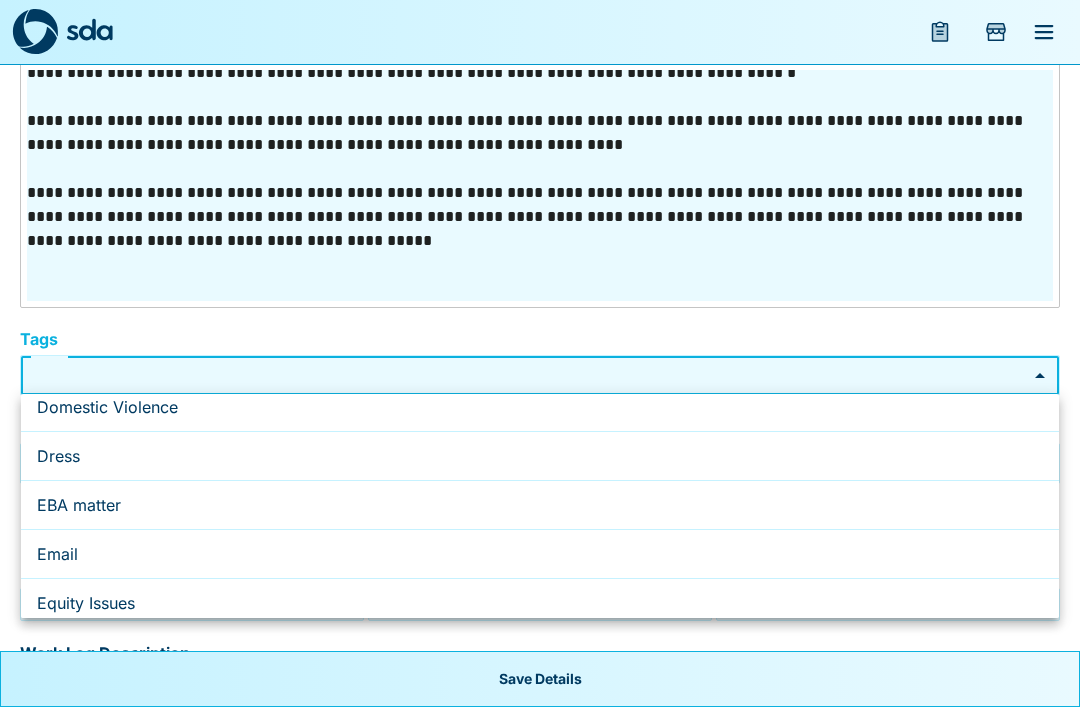 click at bounding box center (540, 353) 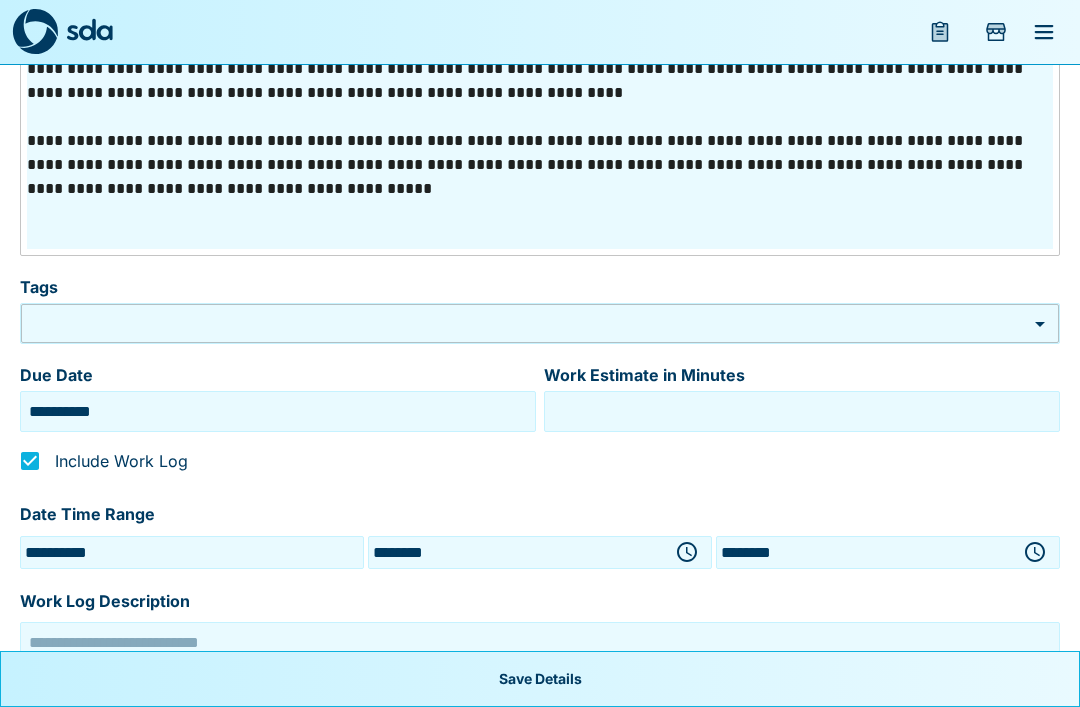 scroll, scrollTop: 714, scrollLeft: 0, axis: vertical 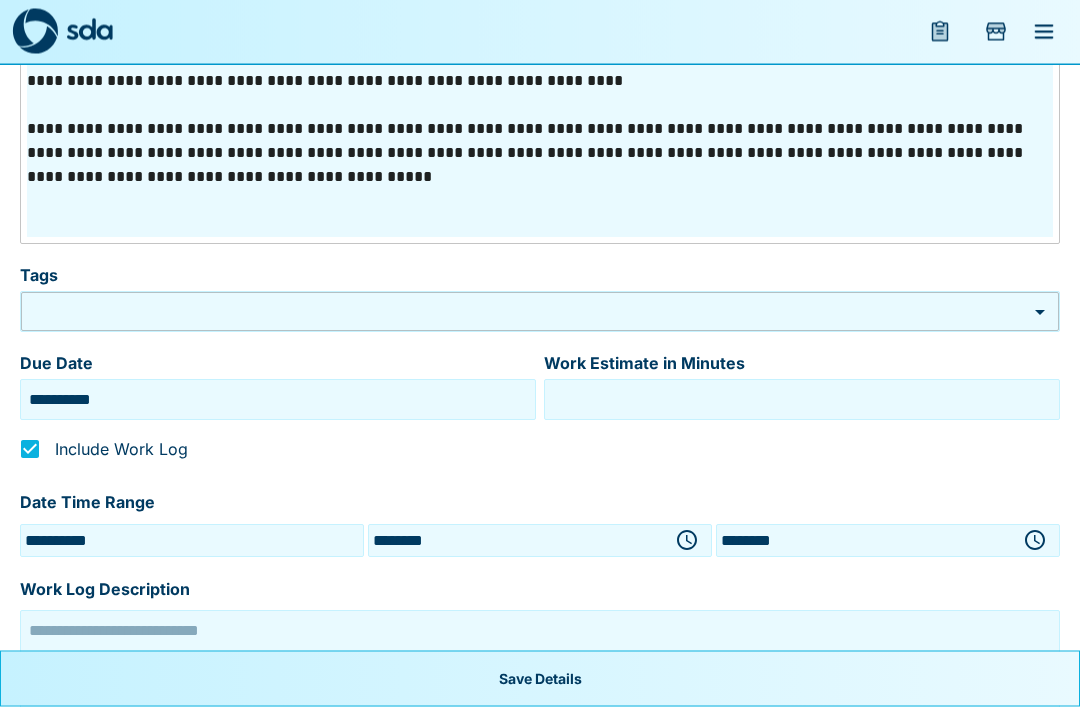 click at bounding box center [687, 541] 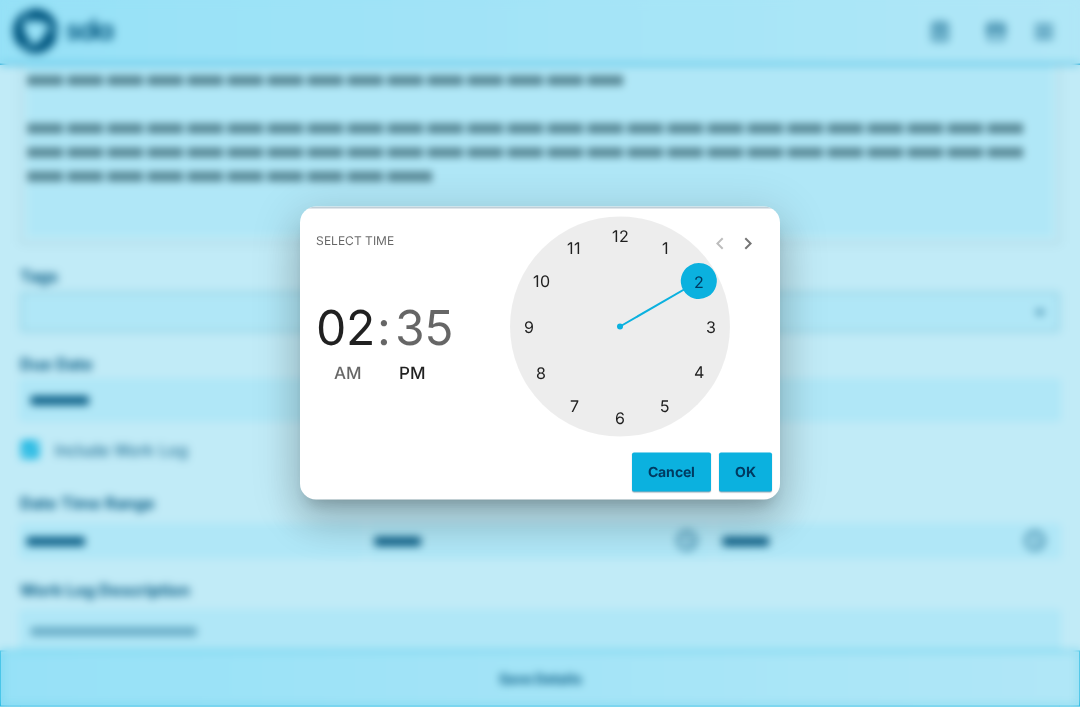 scroll, scrollTop: 715, scrollLeft: 0, axis: vertical 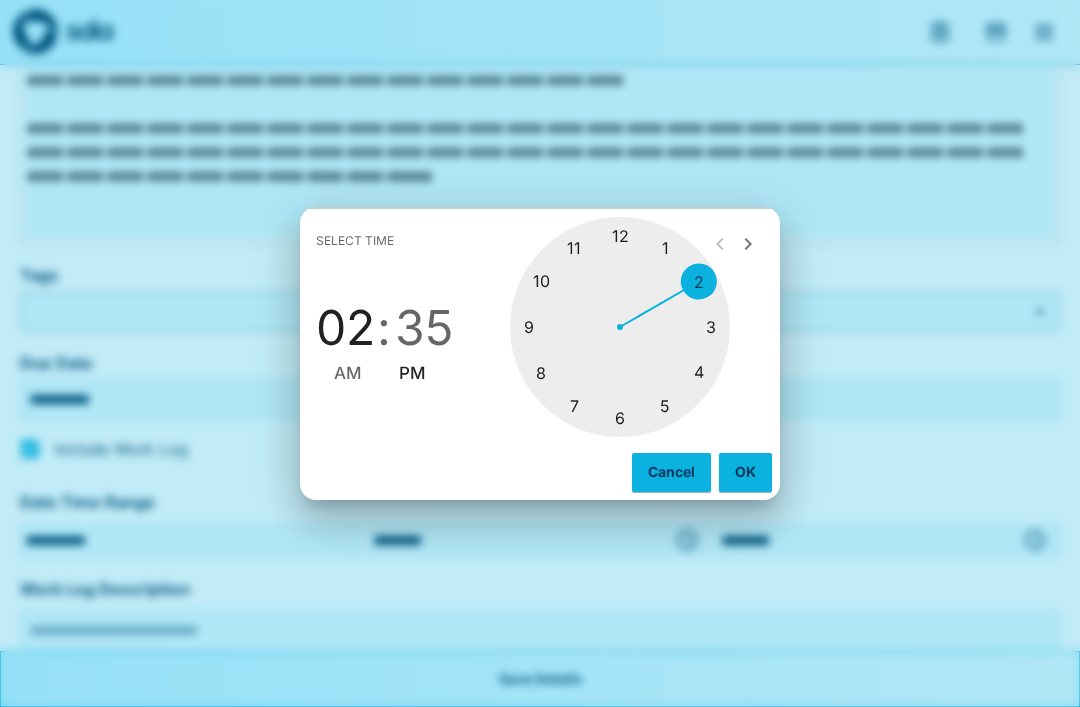 click at bounding box center [620, 327] 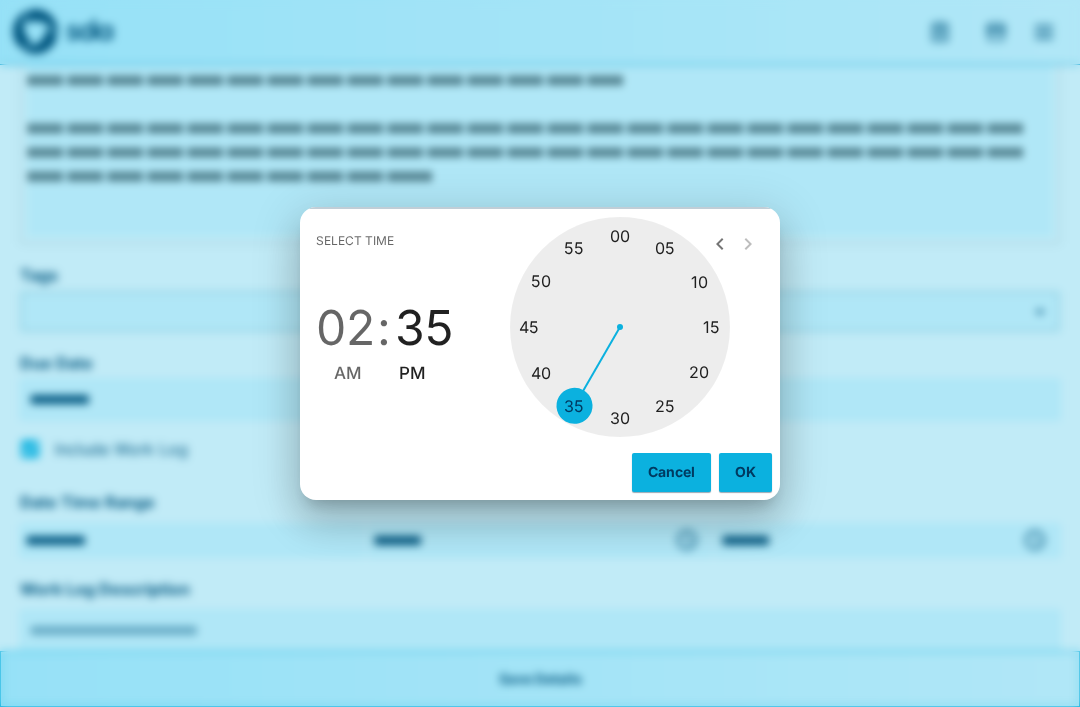 click at bounding box center (620, 327) 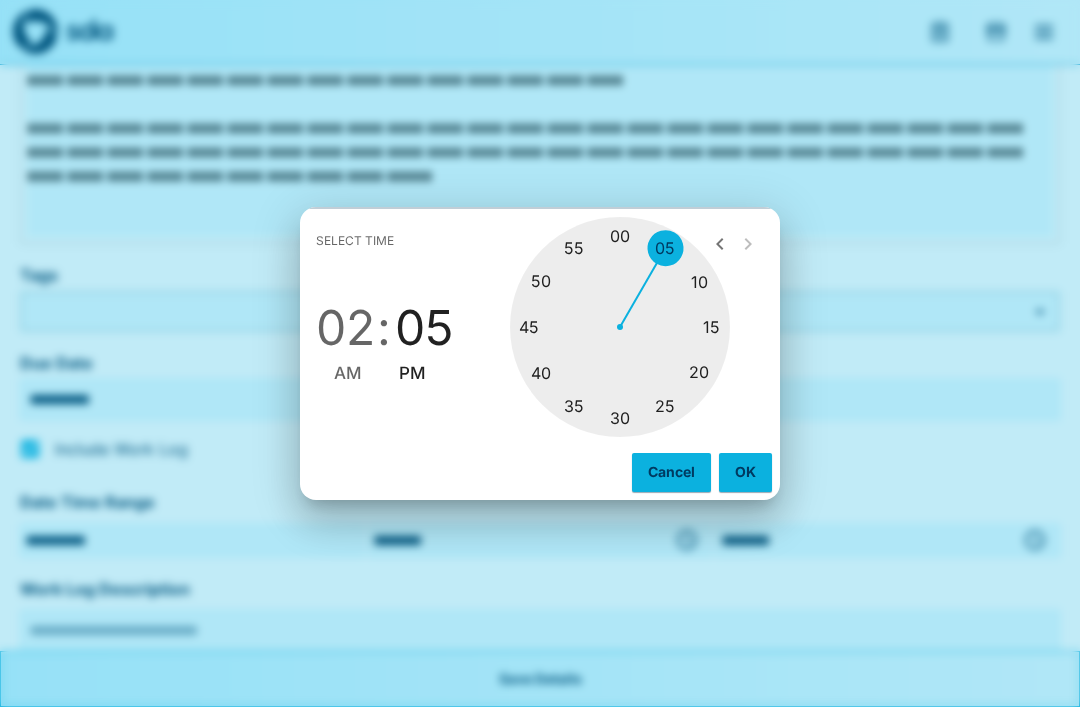 type on "********" 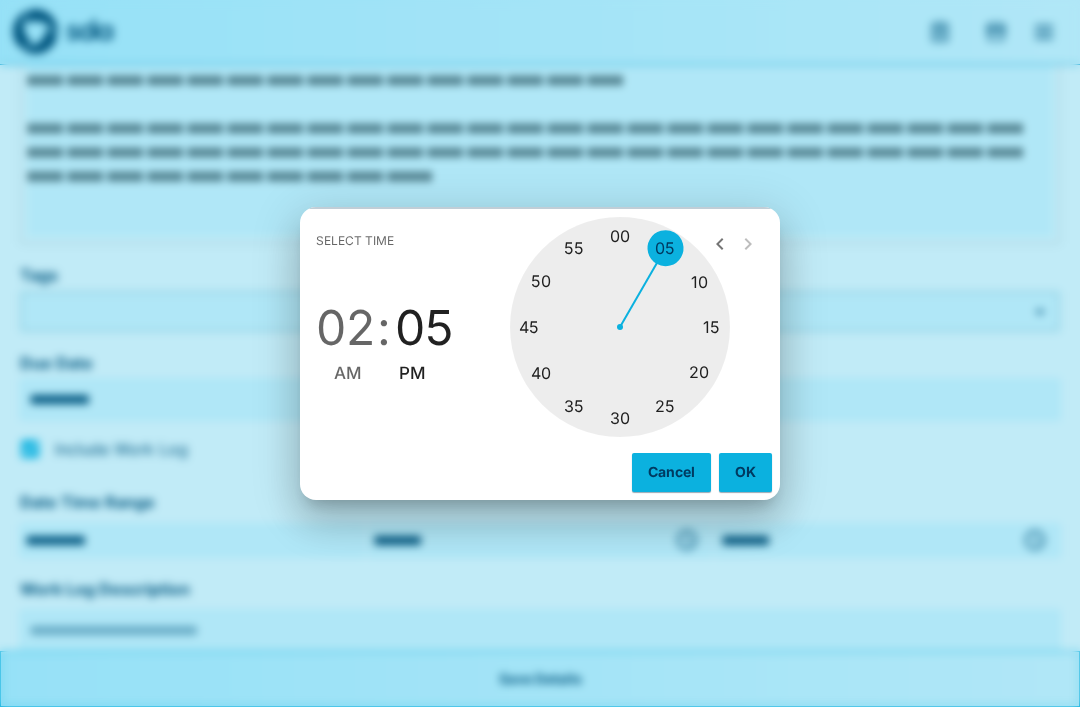 click on "OK" at bounding box center [745, 472] 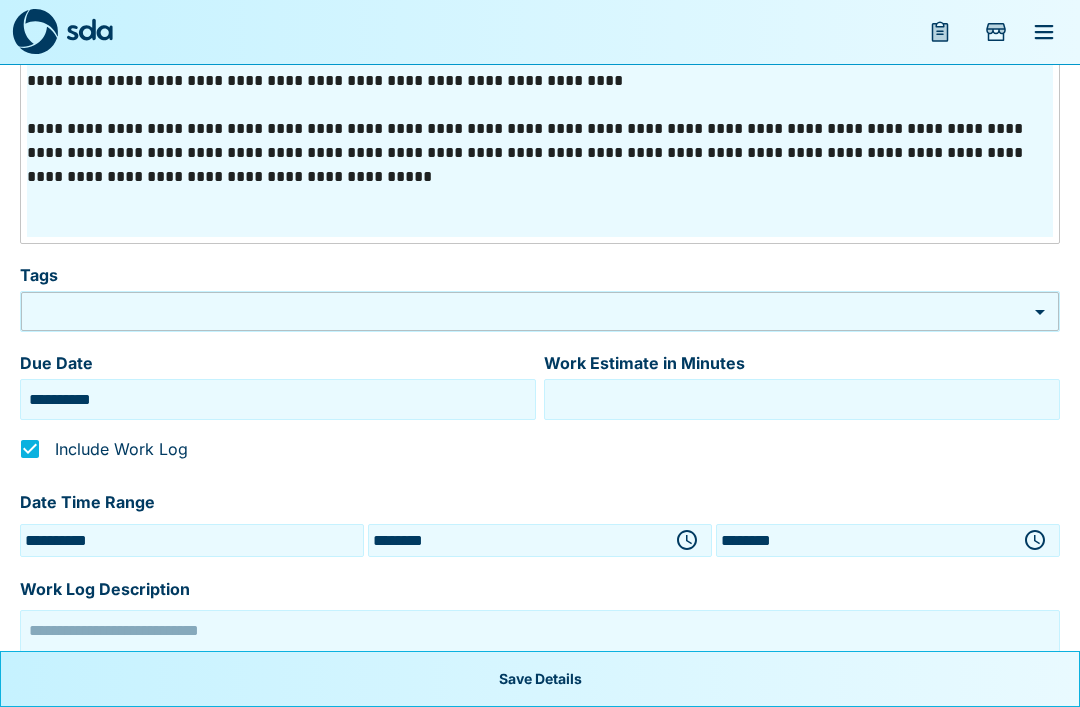 click 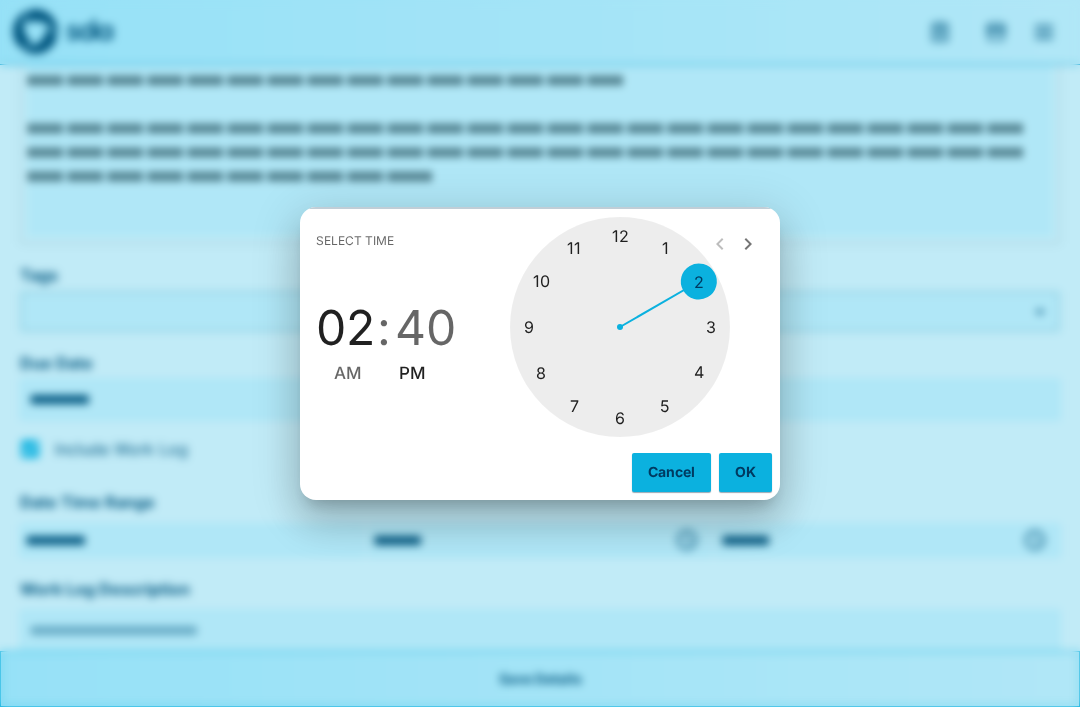 click on "OK" at bounding box center [745, 472] 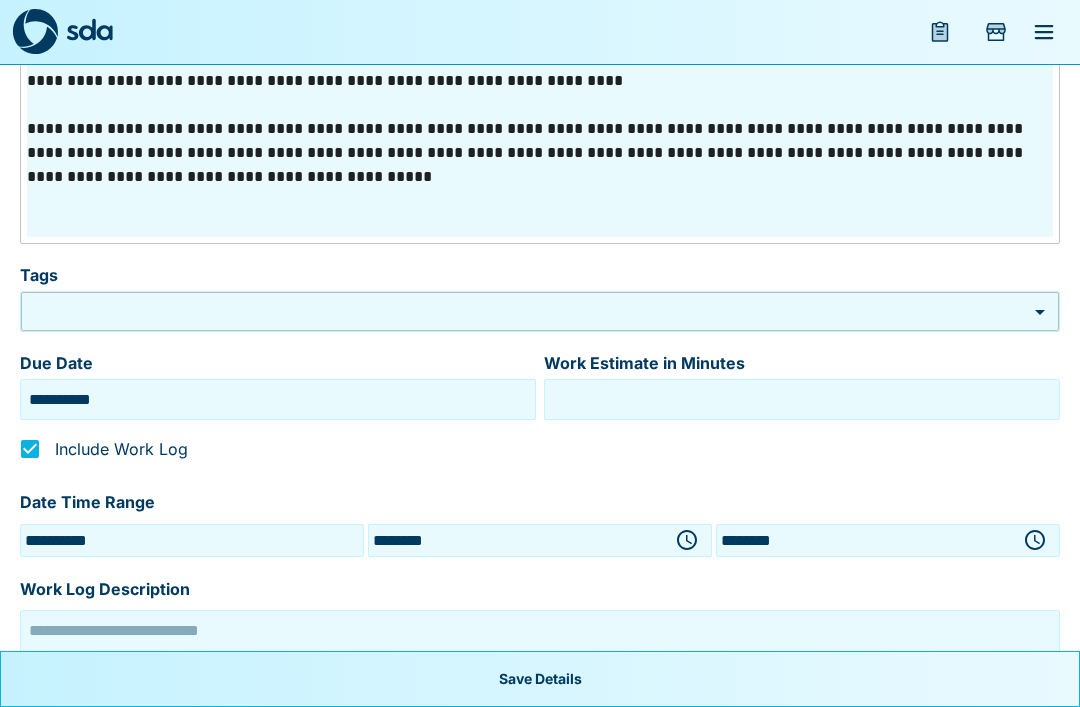 click on "********" at bounding box center (864, 540) 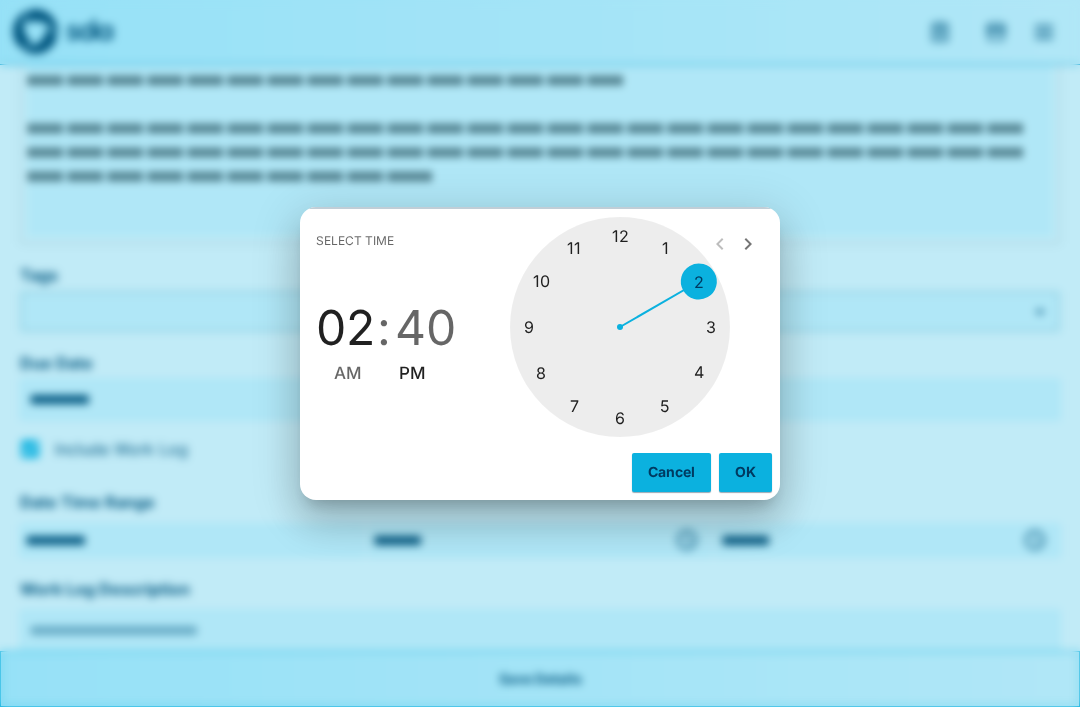 click at bounding box center (620, 327) 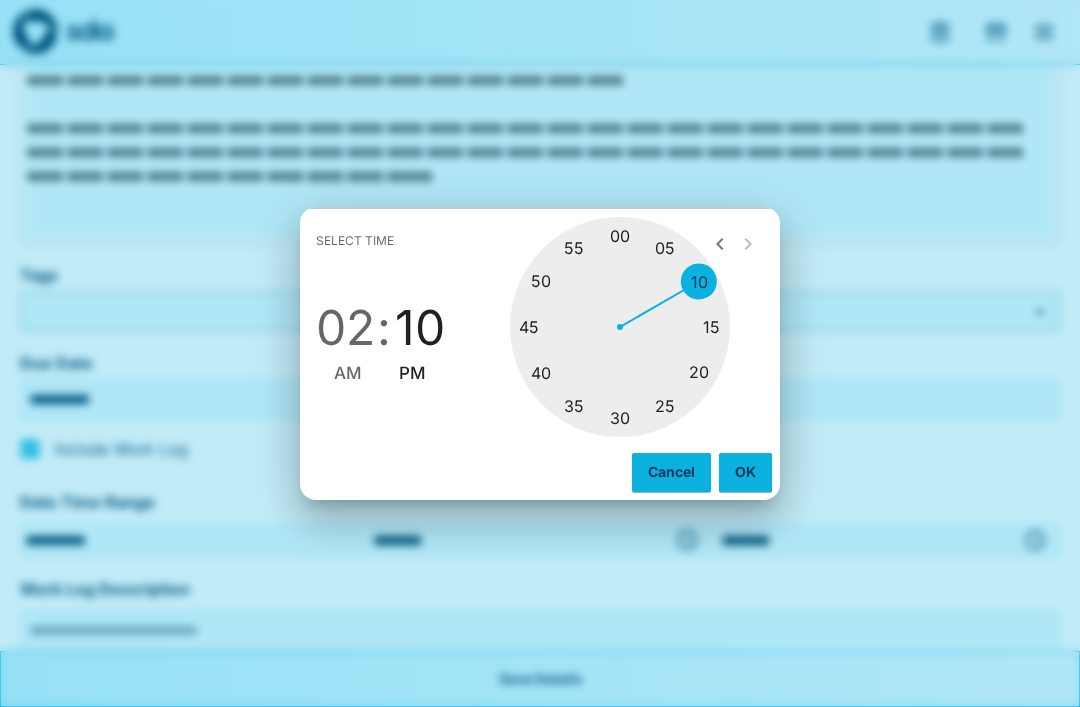 click at bounding box center (620, 327) 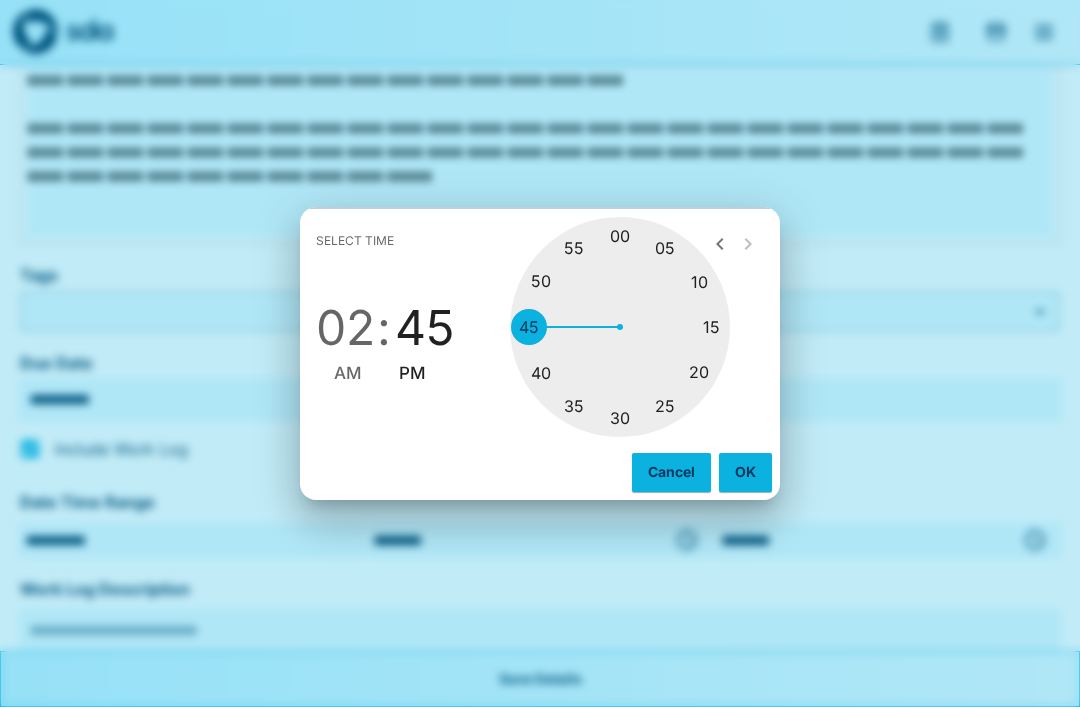 type on "********" 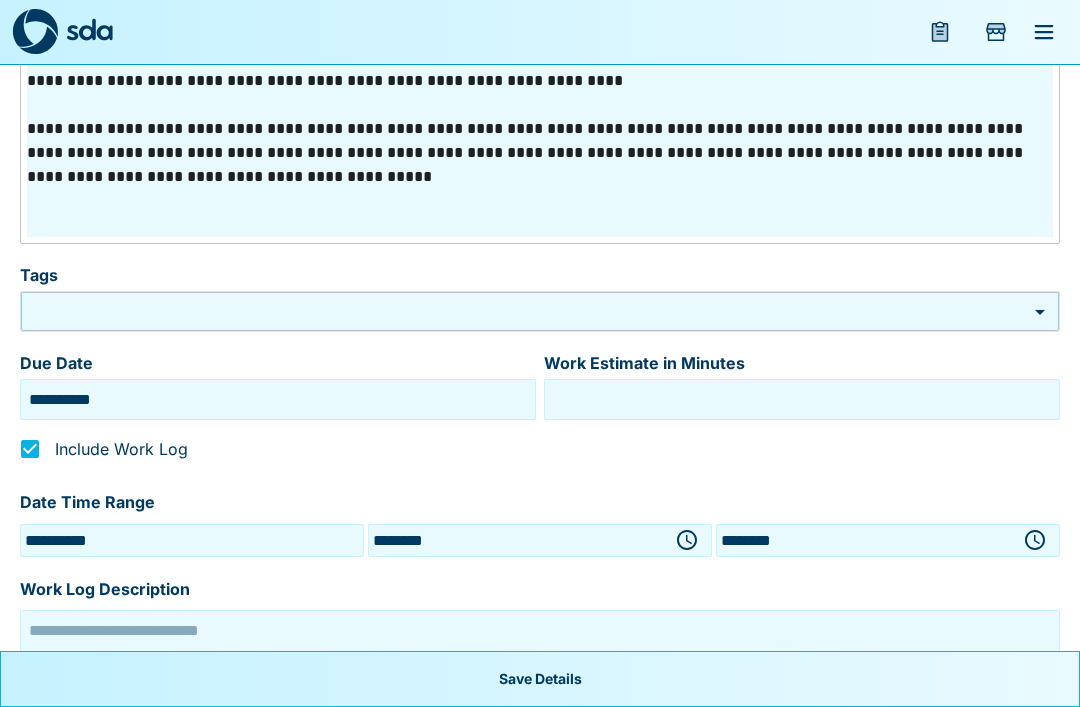 click on "**********" at bounding box center (540, 82) 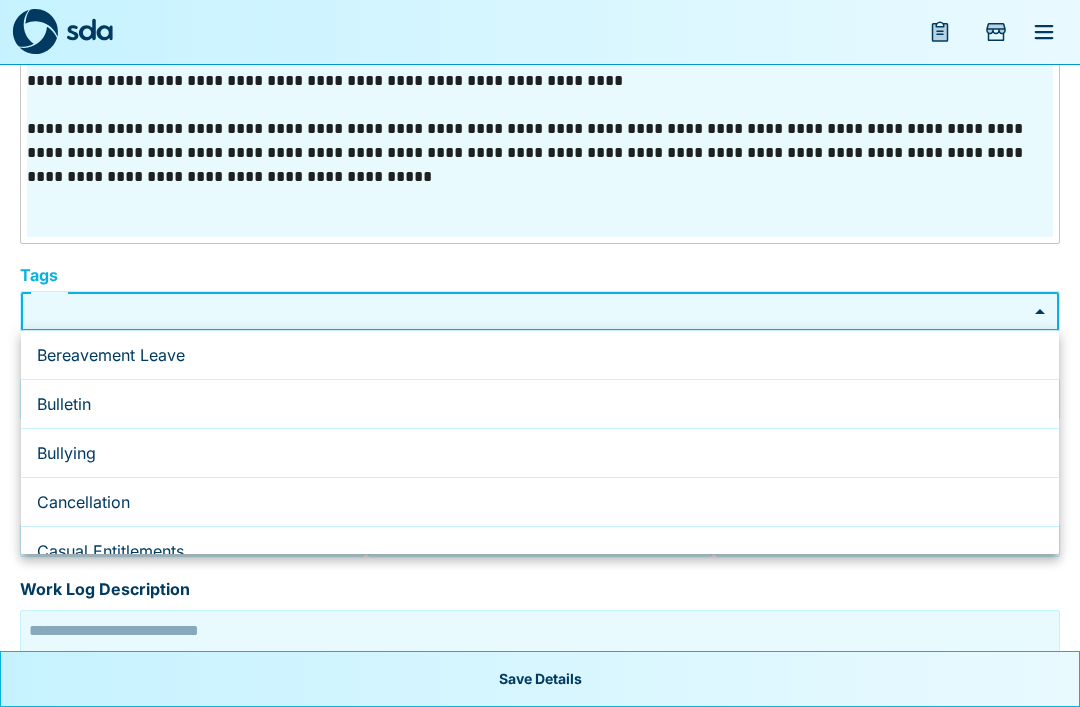 scroll, scrollTop: 158, scrollLeft: 0, axis: vertical 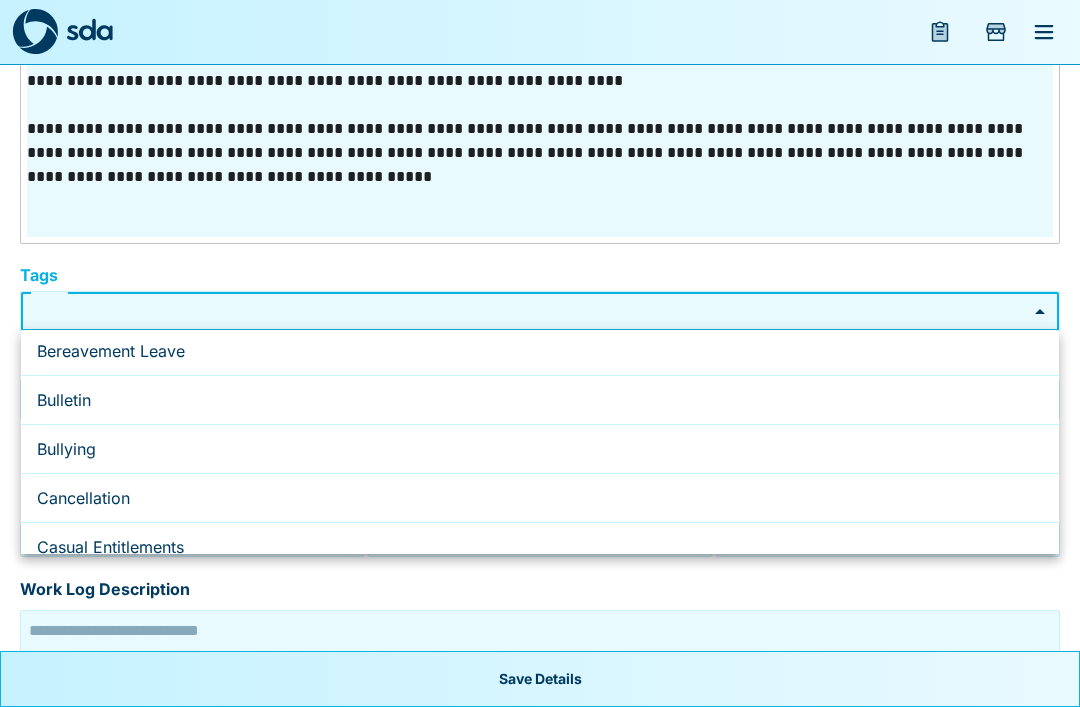 click on "Bullying" at bounding box center (540, 449) 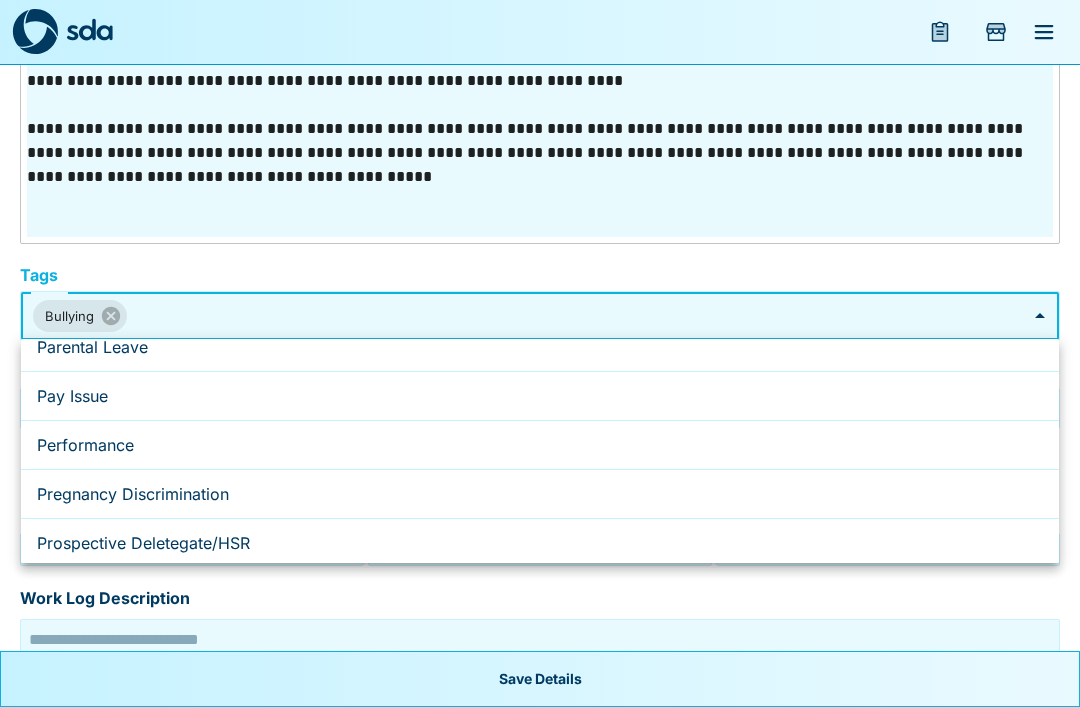 scroll, scrollTop: 2431, scrollLeft: 0, axis: vertical 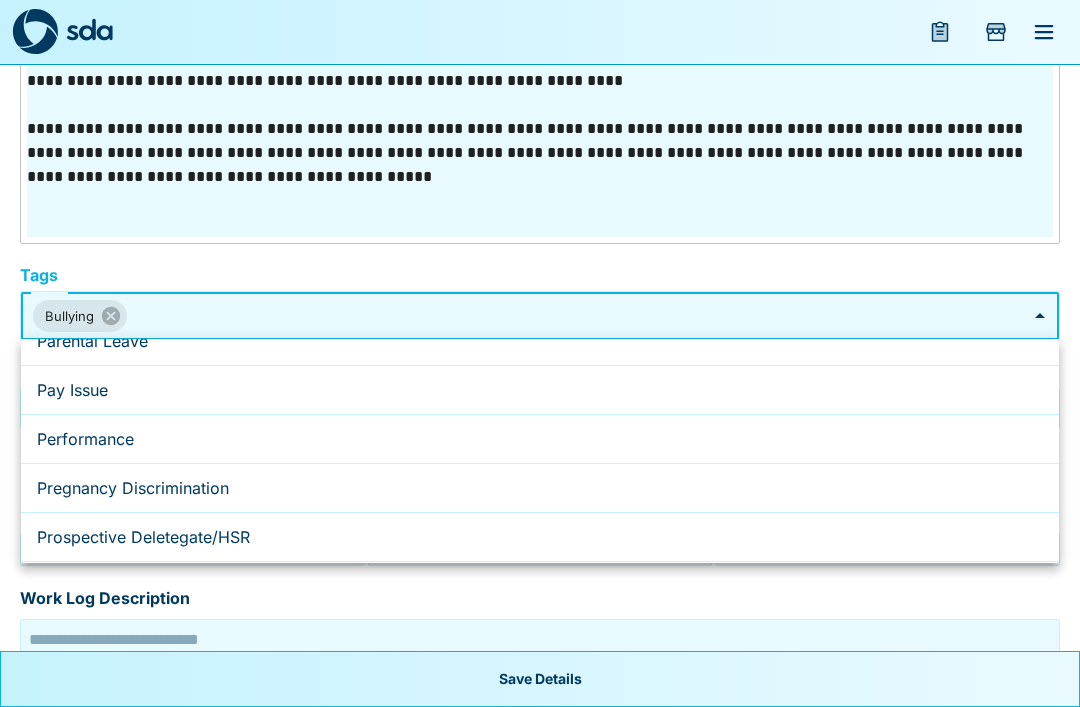 click on "Performance" at bounding box center [540, 439] 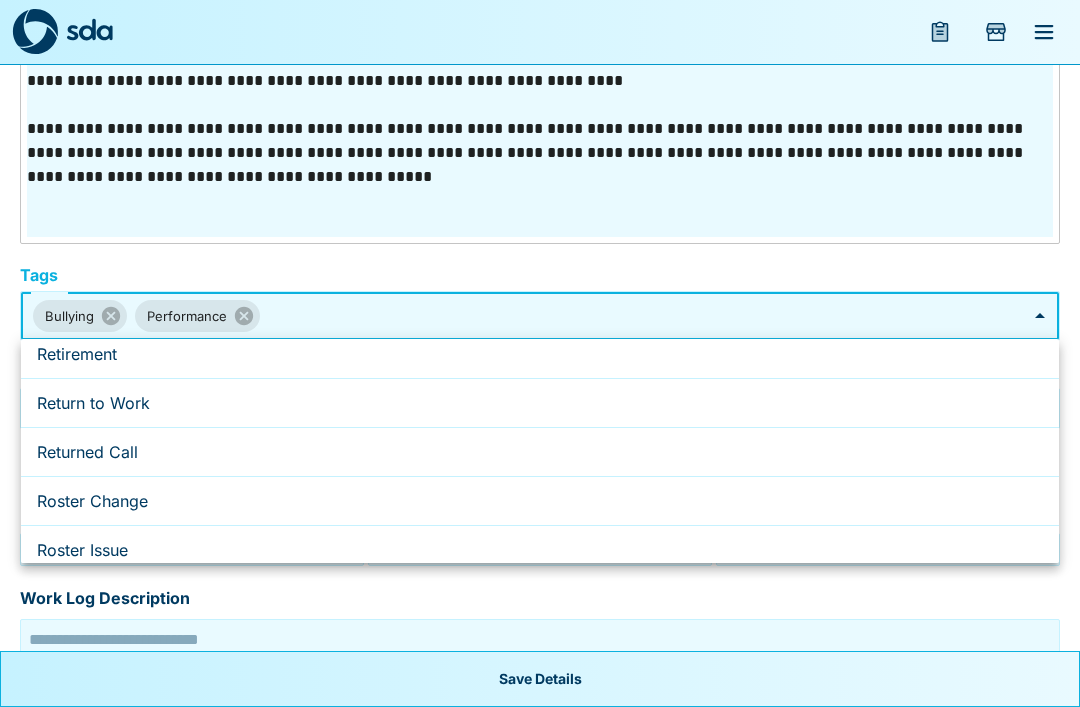 scroll, scrollTop: 2918, scrollLeft: 0, axis: vertical 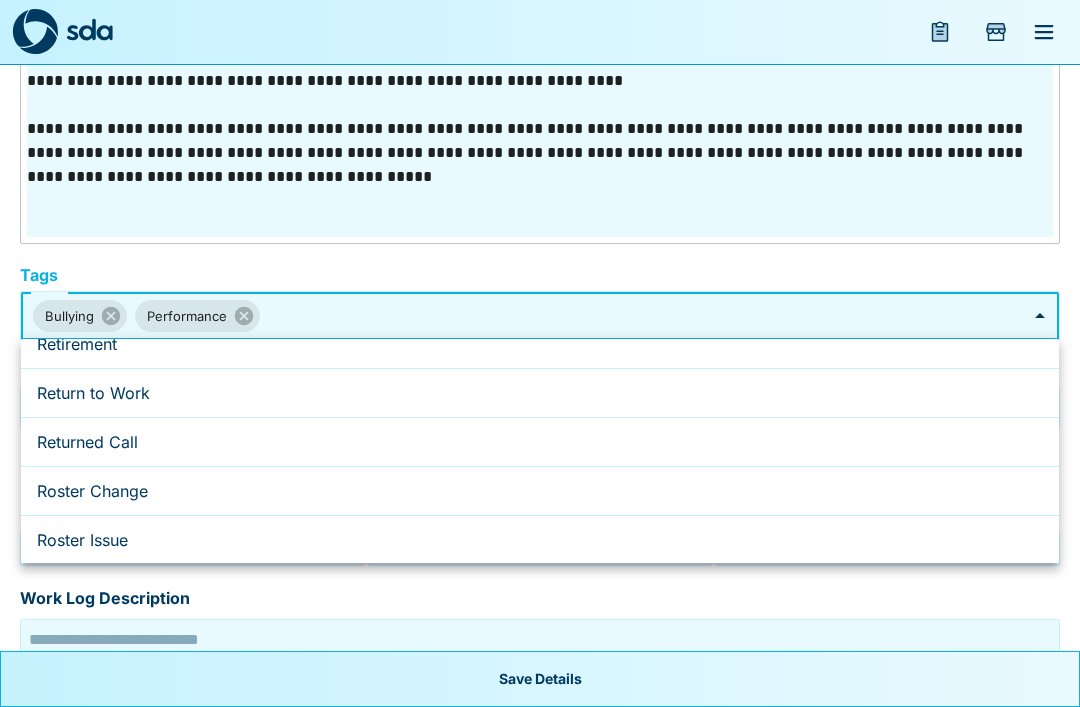 click on "Returned Call" at bounding box center (540, 442) 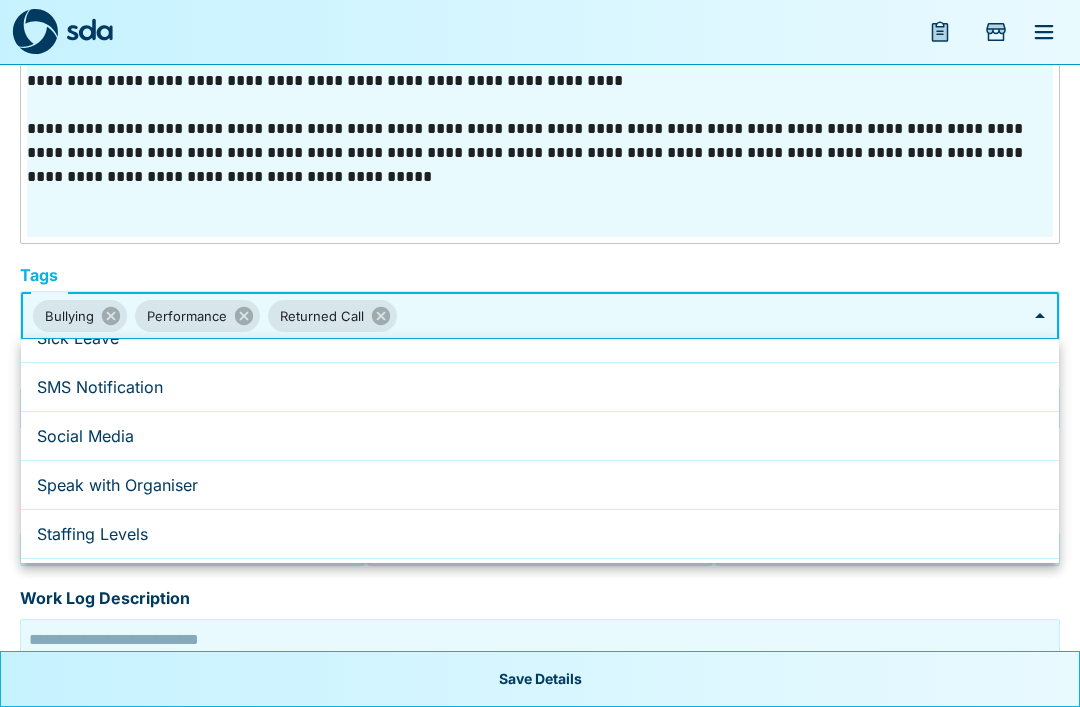 scroll, scrollTop: 3372, scrollLeft: 0, axis: vertical 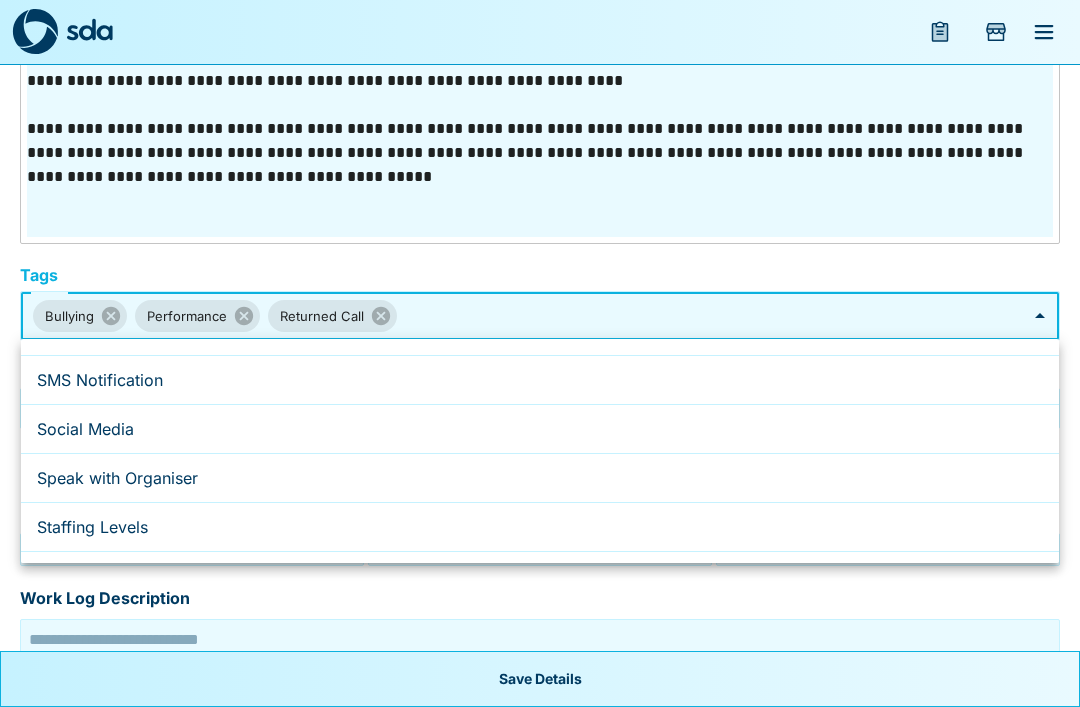 click on "Speak with Organiser" at bounding box center [540, 478] 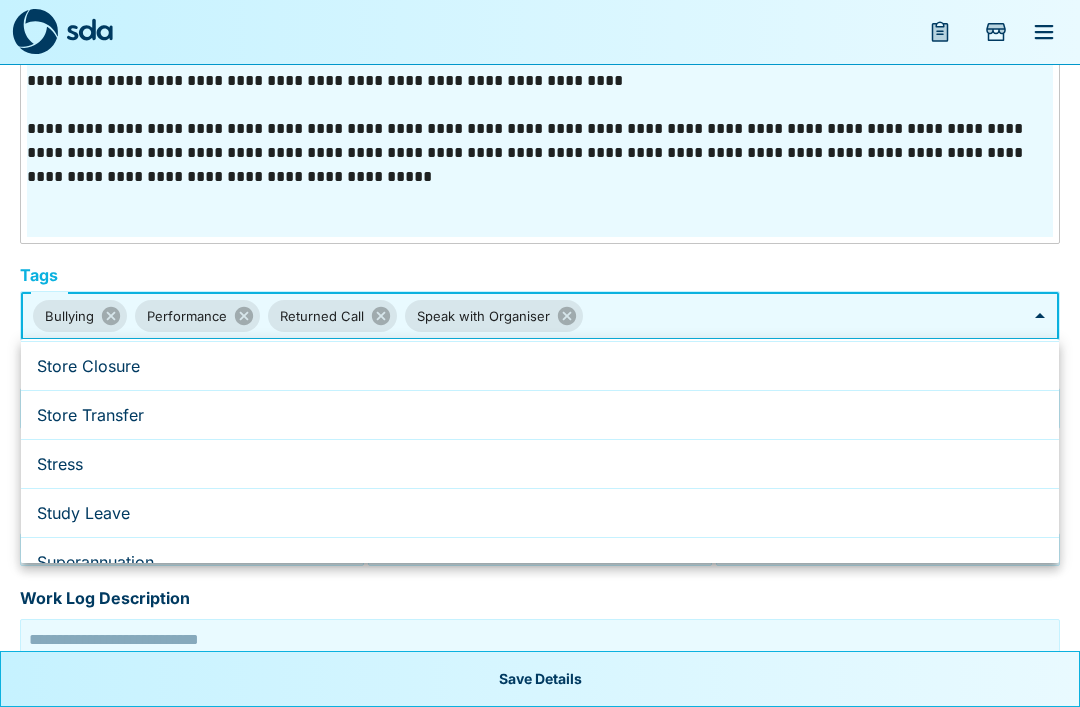 scroll, scrollTop: 3593, scrollLeft: 0, axis: vertical 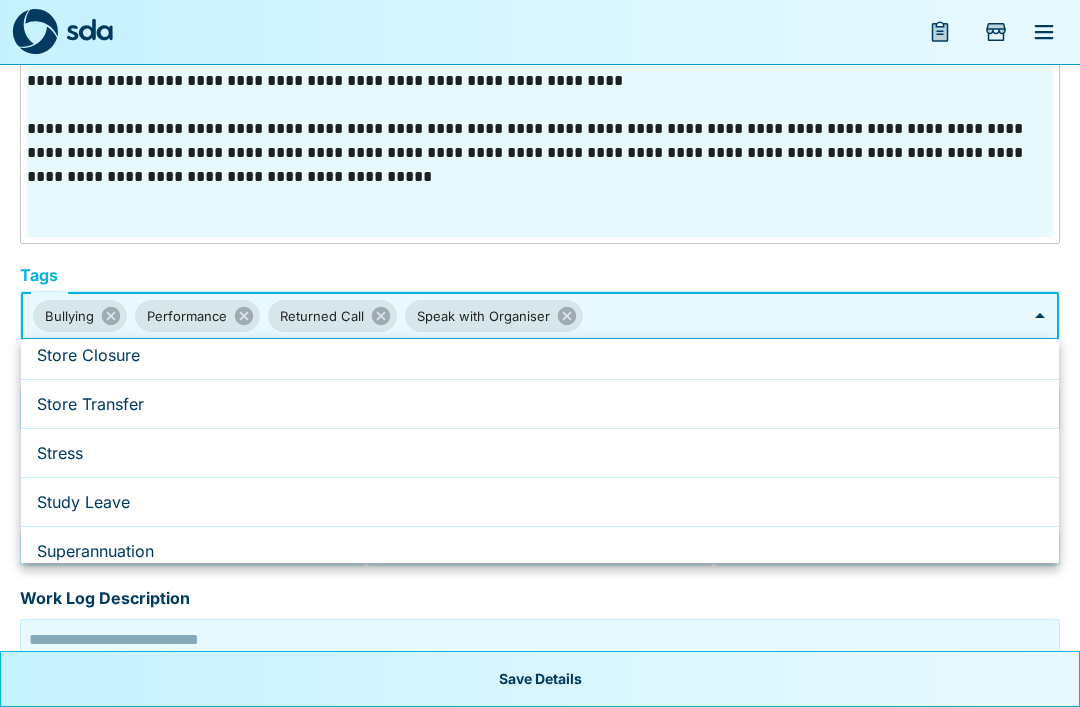 click on "Stress" at bounding box center [540, 453] 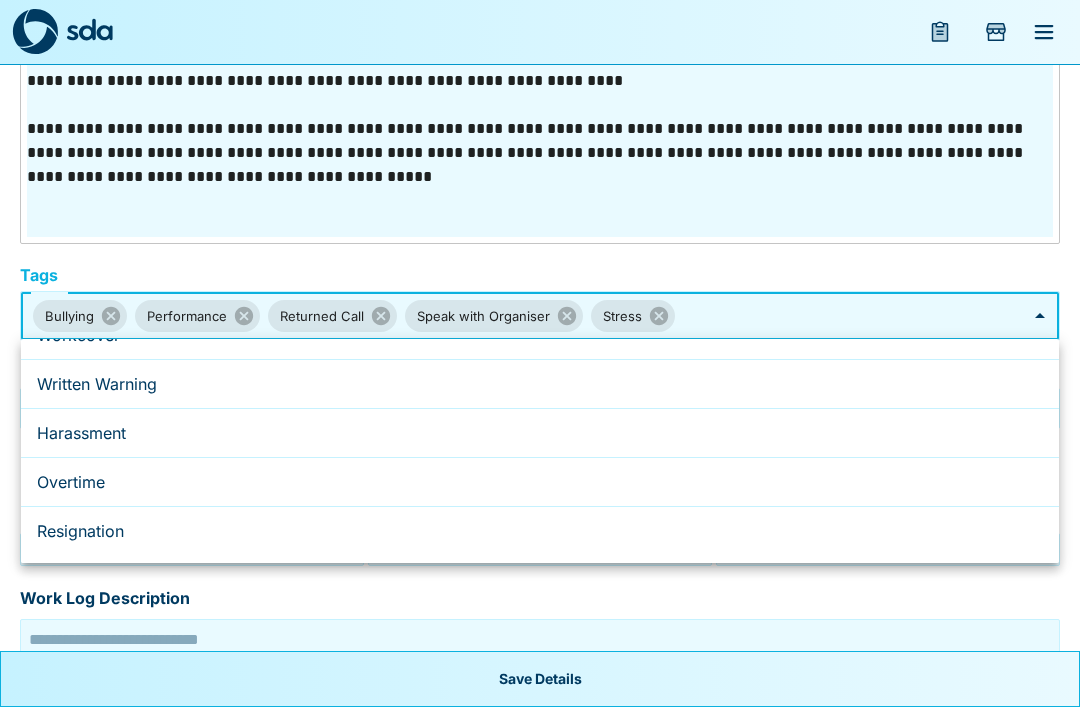 scroll, scrollTop: 4348, scrollLeft: 0, axis: vertical 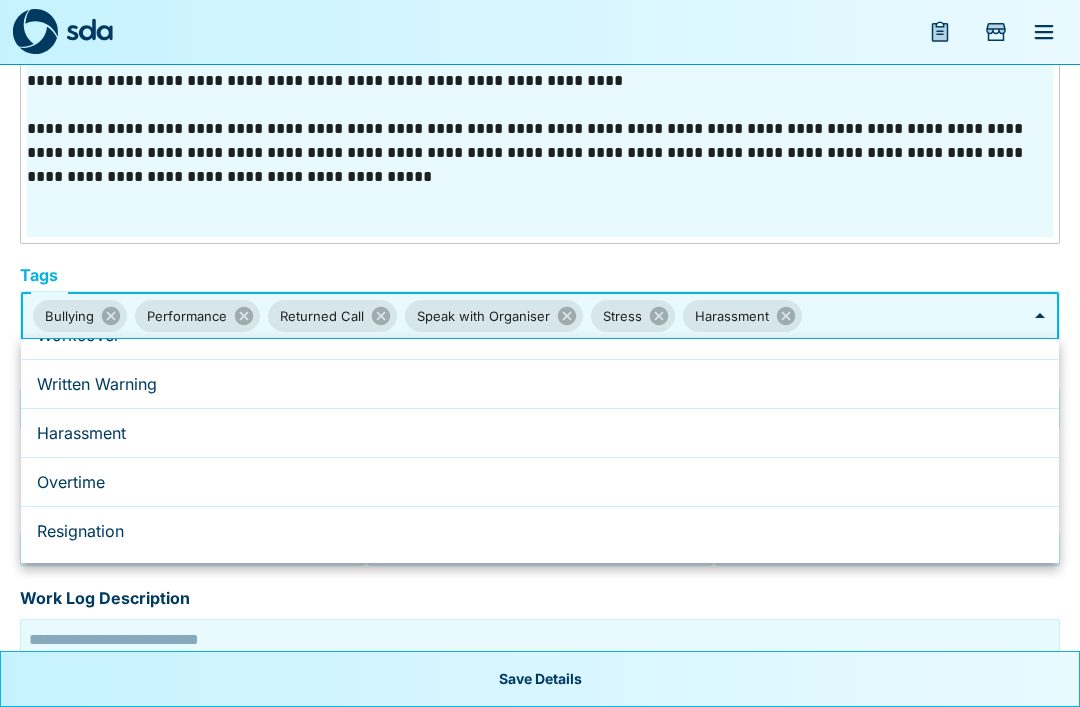click at bounding box center (540, 353) 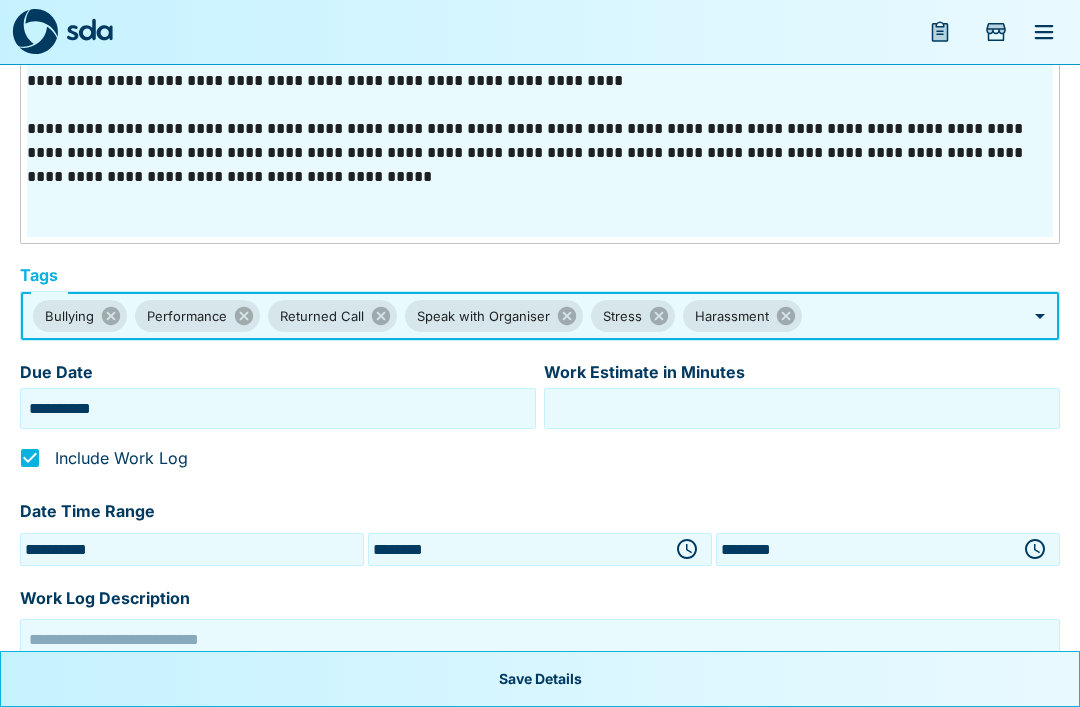 click 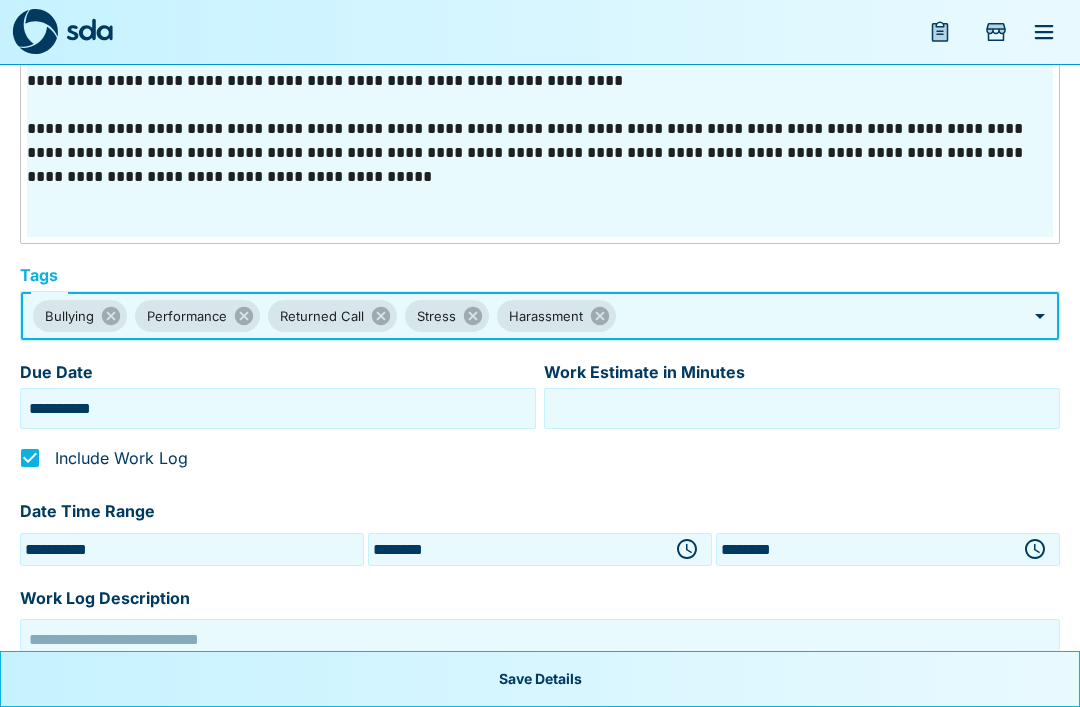 click at bounding box center (540, 674) 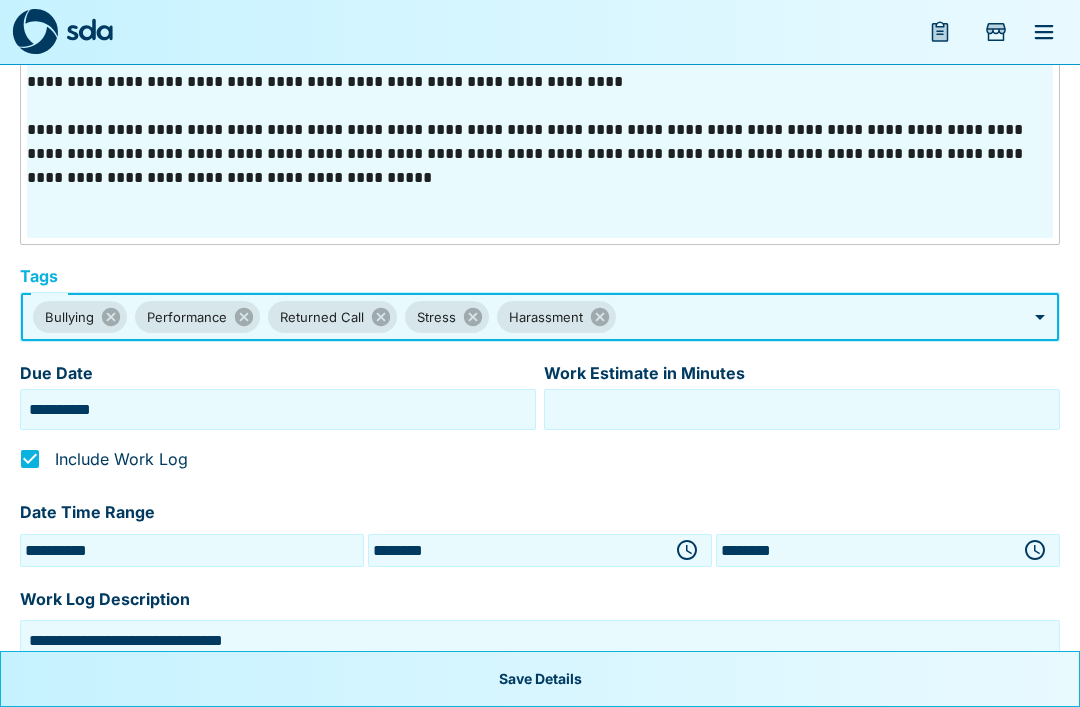 type on "**********" 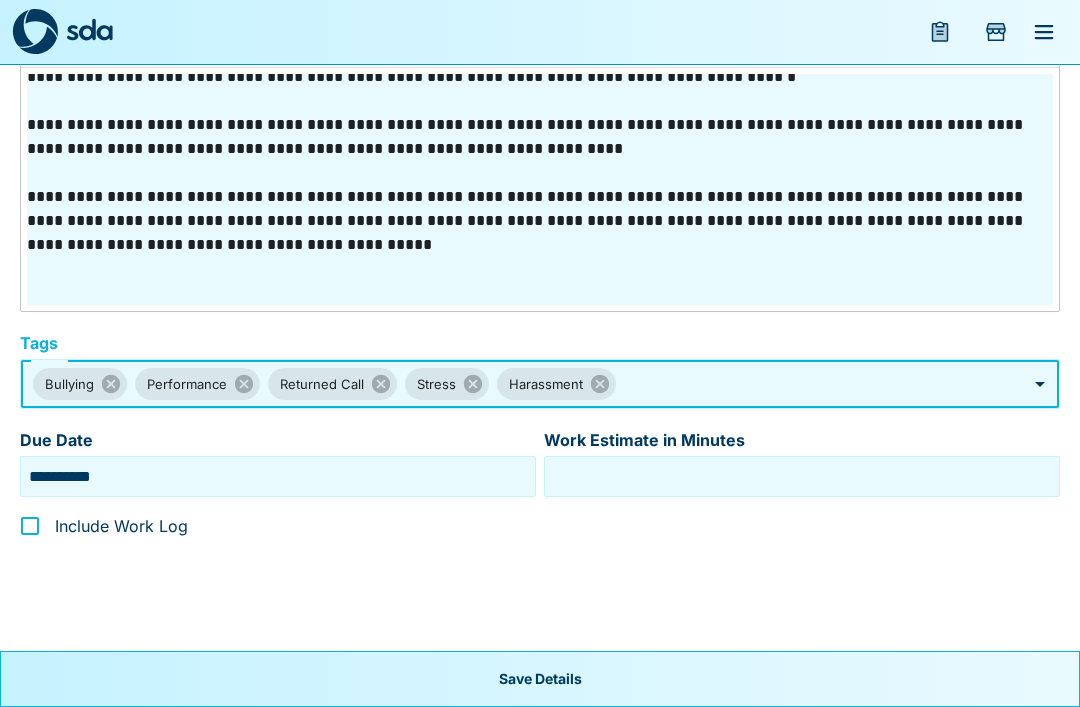 scroll, scrollTop: 581, scrollLeft: 0, axis: vertical 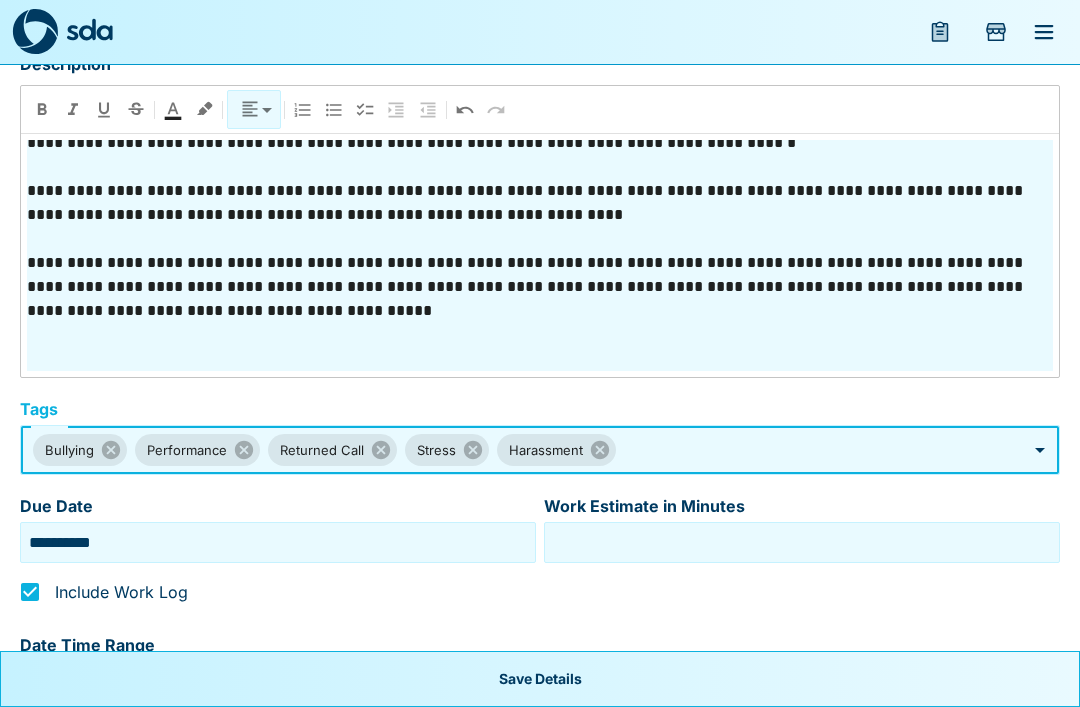 type on "**********" 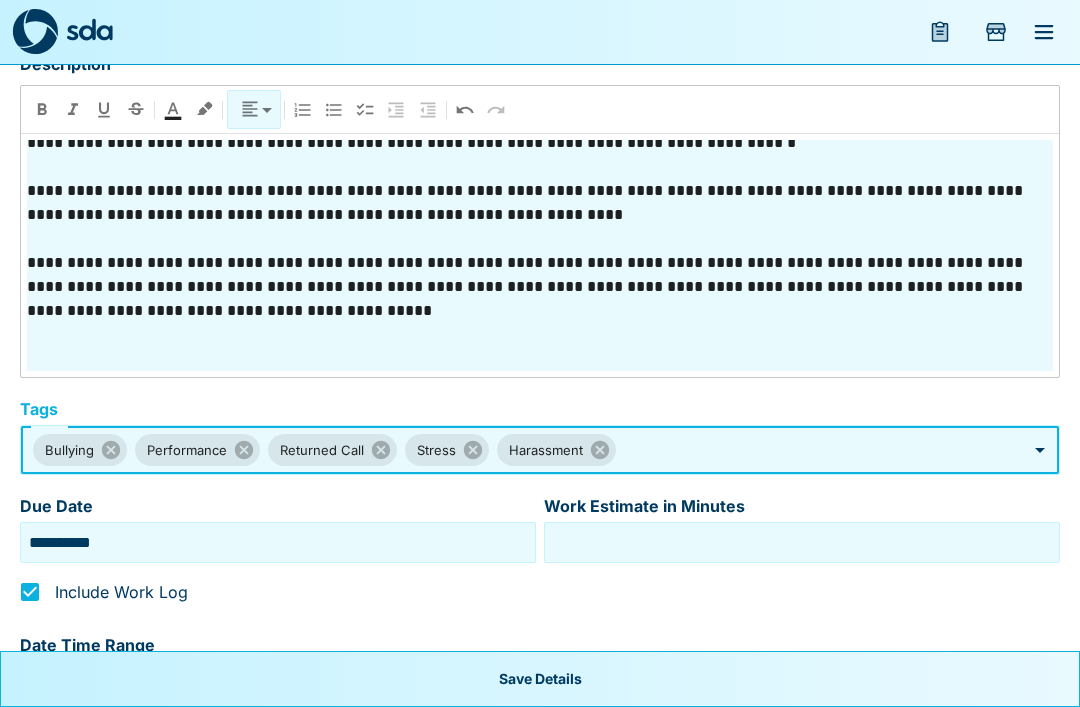 type on "********" 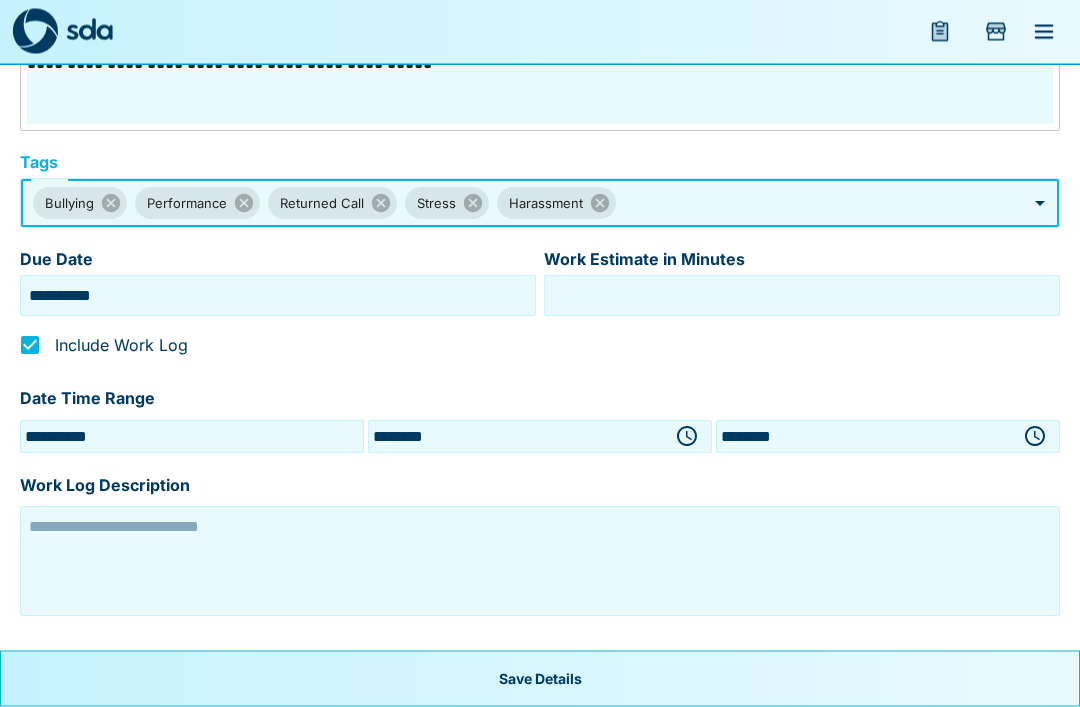 scroll, scrollTop: 830, scrollLeft: 0, axis: vertical 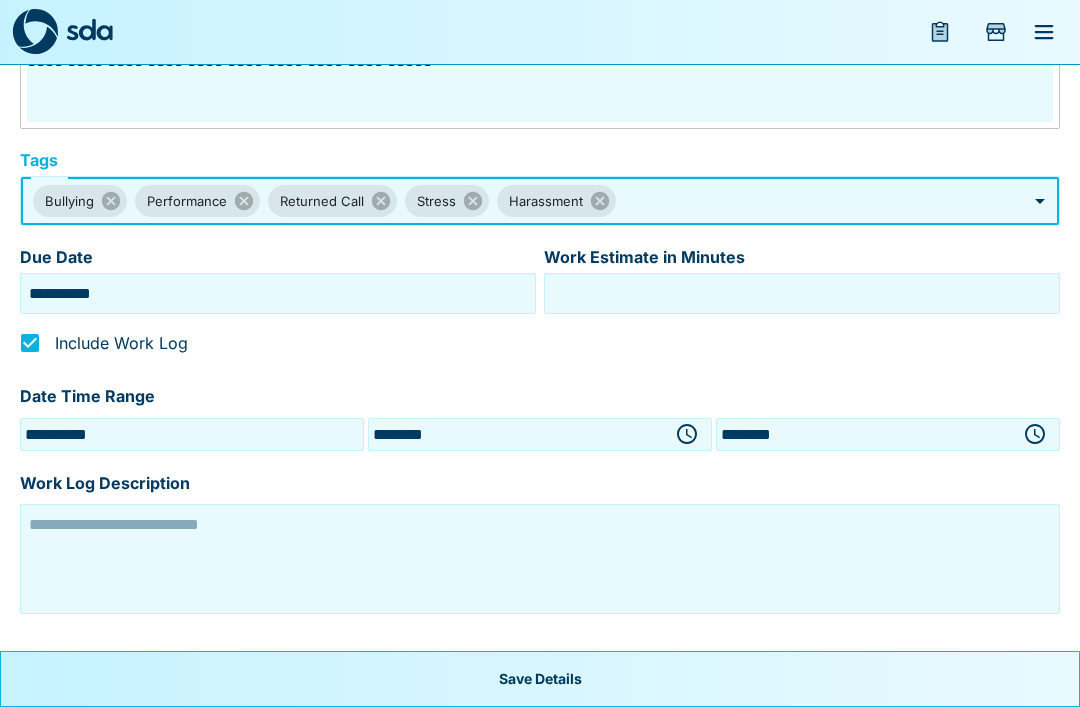 click at bounding box center [540, 559] 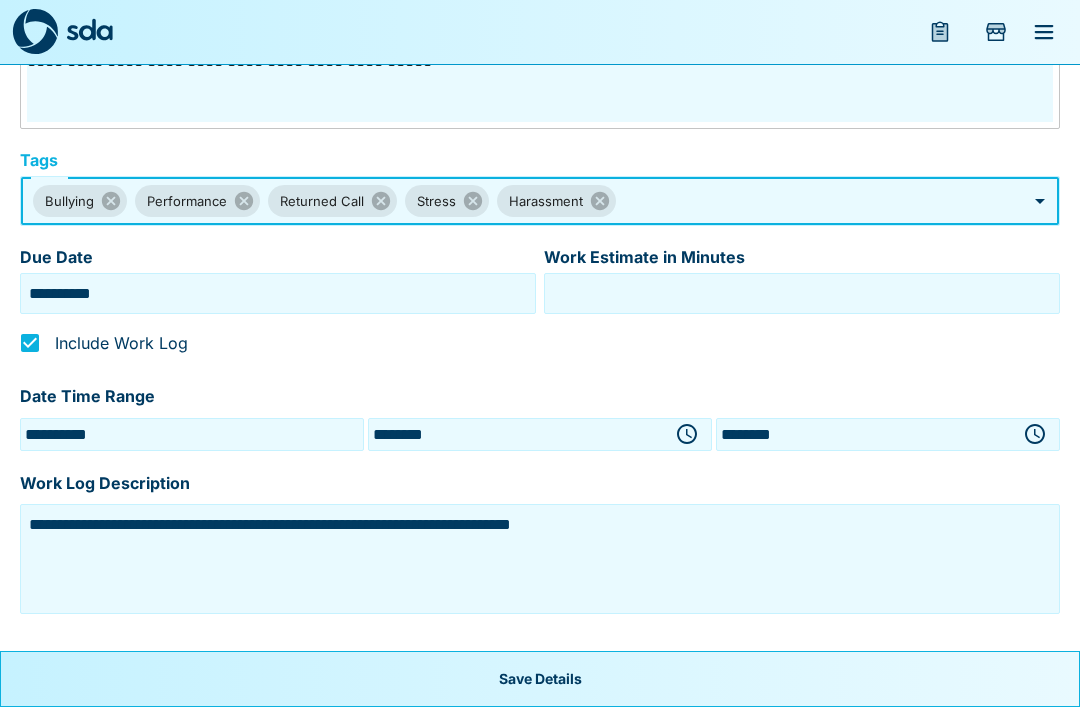 type on "**********" 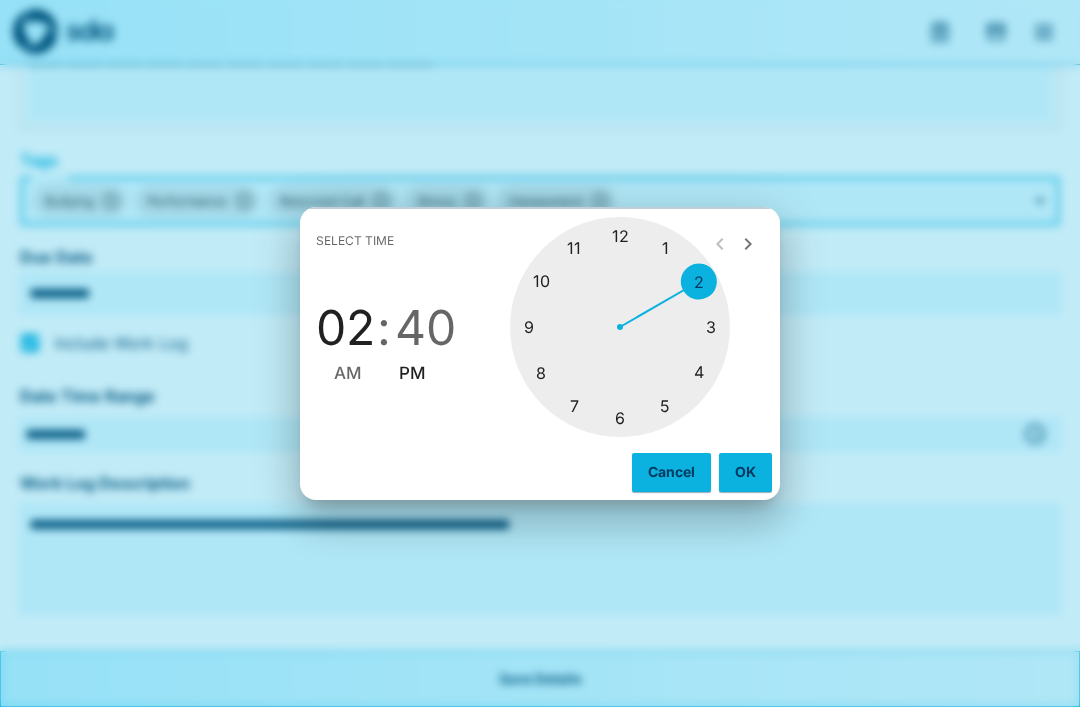 click at bounding box center (620, 327) 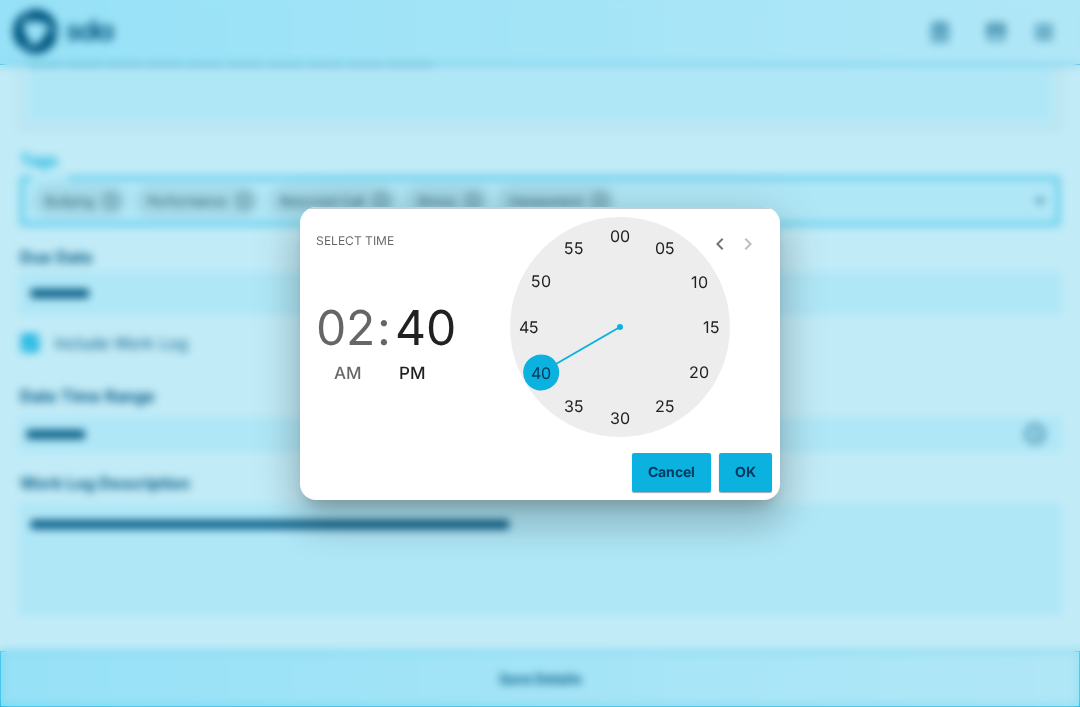 click at bounding box center (620, 327) 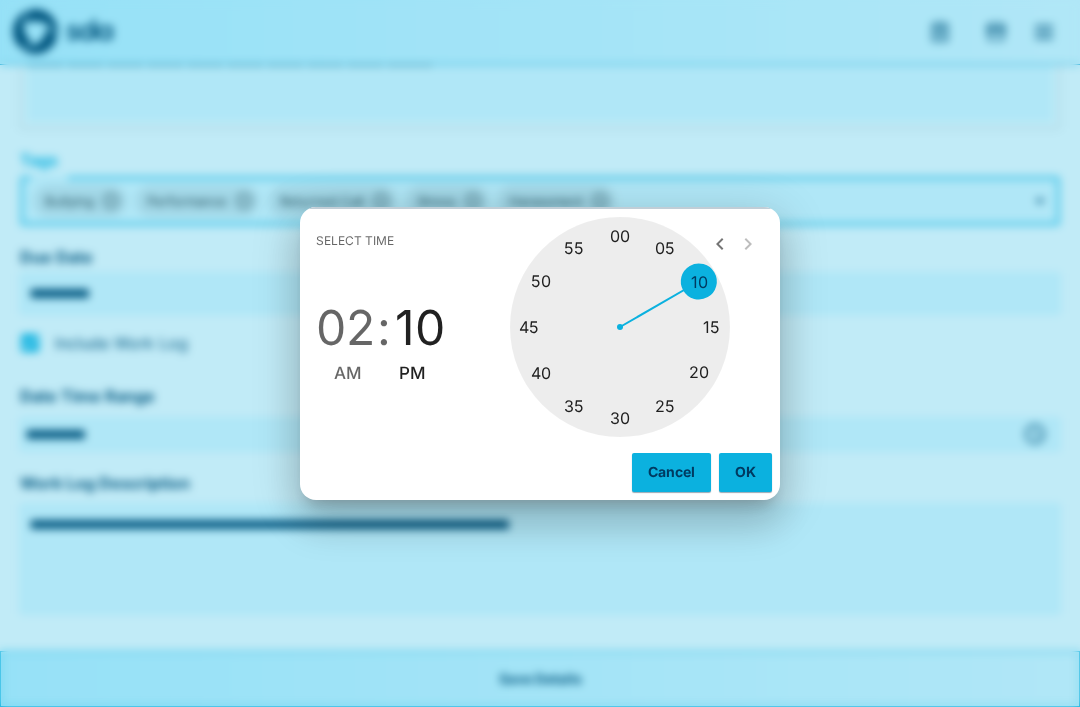 click at bounding box center (620, 327) 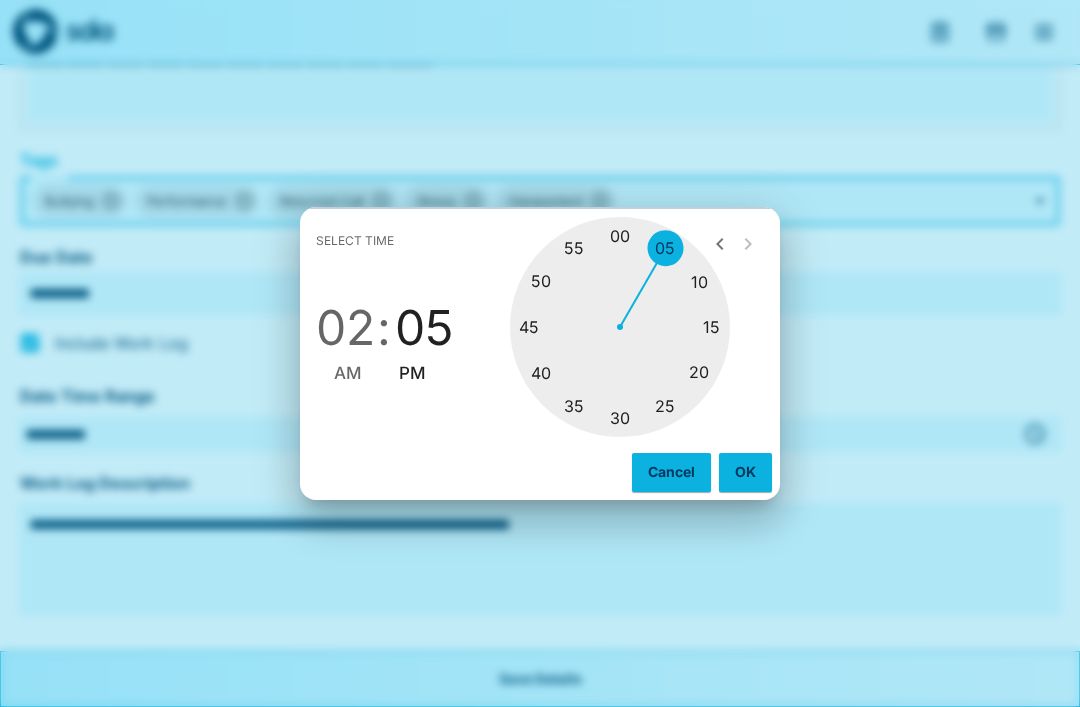 click on "OK" at bounding box center (745, 472) 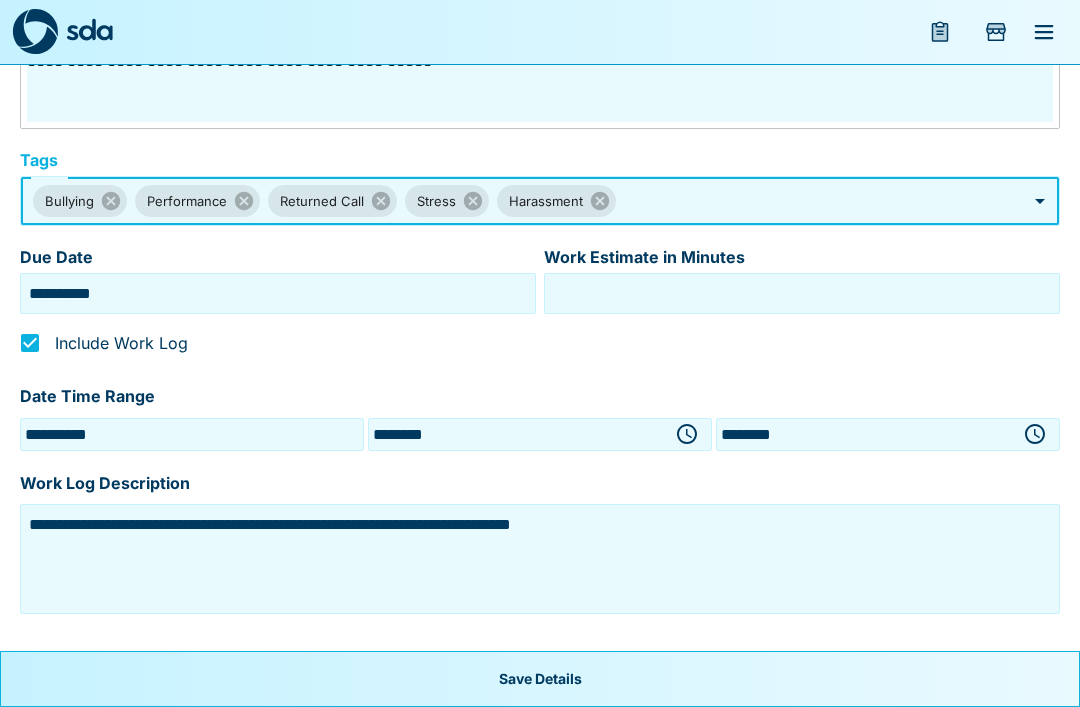 click on "Save Details" at bounding box center (540, 679) 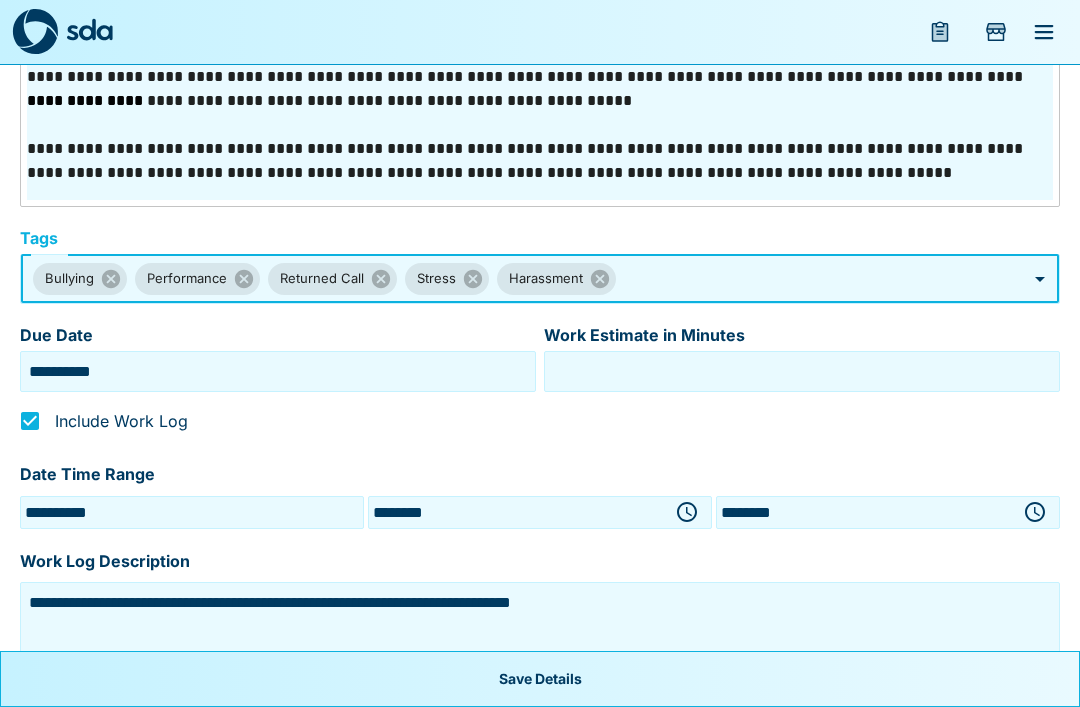 scroll, scrollTop: 0, scrollLeft: 0, axis: both 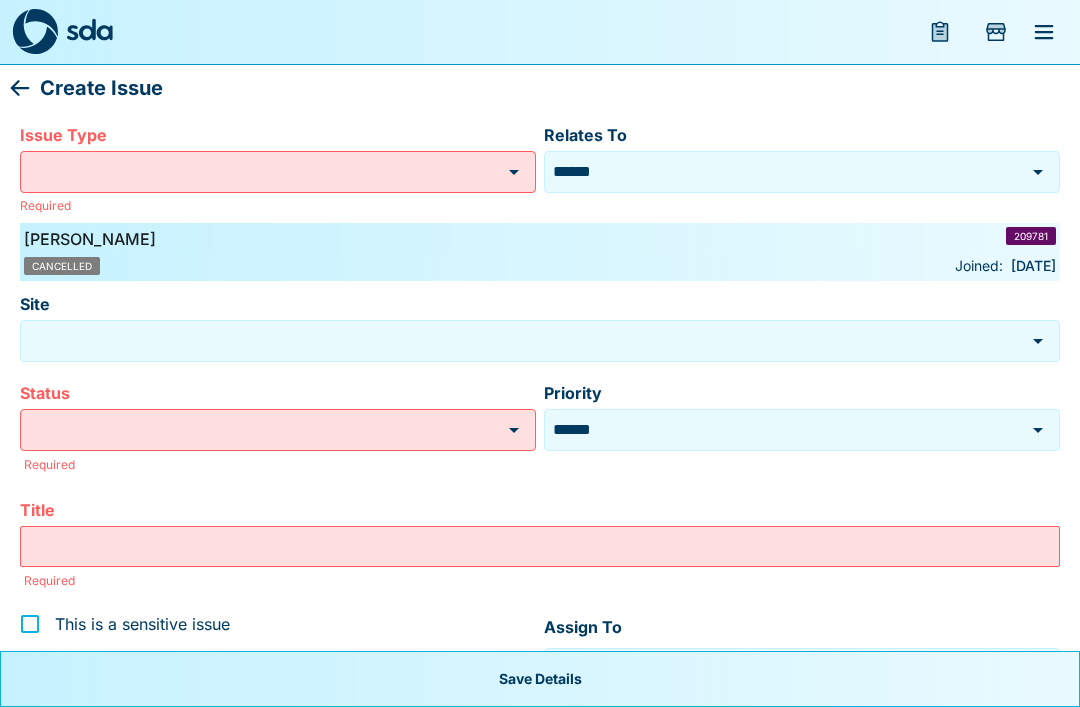click on "Issue Type" at bounding box center (260, 172) 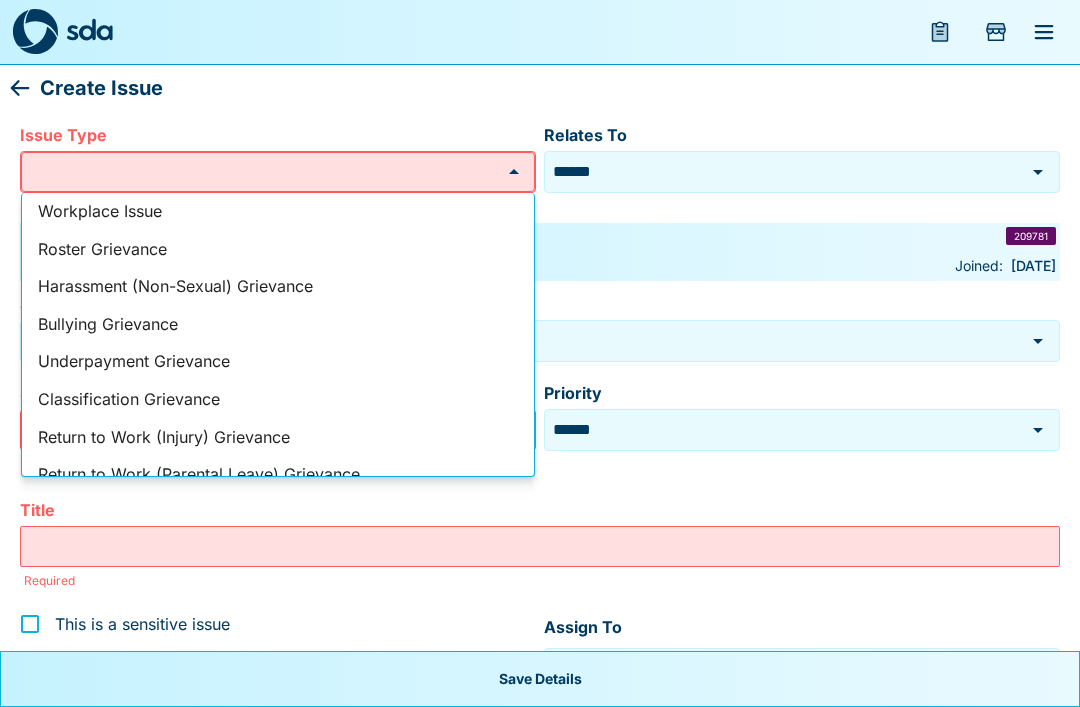 click on "Workplace Issue" at bounding box center (278, 212) 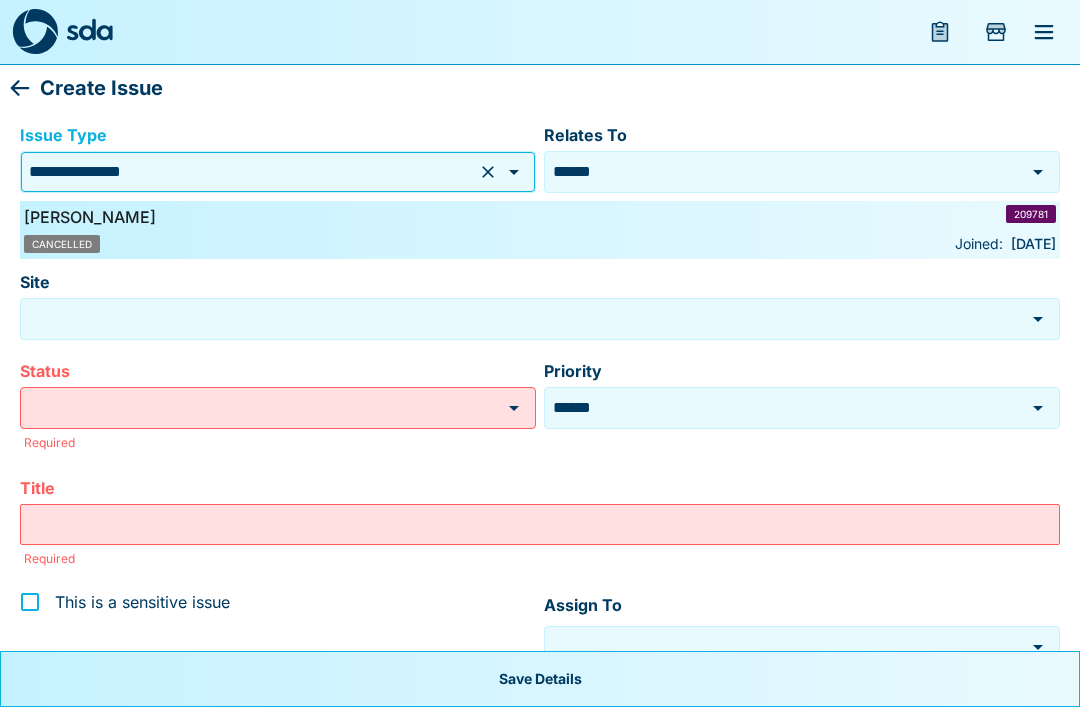 click on "**********" at bounding box center [247, 172] 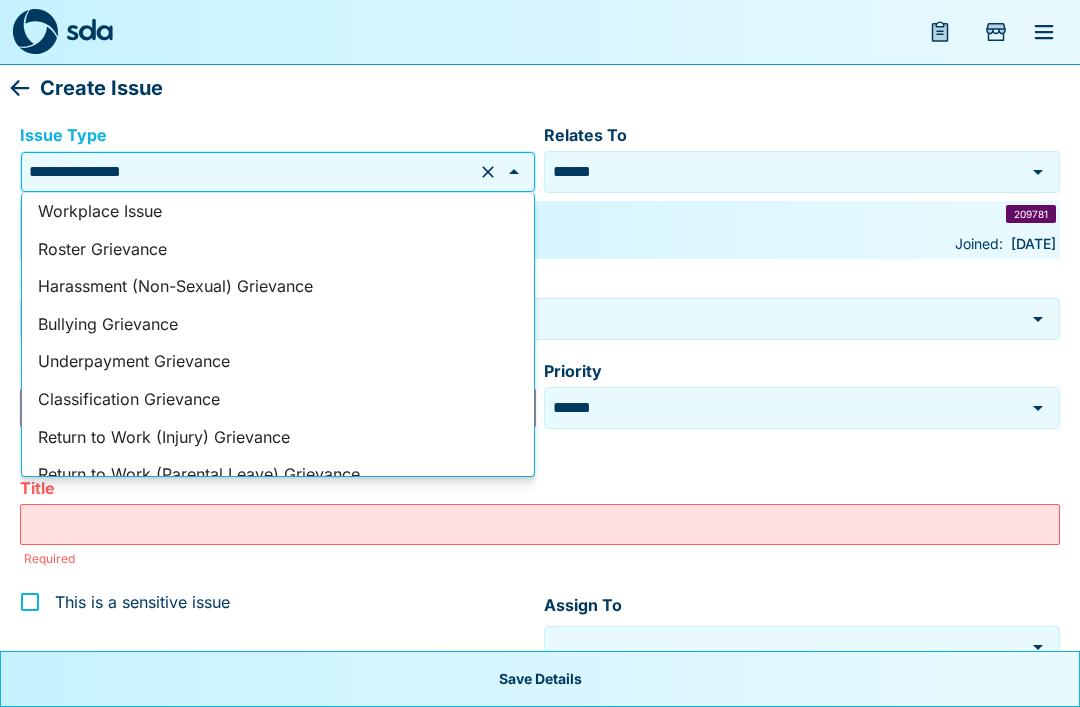 click on "Bullying Grievance" at bounding box center [278, 325] 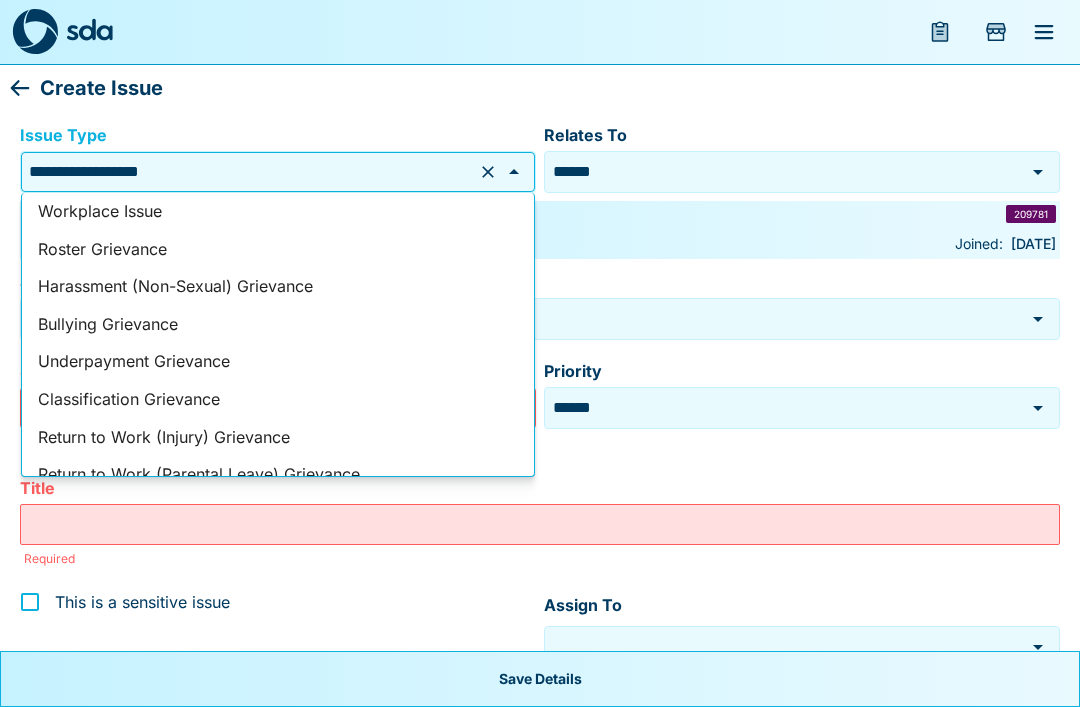 type on "****" 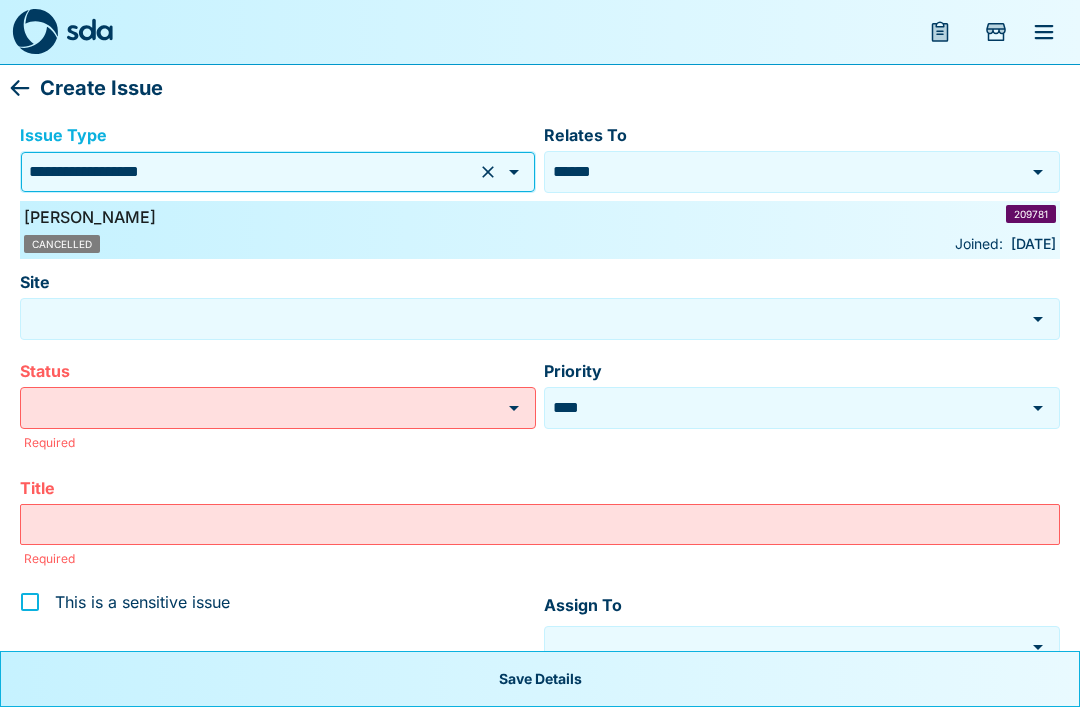 click on "Site" at bounding box center (522, 318) 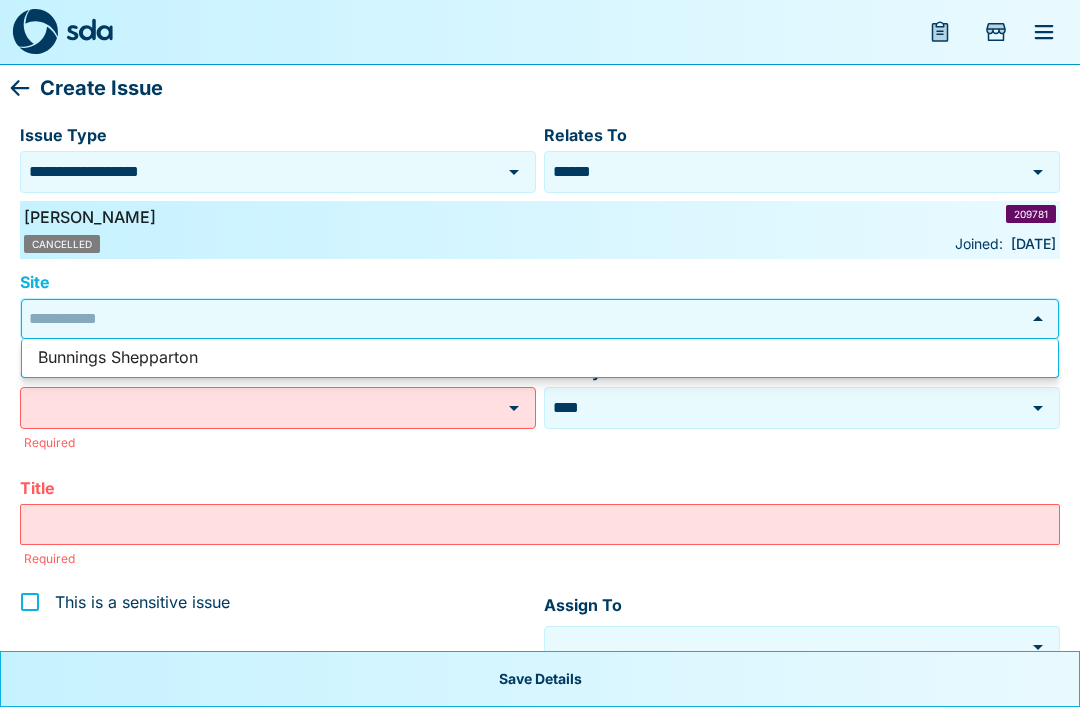 click on "Bunnings Shepparton" at bounding box center [540, 358] 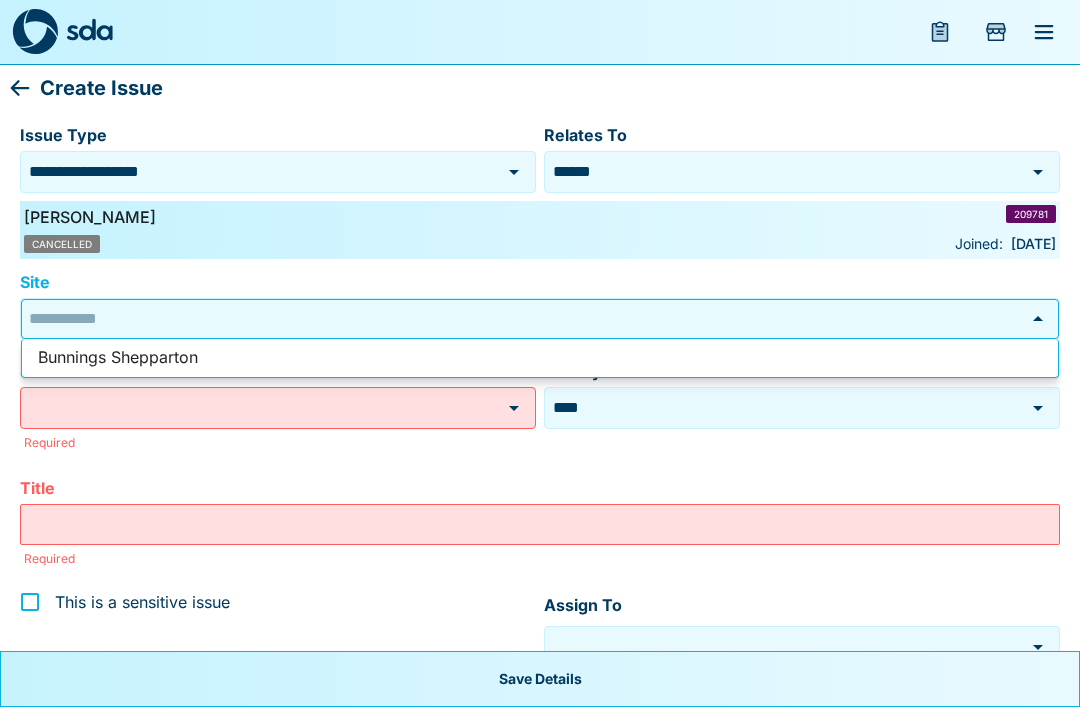 type on "**********" 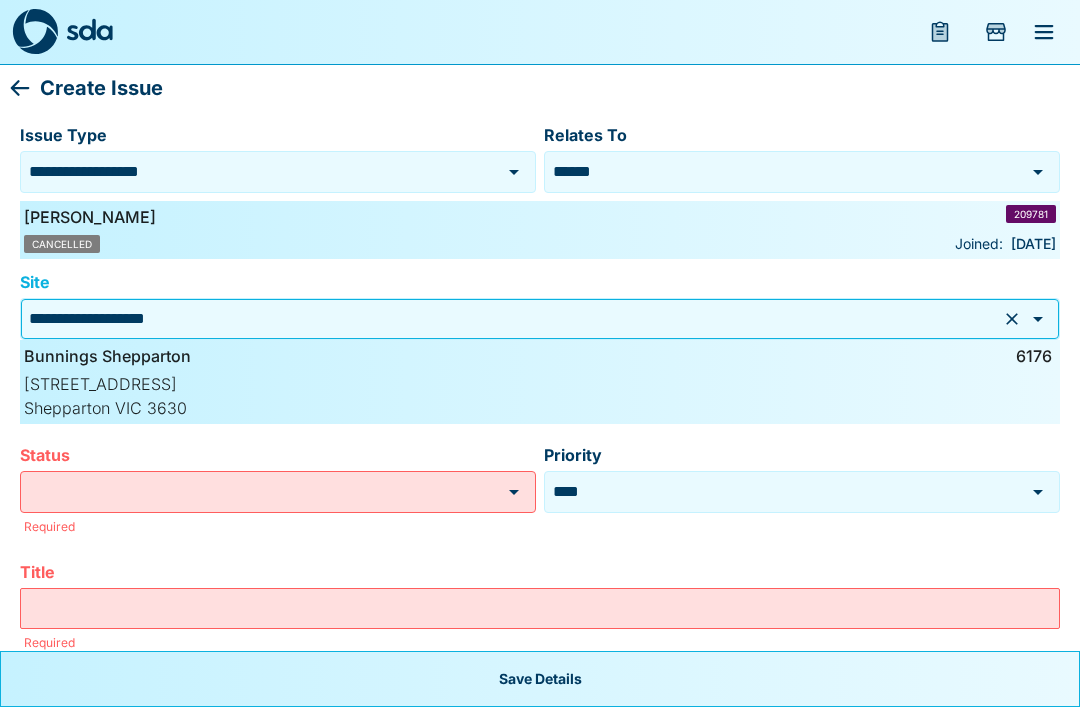 click on "Status" at bounding box center (278, 492) 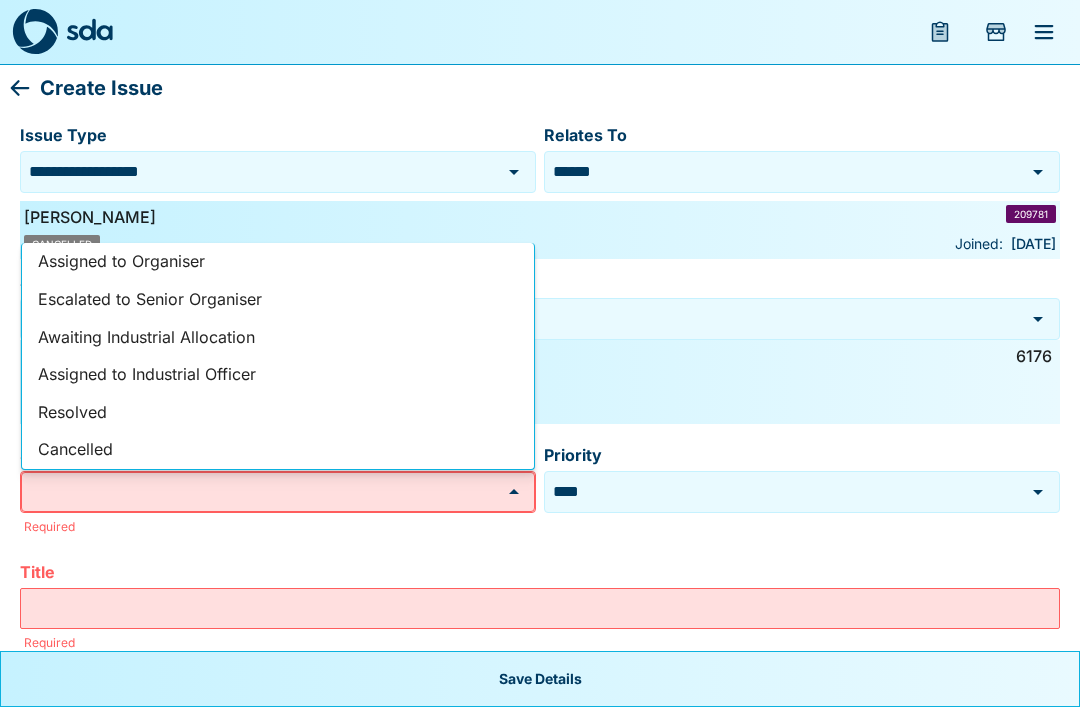 click on "Assigned to Organiser" at bounding box center (278, 262) 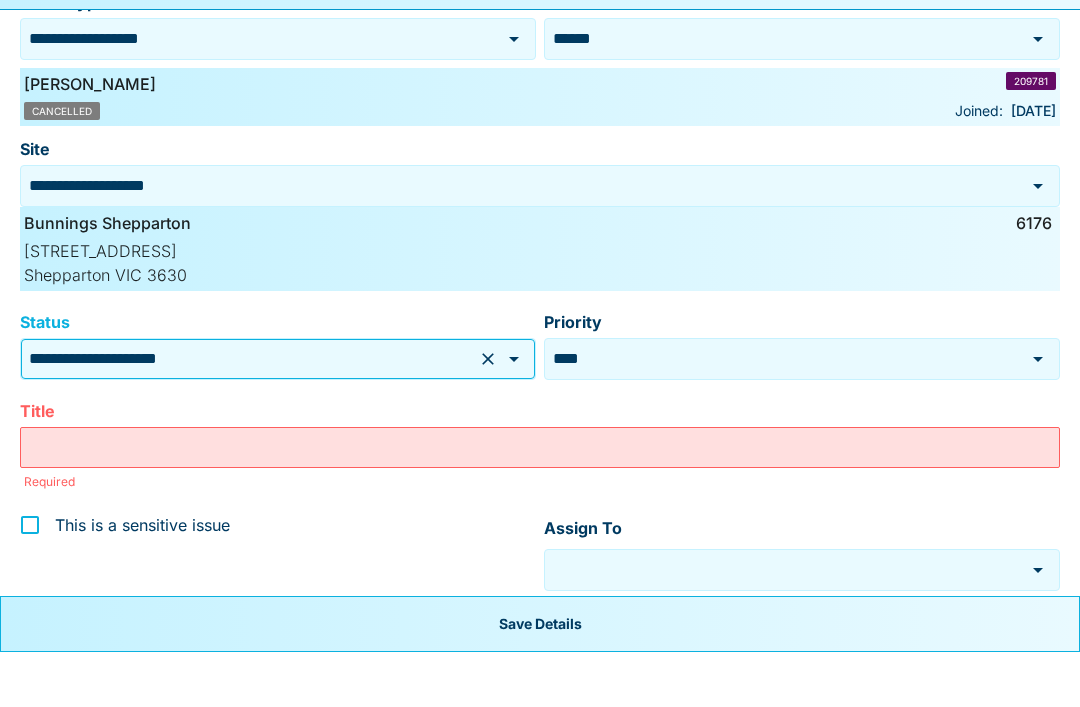 scroll, scrollTop: 87, scrollLeft: 0, axis: vertical 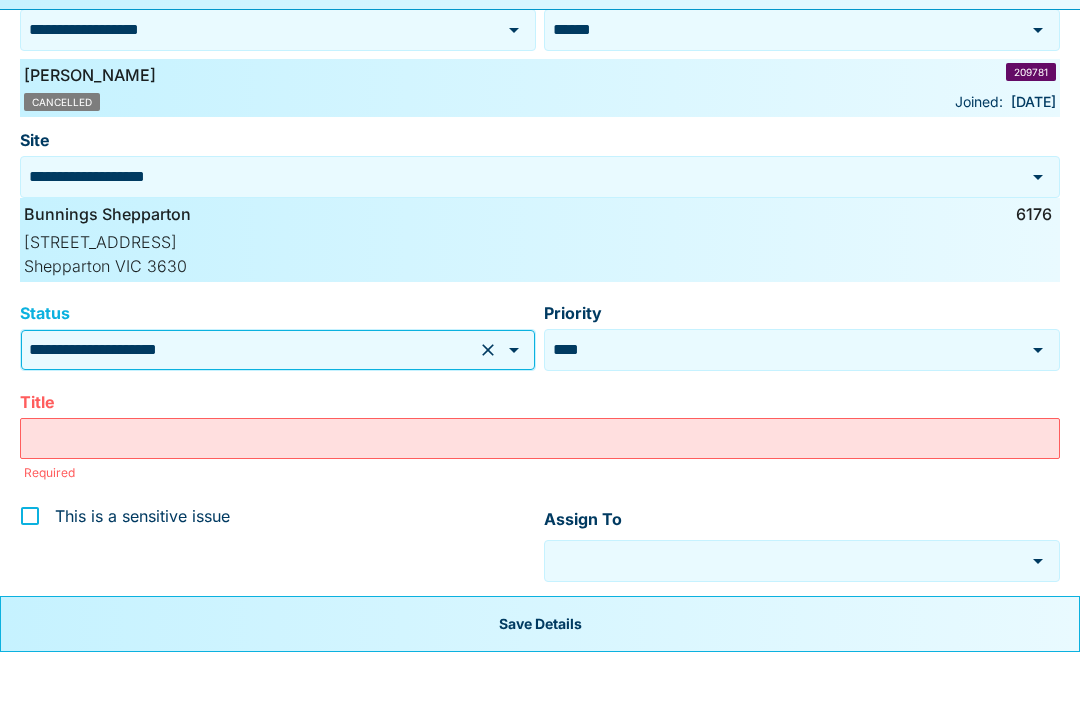click on "Title" at bounding box center (540, 493) 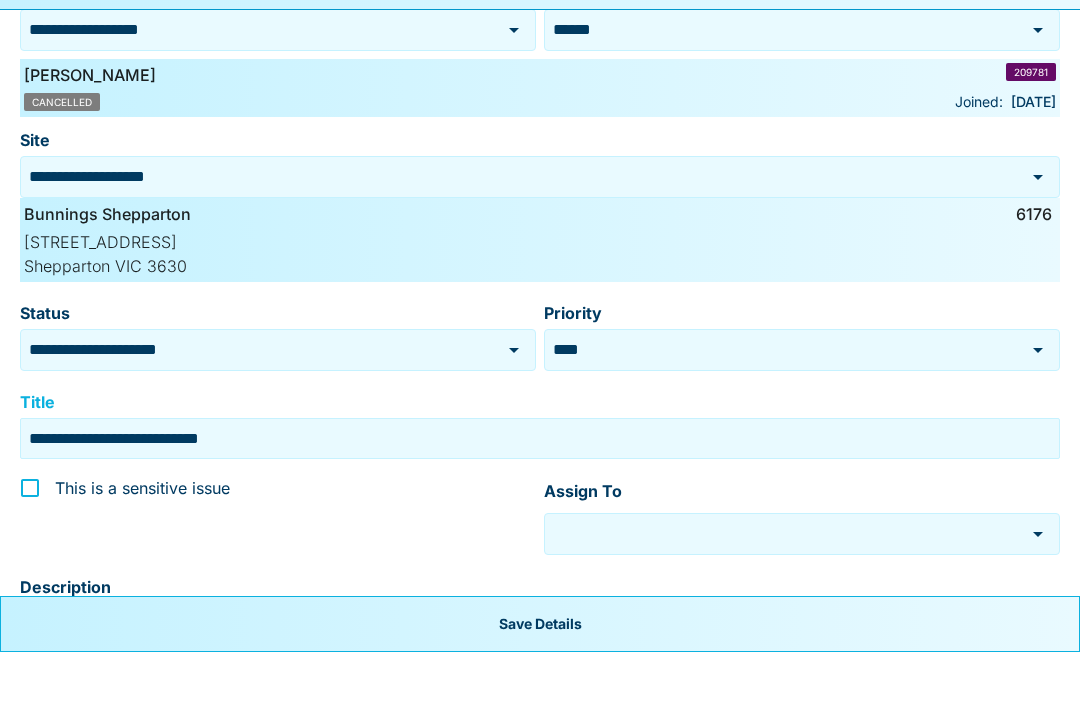 type on "**********" 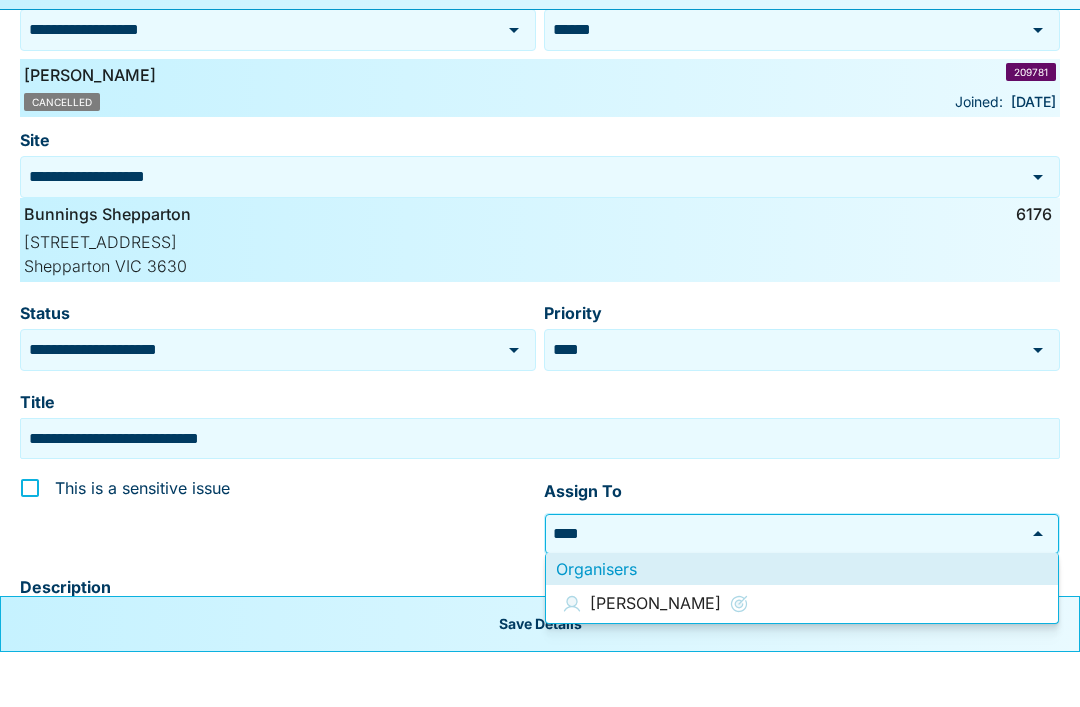 click on "[PERSON_NAME]" at bounding box center [655, 659] 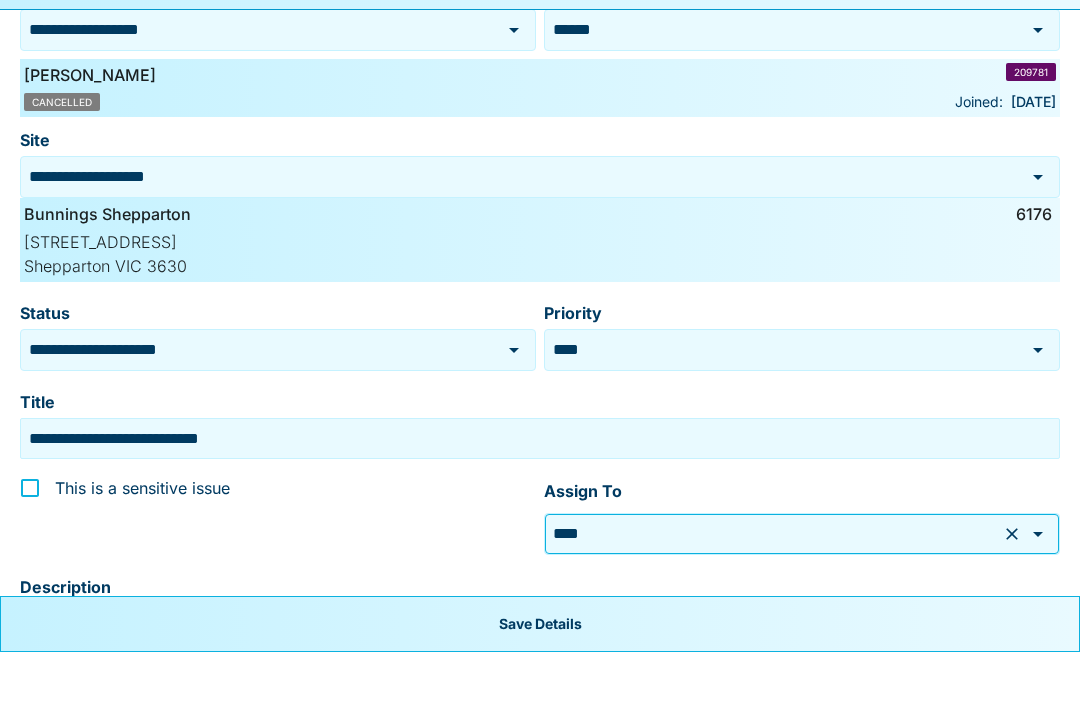 type on "**********" 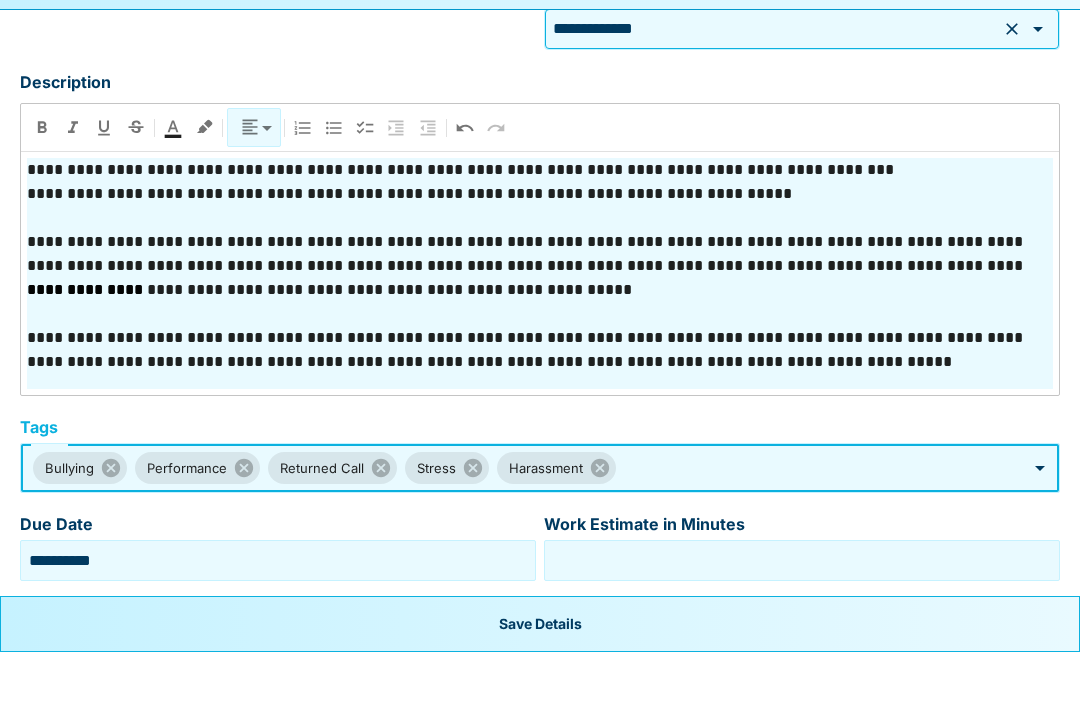scroll, scrollTop: 595, scrollLeft: 0, axis: vertical 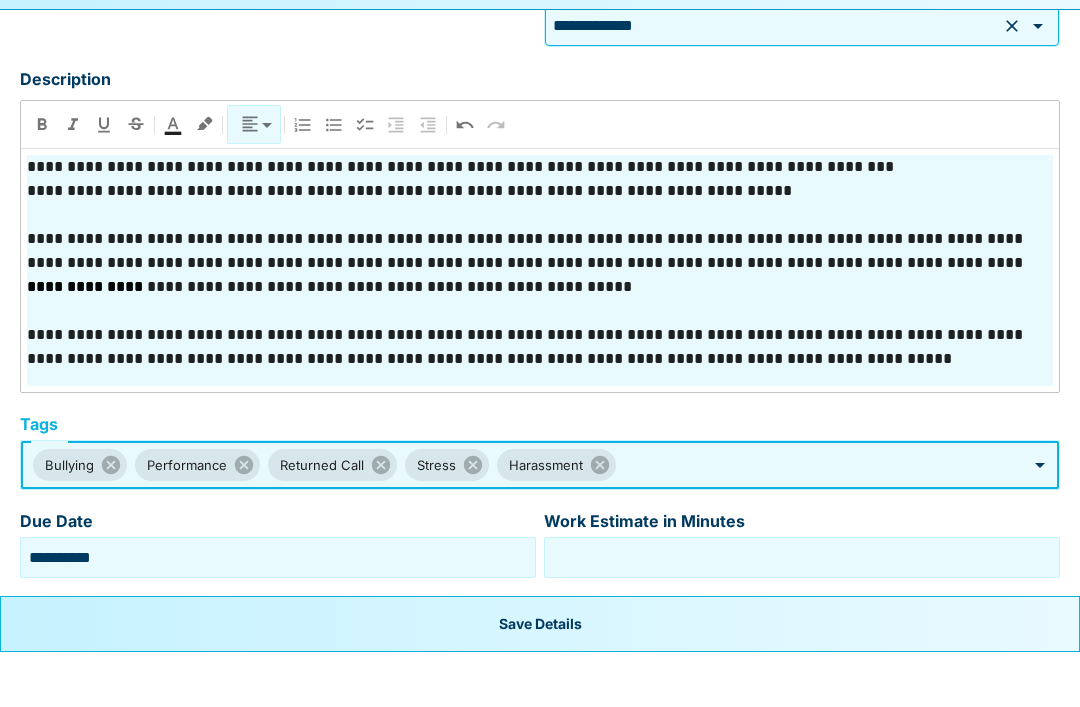 click on "Save Details" at bounding box center (540, 679) 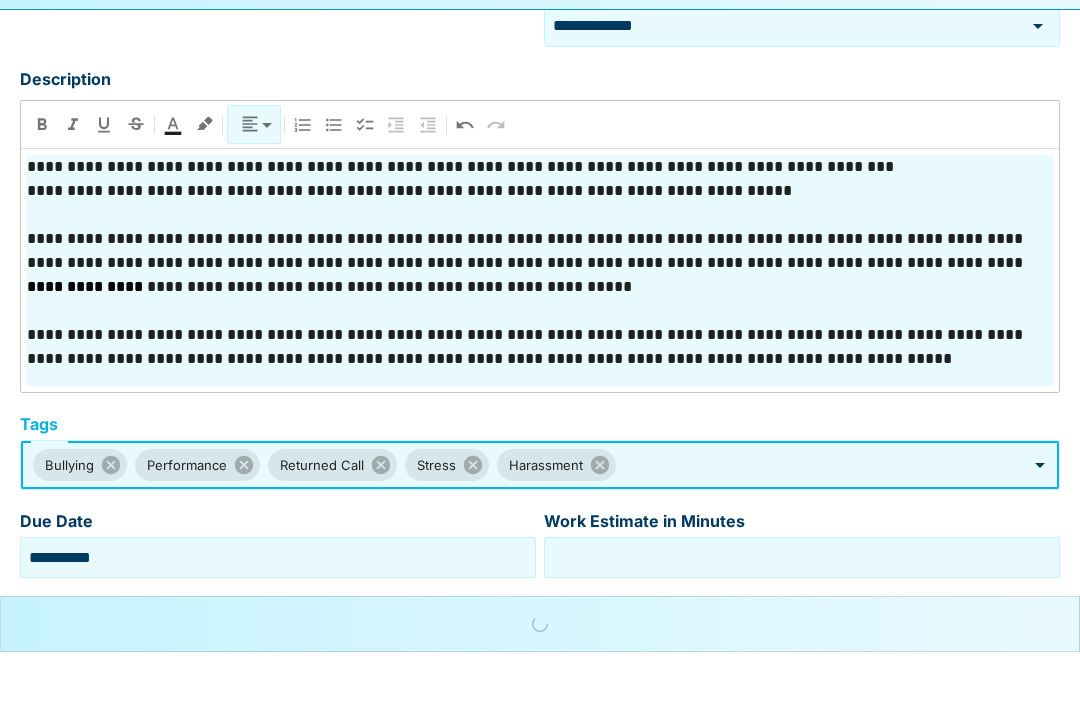 scroll, scrollTop: 0, scrollLeft: 0, axis: both 